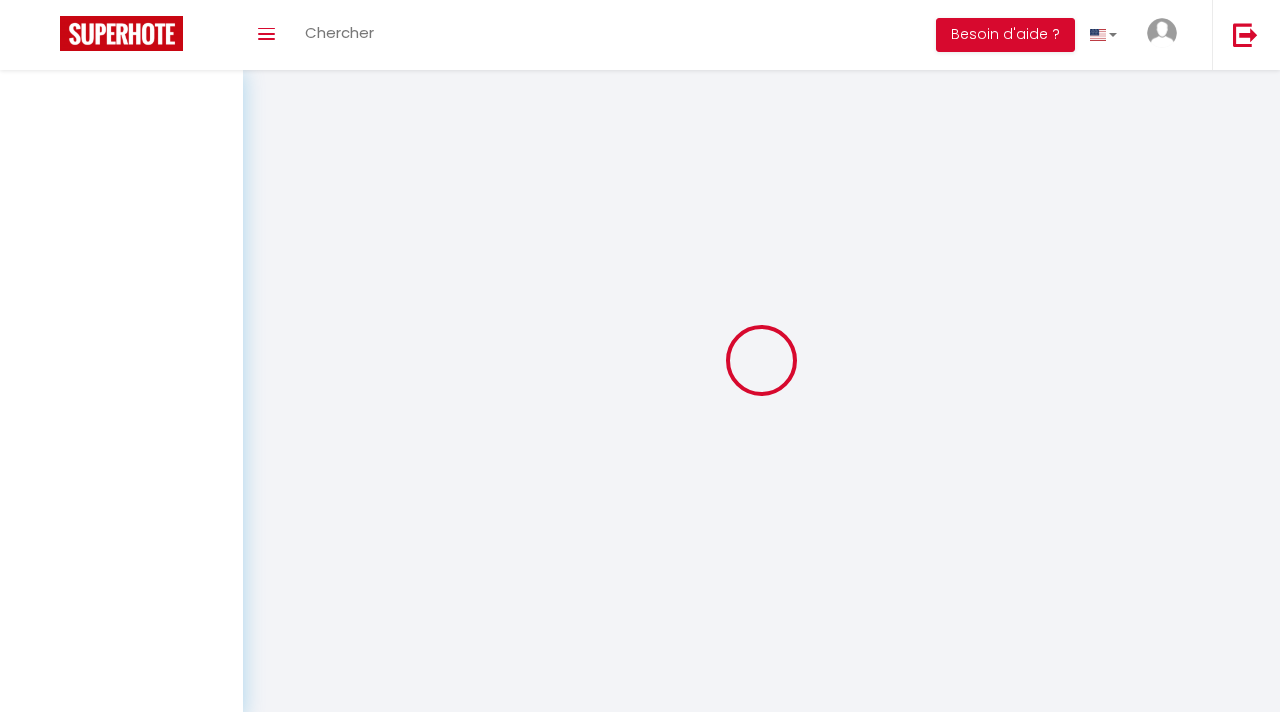 scroll, scrollTop: 0, scrollLeft: 0, axis: both 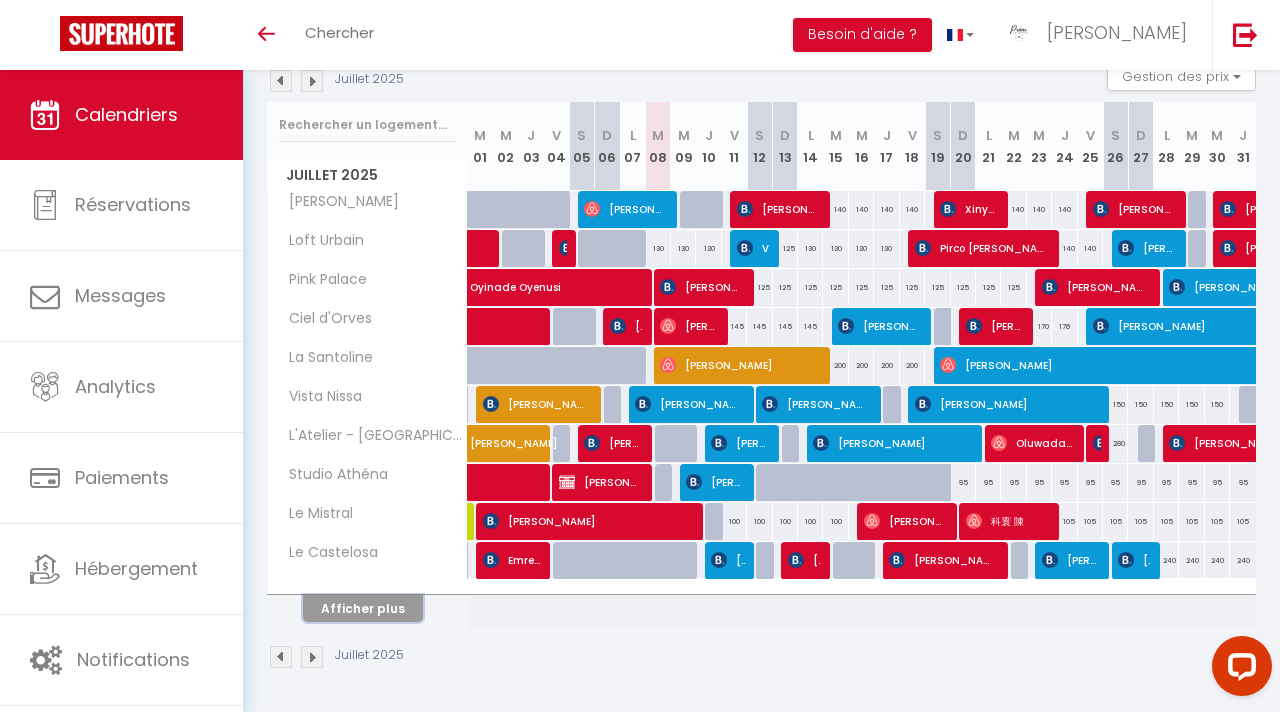 click on "Afficher plus" at bounding box center [363, 608] 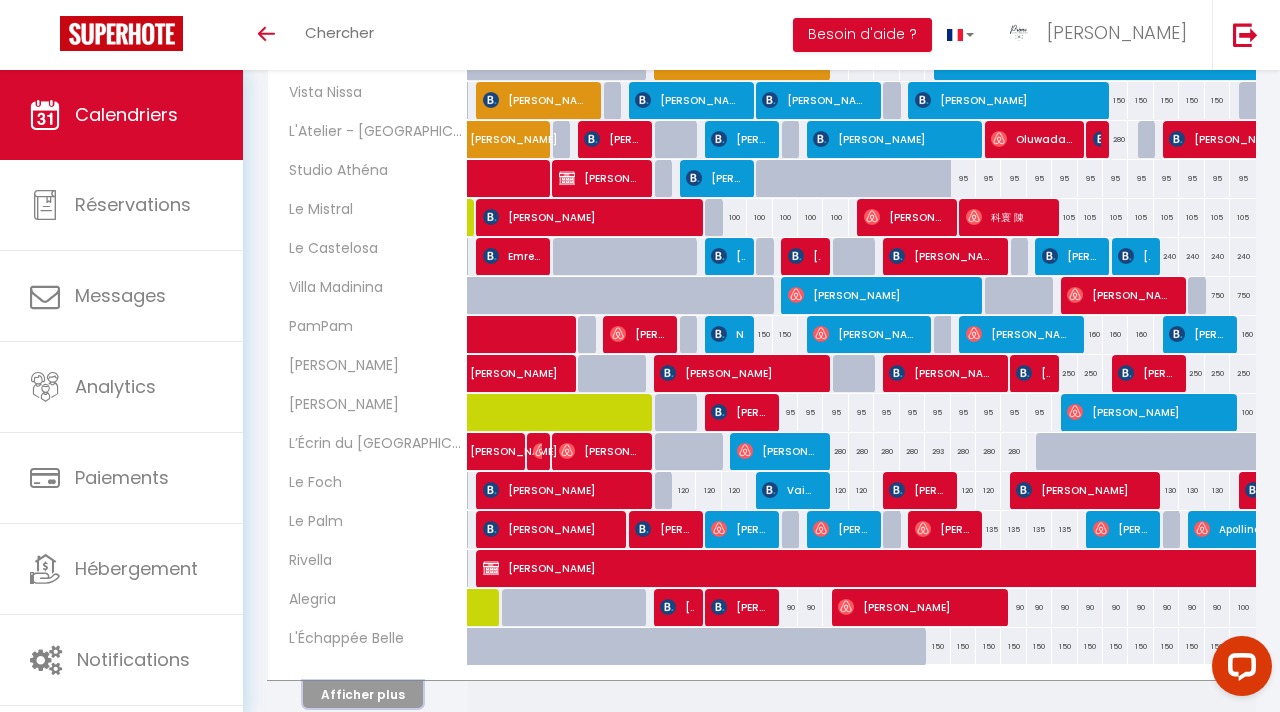 scroll, scrollTop: 616, scrollLeft: 0, axis: vertical 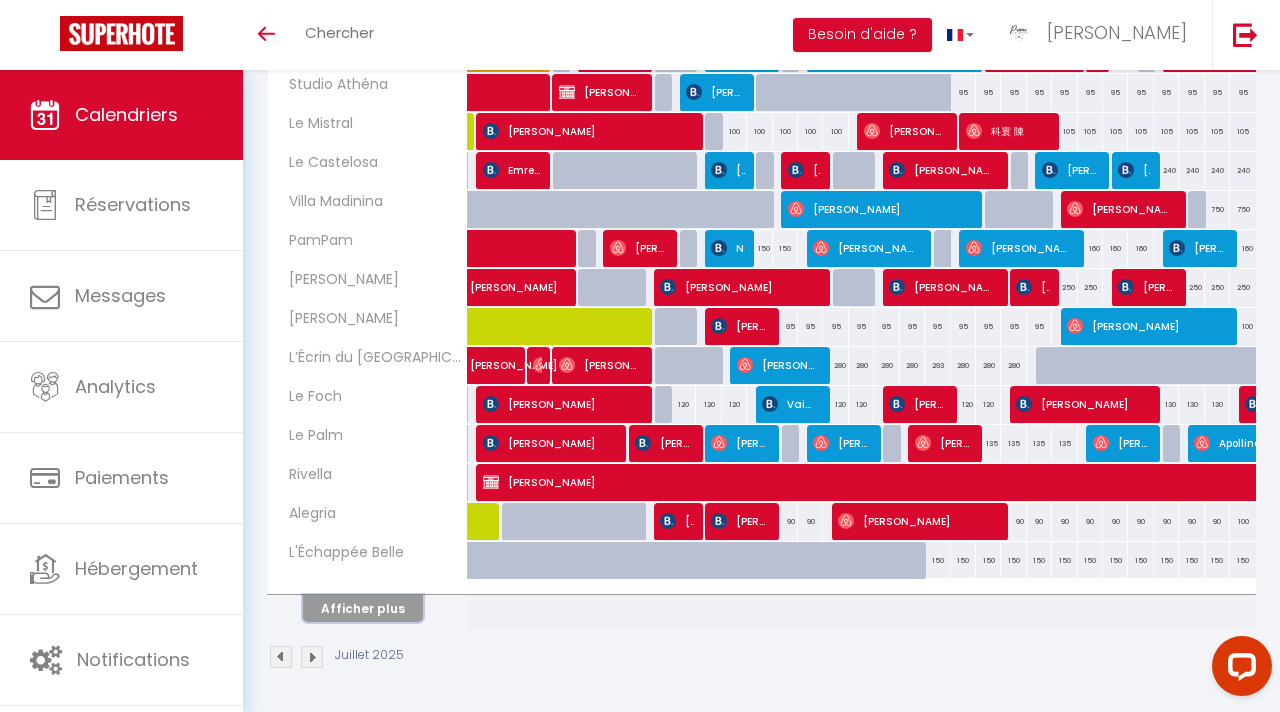 click on "Afficher plus" at bounding box center [363, 608] 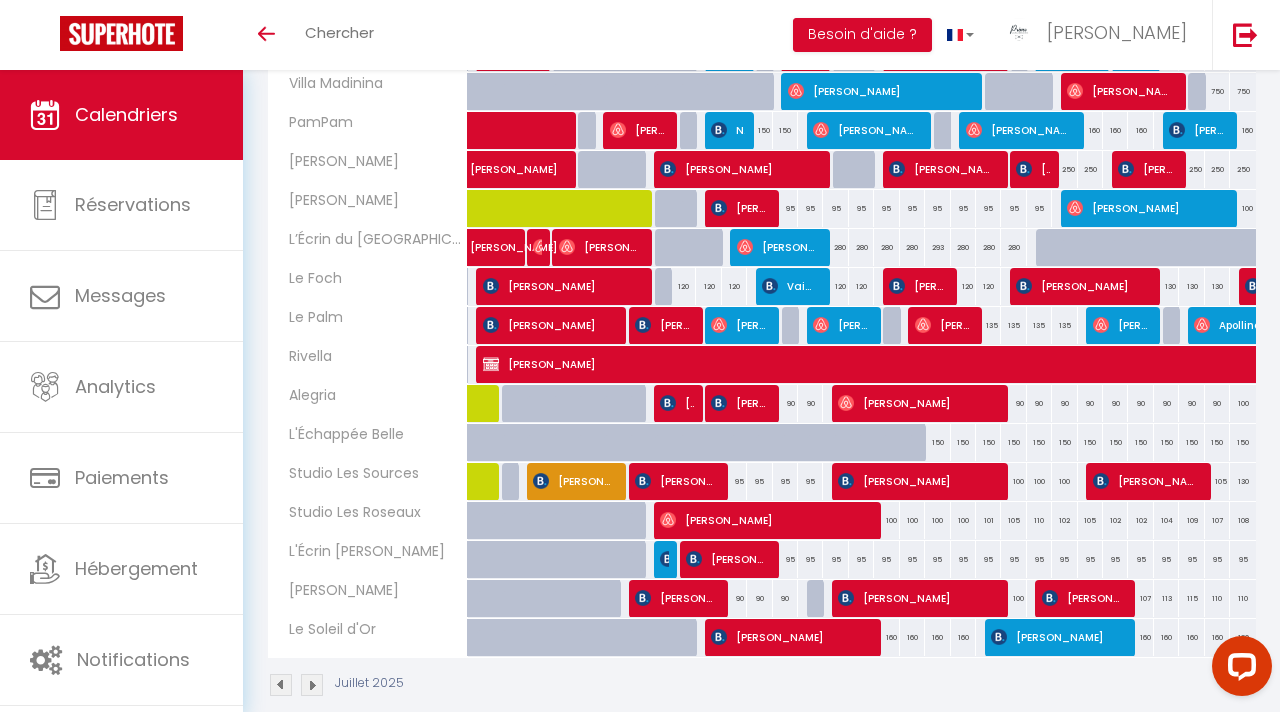 scroll, scrollTop: 762, scrollLeft: 0, axis: vertical 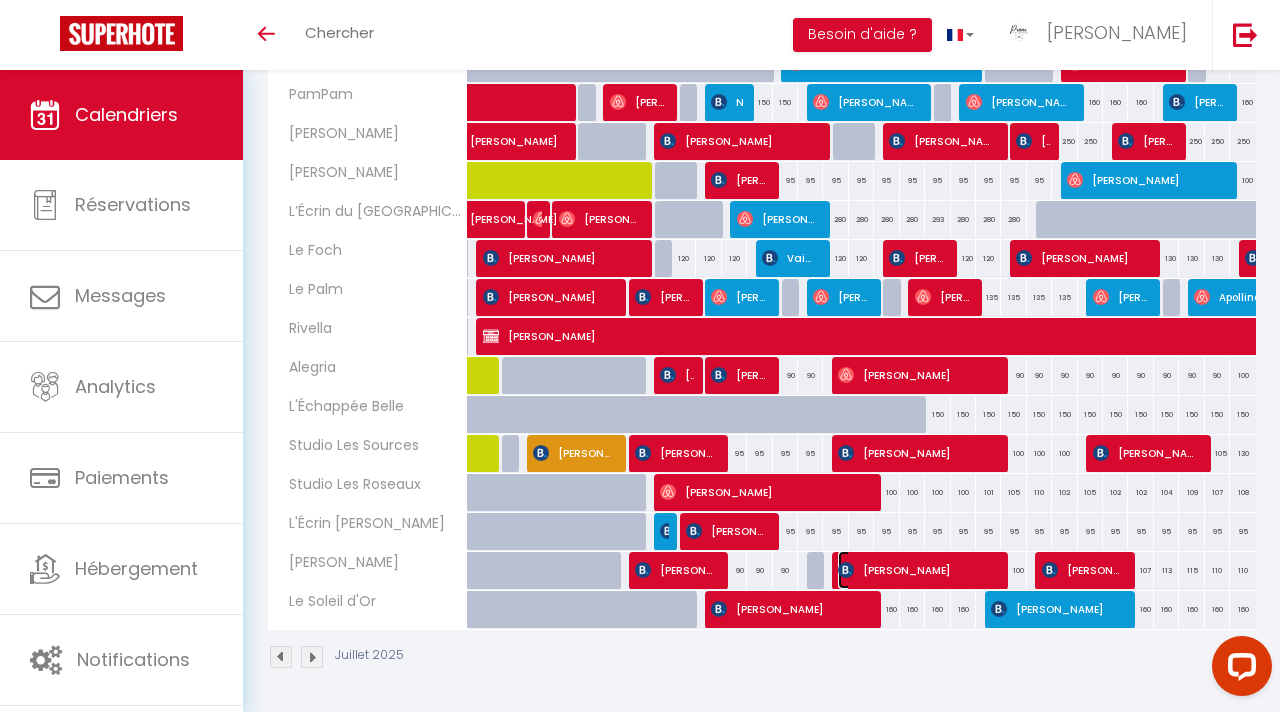 click on "[PERSON_NAME]" at bounding box center [917, 570] 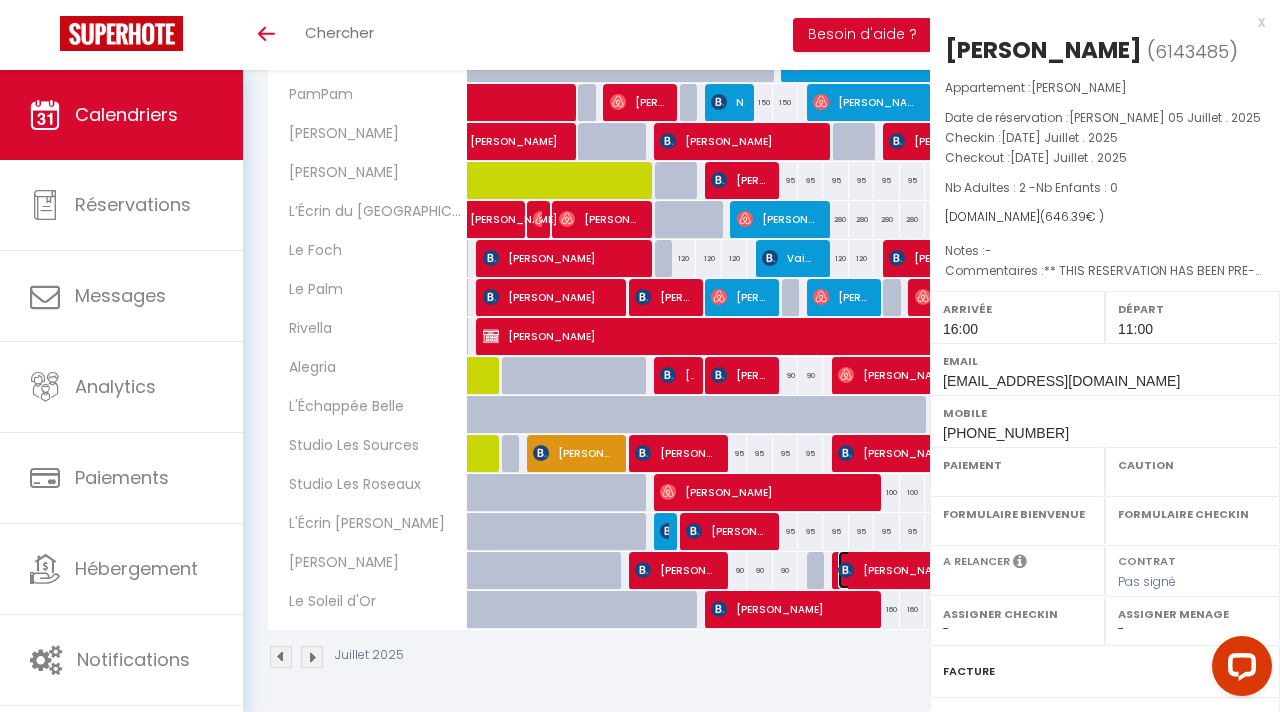 select on "OK" 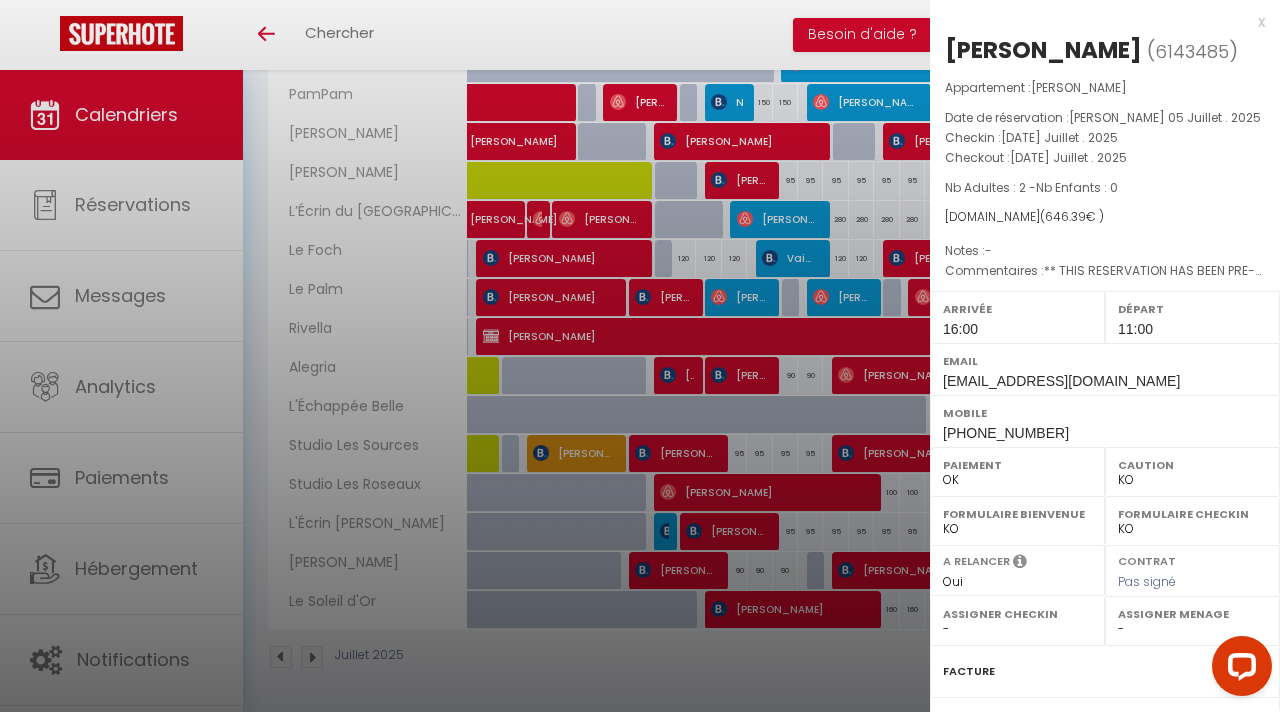 click at bounding box center [640, 356] 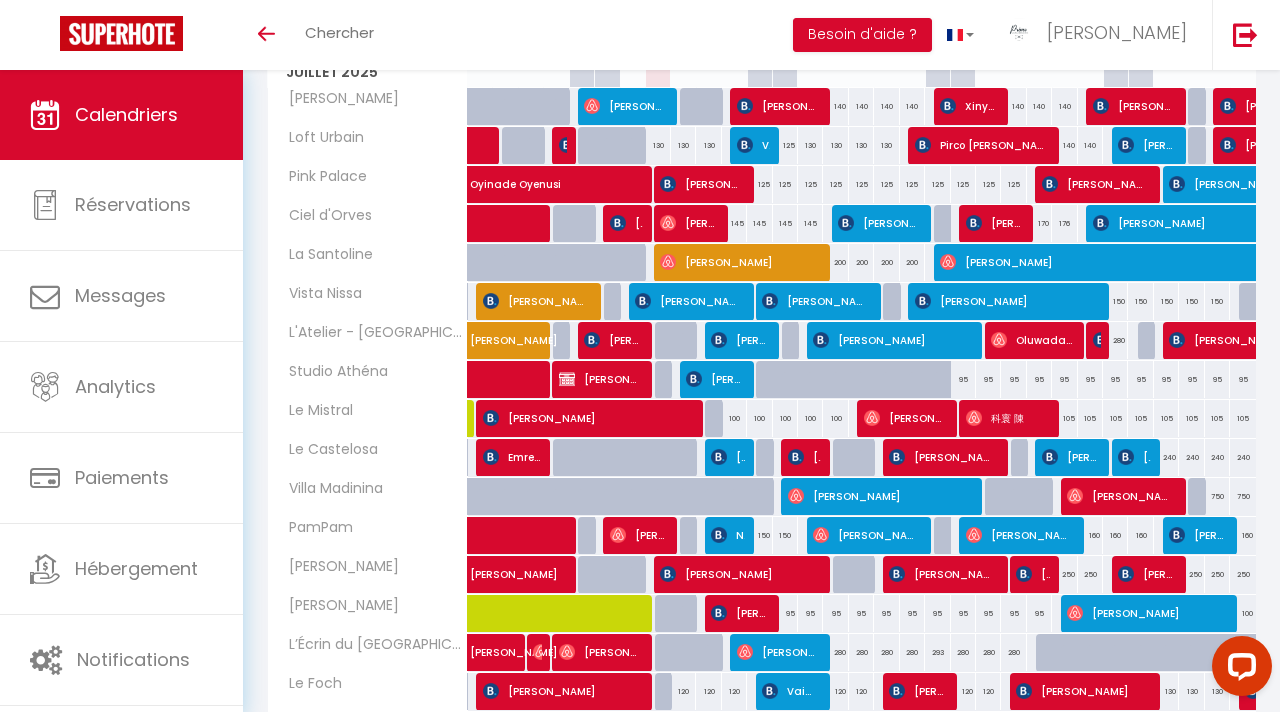 scroll, scrollTop: 0, scrollLeft: 0, axis: both 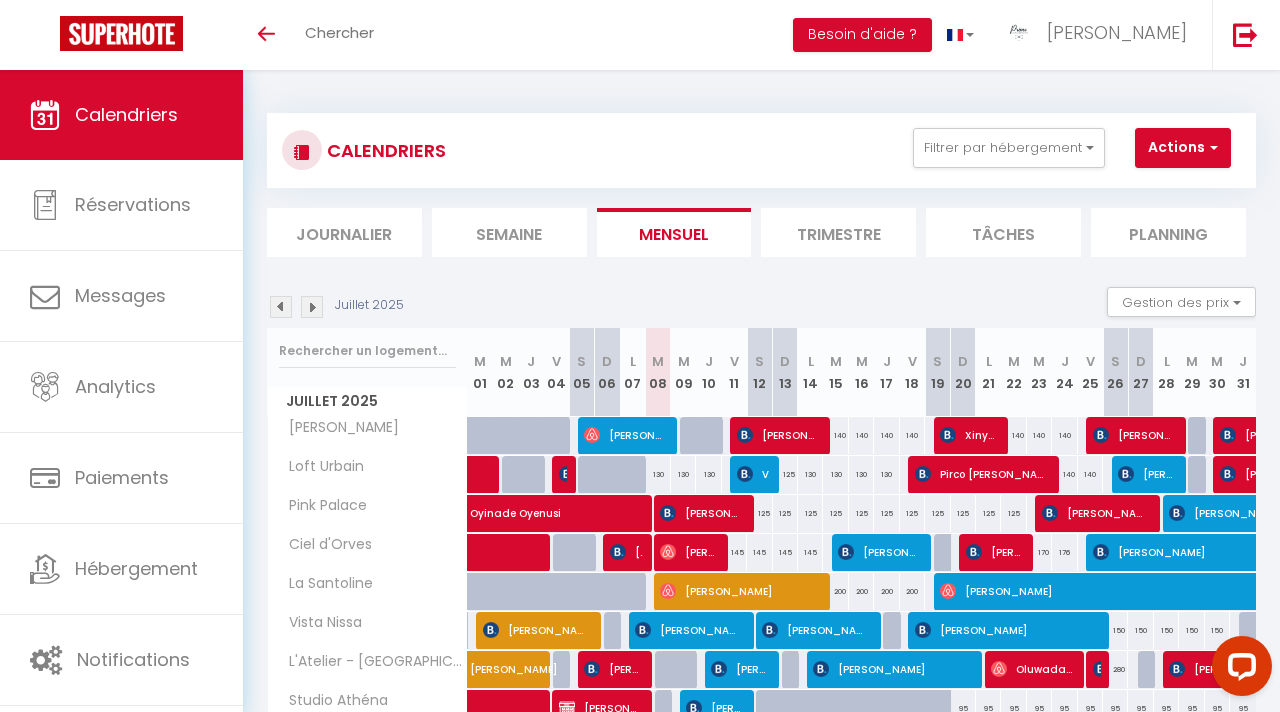 click at bounding box center (312, 307) 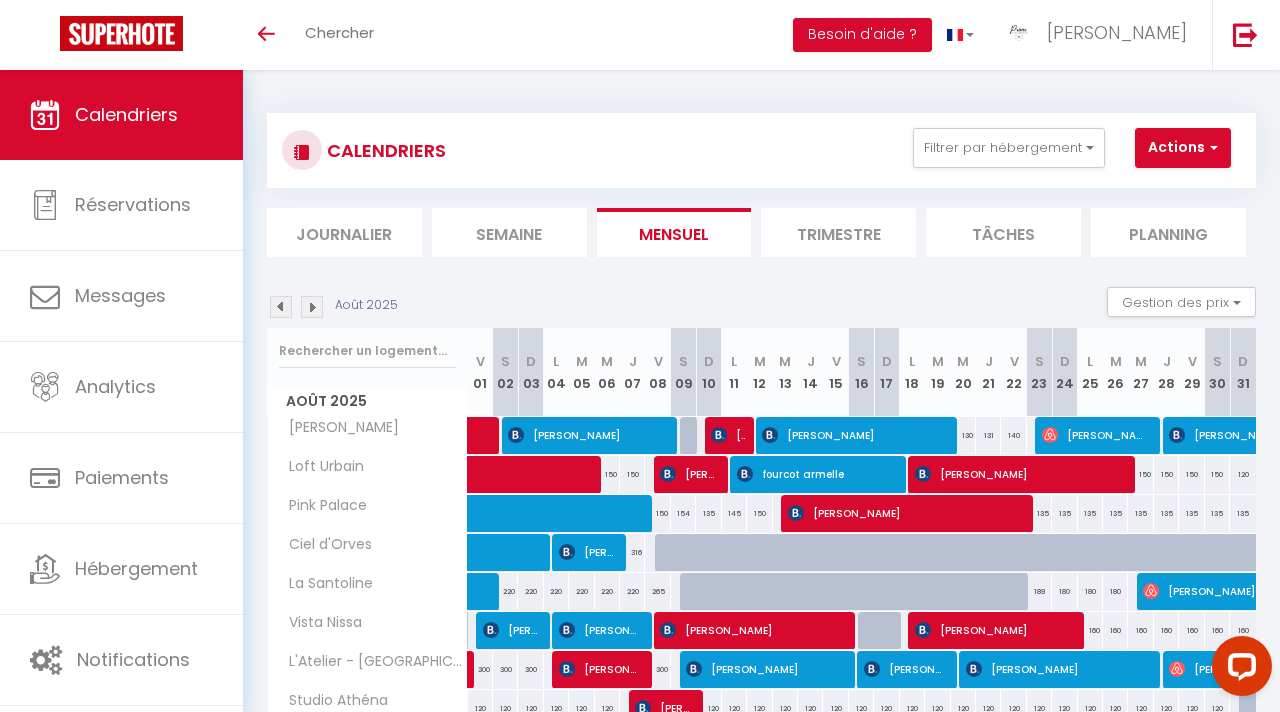 click at bounding box center [312, 307] 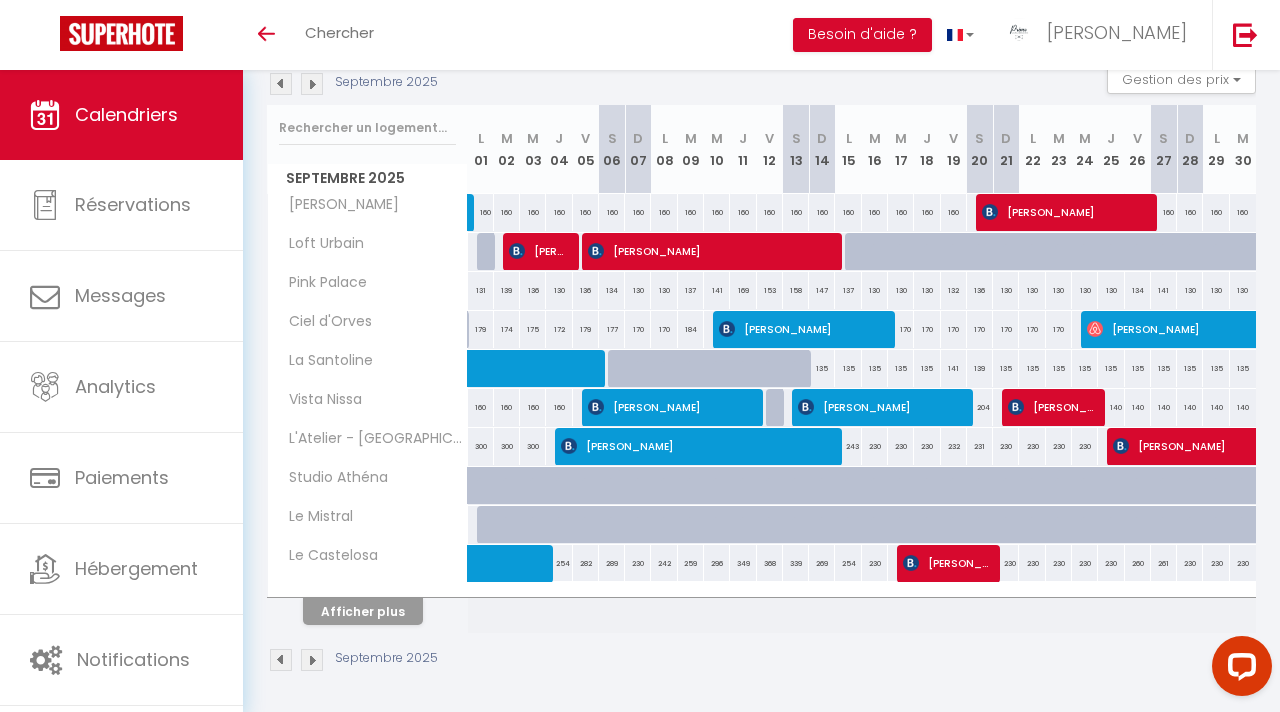 scroll, scrollTop: 157, scrollLeft: 0, axis: vertical 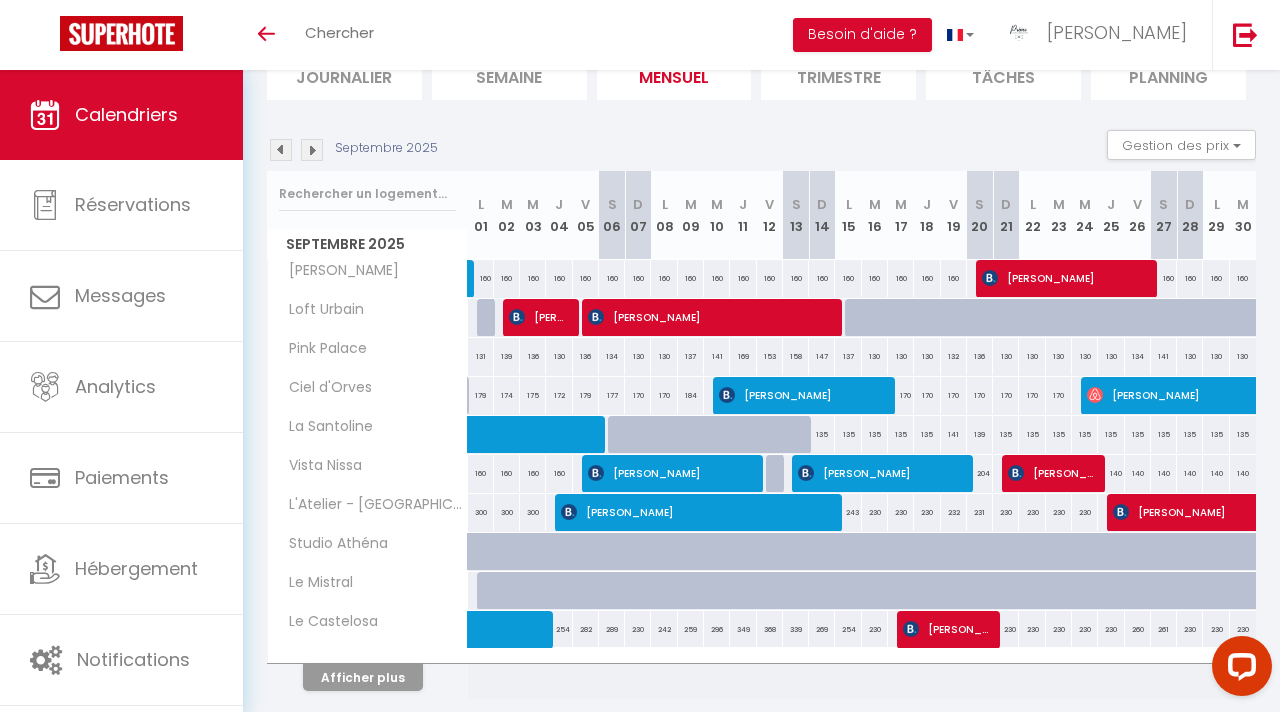click at bounding box center [312, 150] 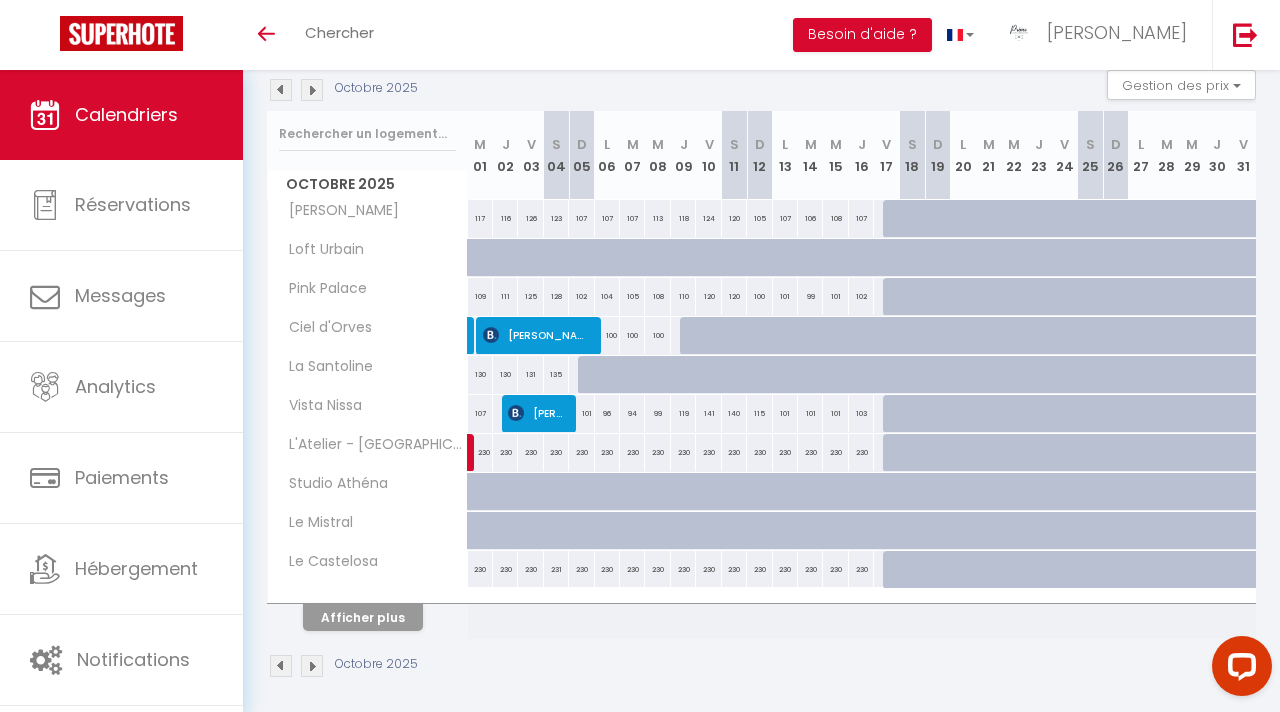 scroll, scrollTop: 216, scrollLeft: 0, axis: vertical 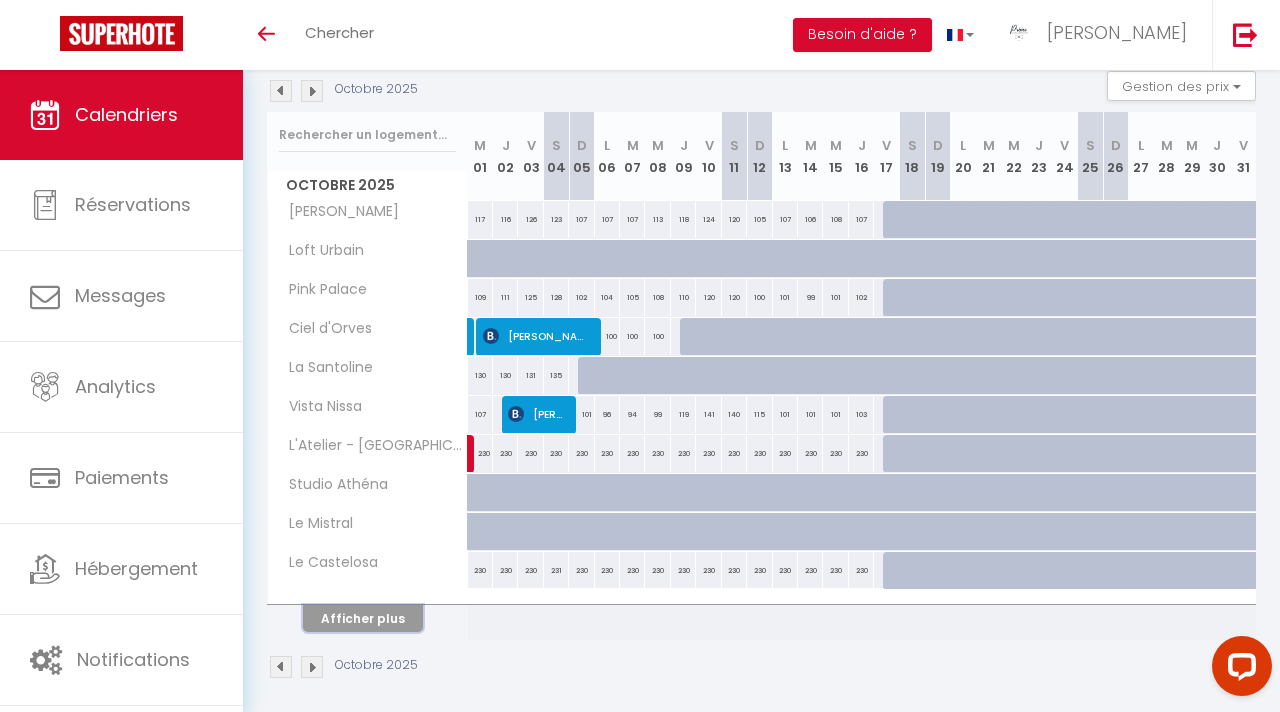 click on "Afficher plus" at bounding box center [363, 618] 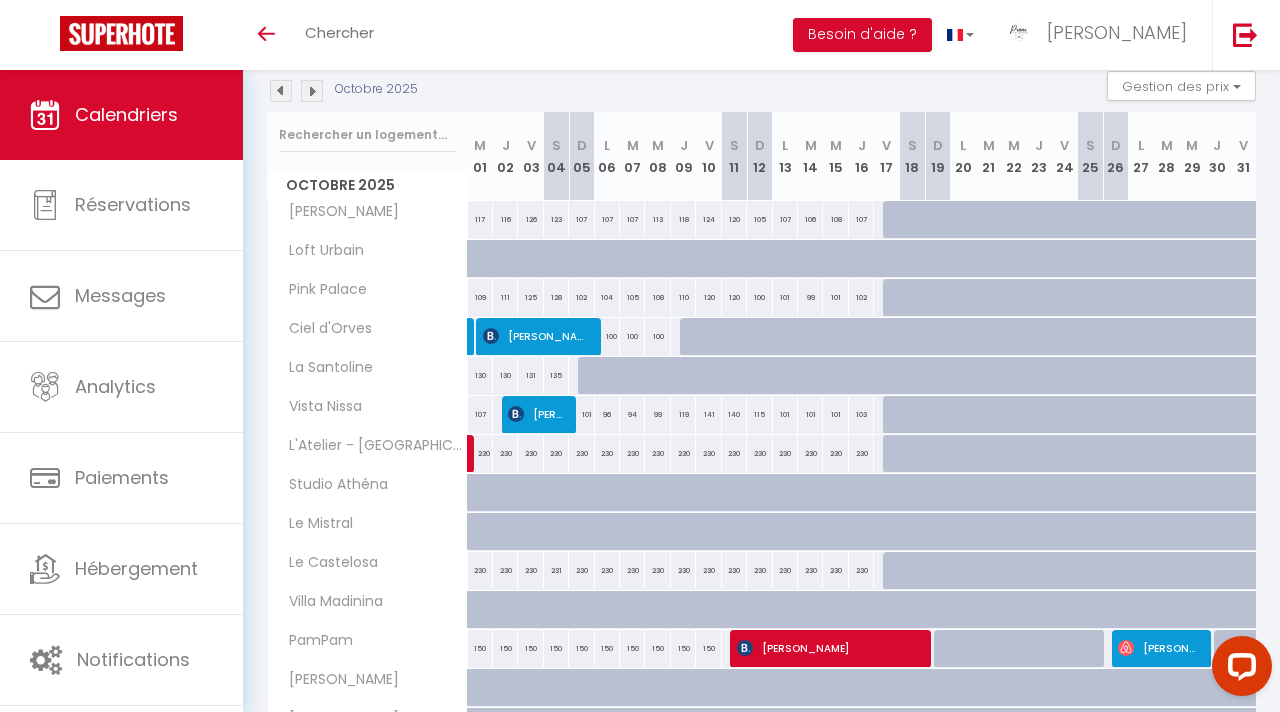 click on "107" at bounding box center [480, 414] 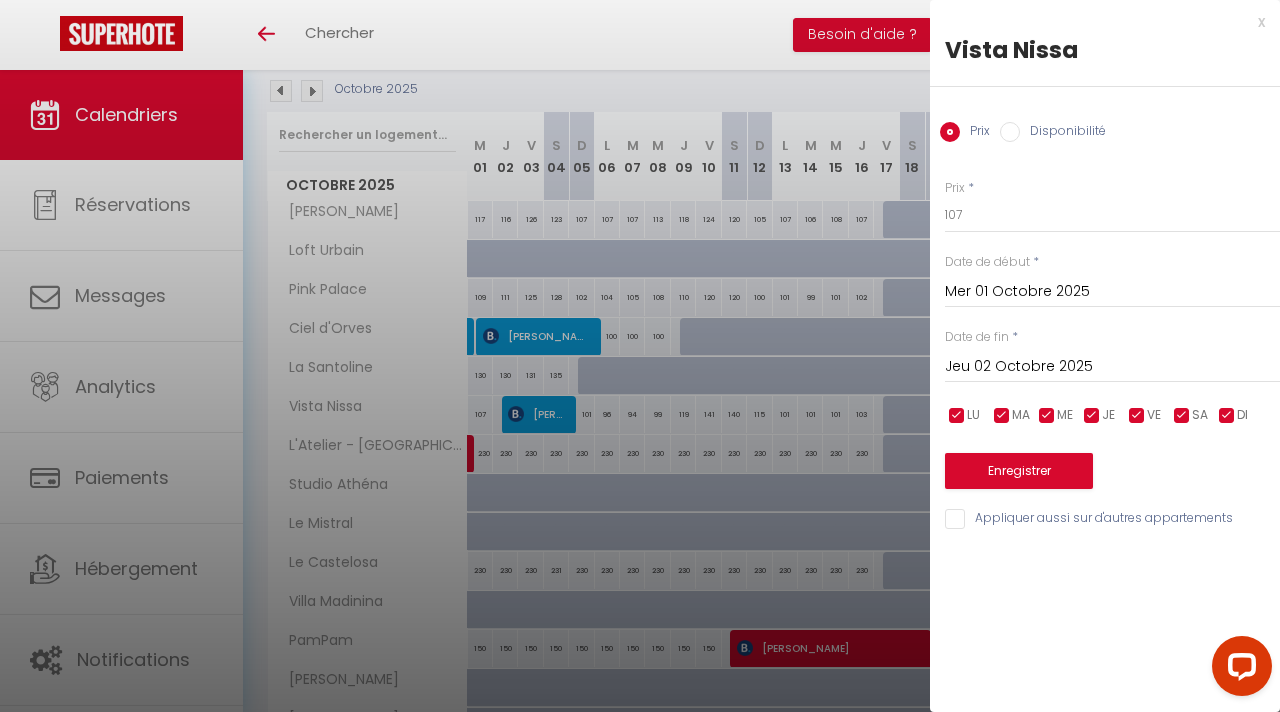 click on "Prix     Disponibilité" at bounding box center [1105, 120] 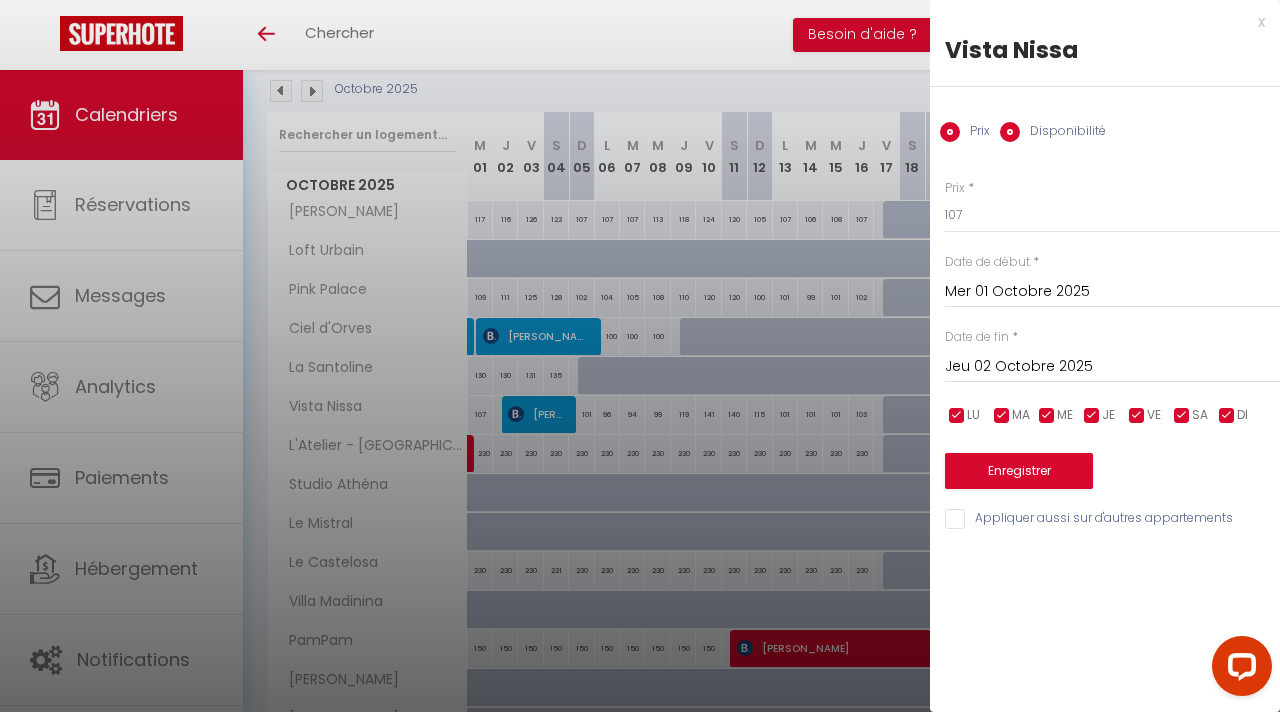 radio on "false" 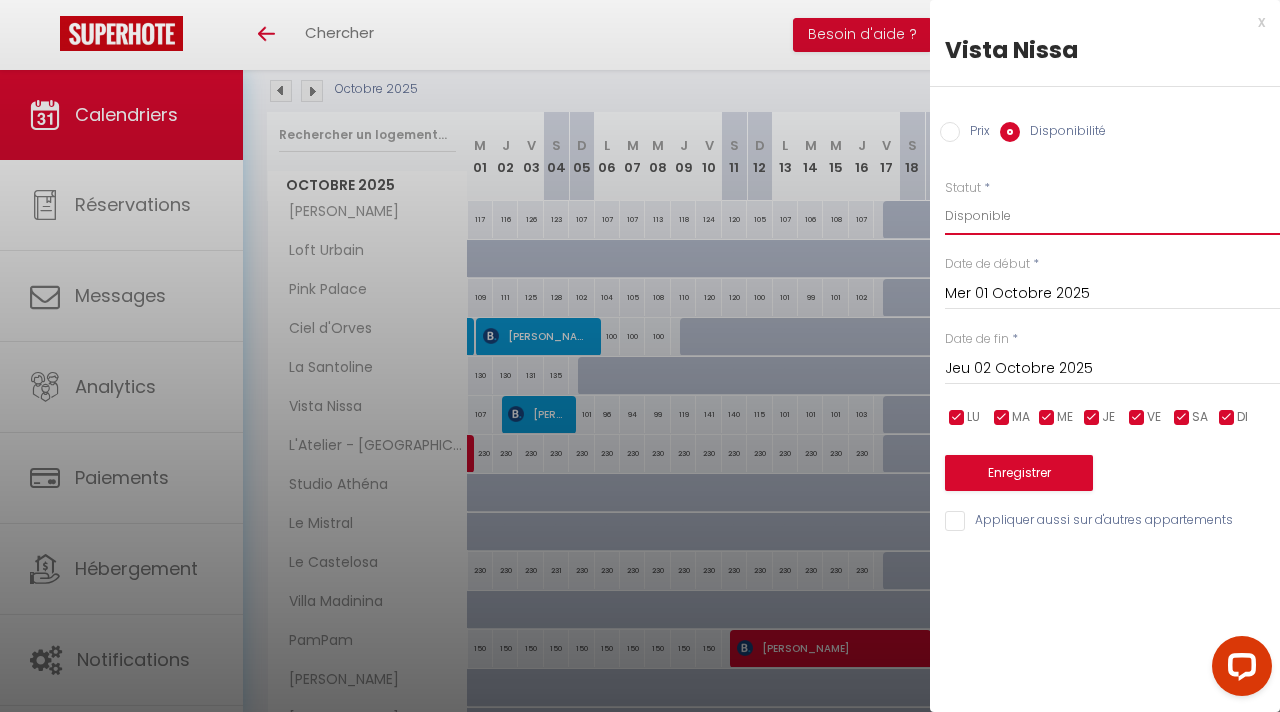 click on "Disponible
Indisponible" at bounding box center (1112, 216) 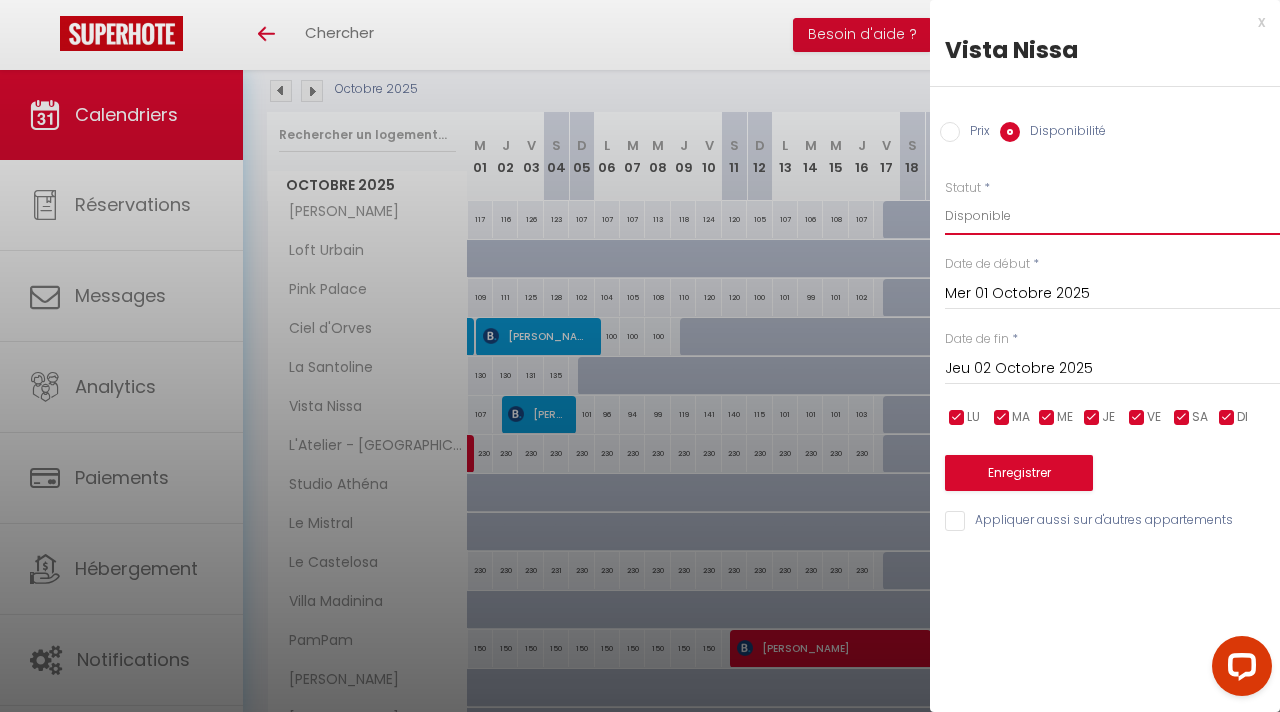 select on "0" 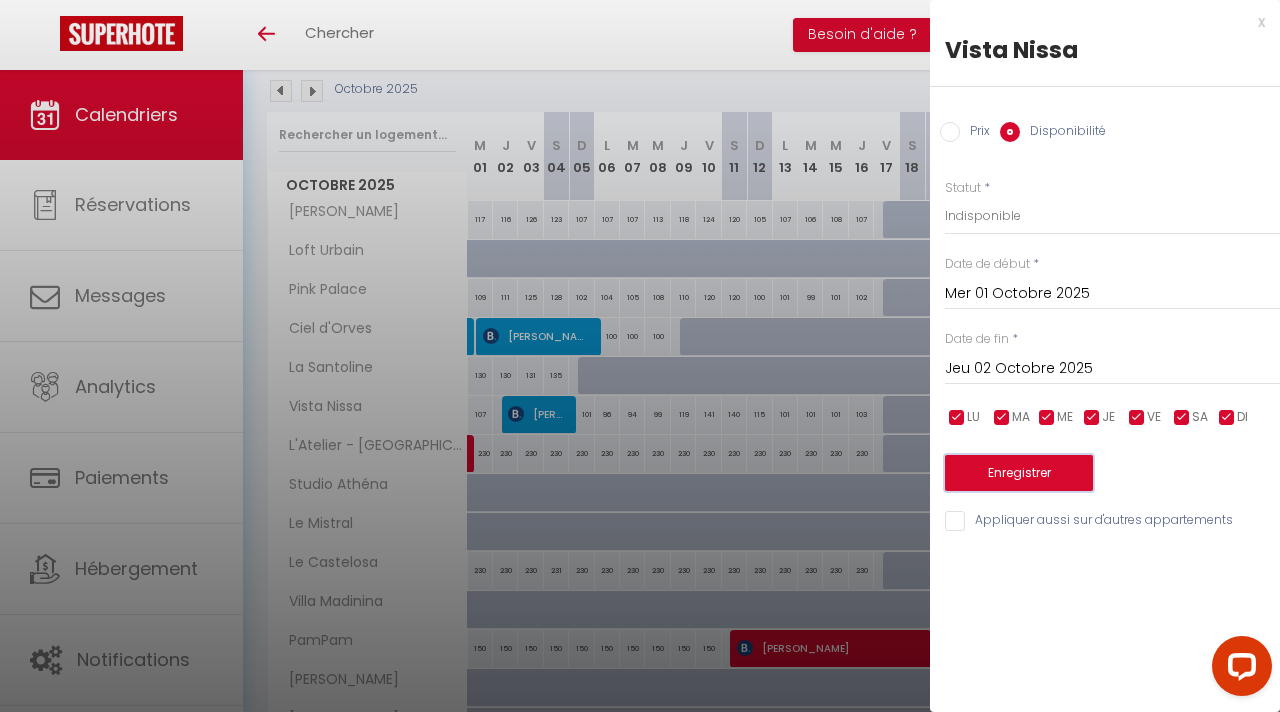 click on "Enregistrer" at bounding box center [1019, 473] 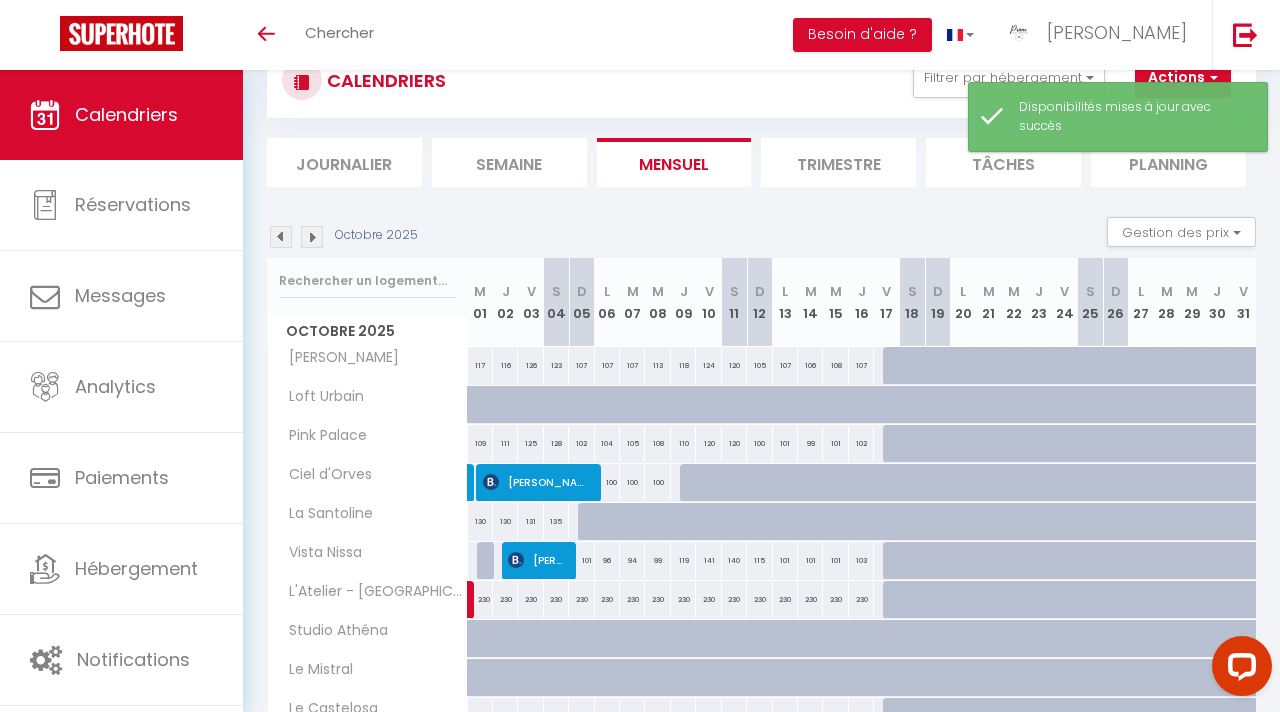 scroll, scrollTop: 216, scrollLeft: 0, axis: vertical 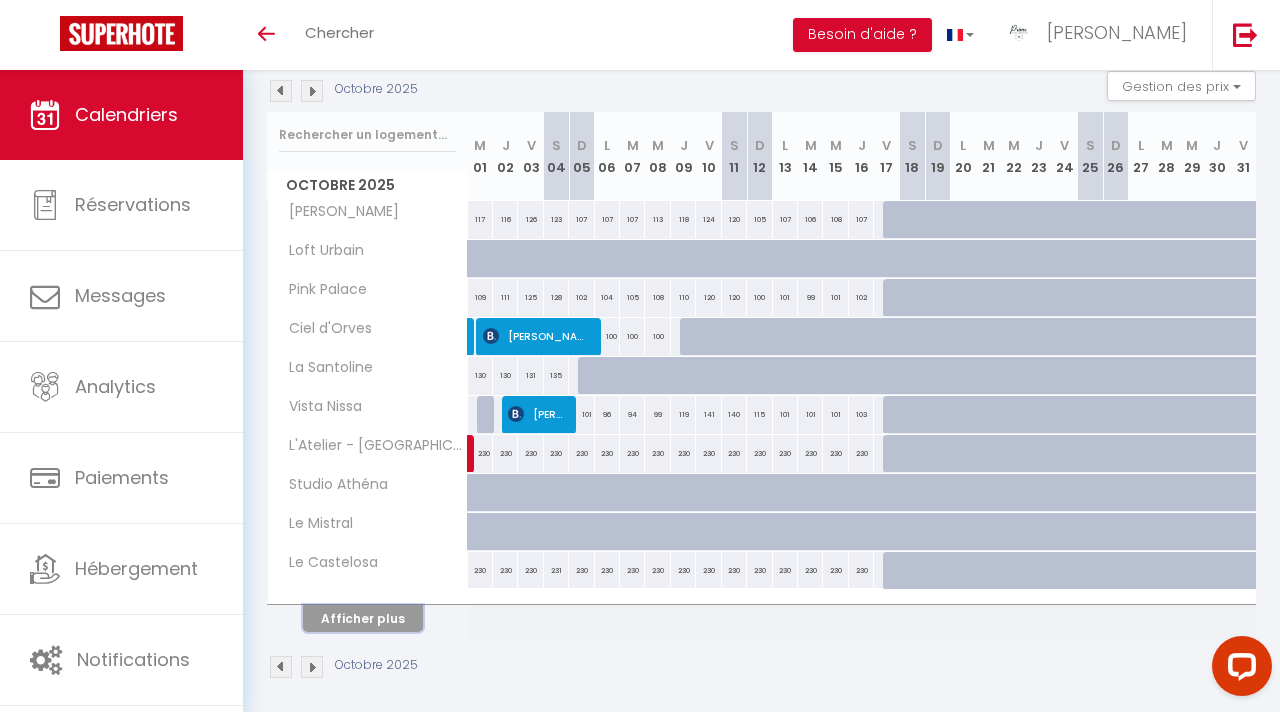 click on "Afficher plus" at bounding box center [363, 618] 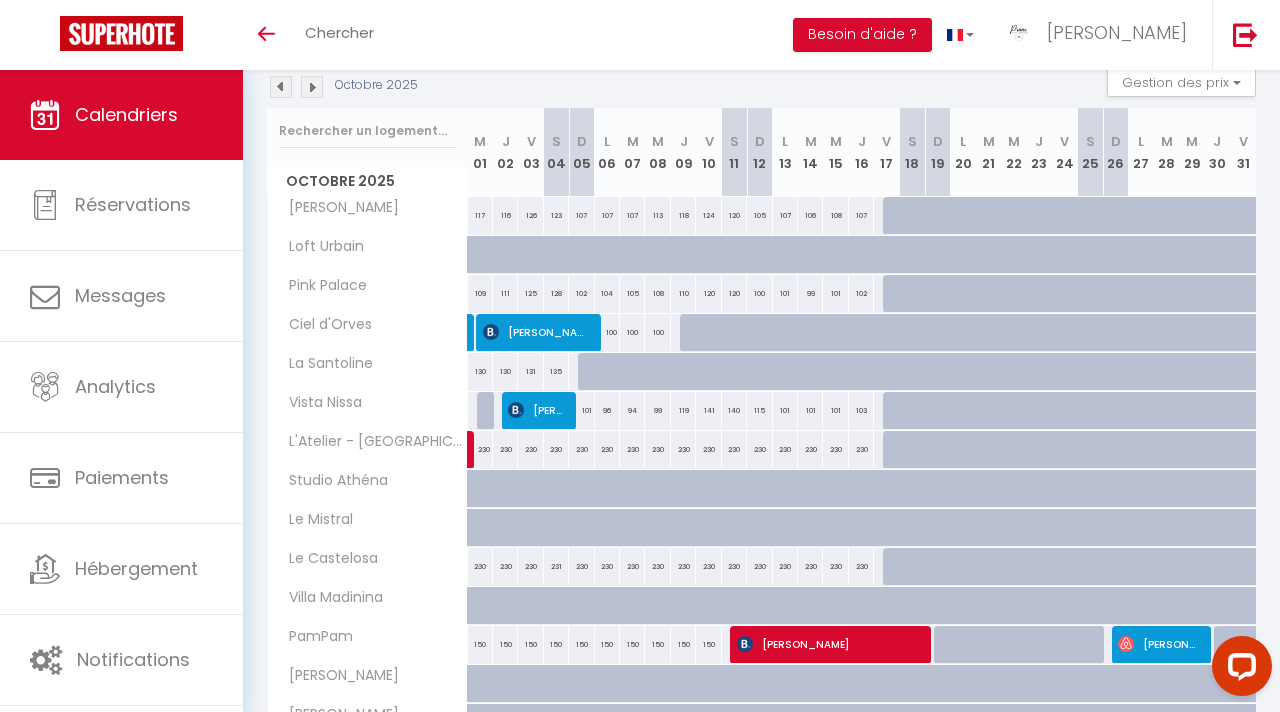 scroll, scrollTop: 145, scrollLeft: 0, axis: vertical 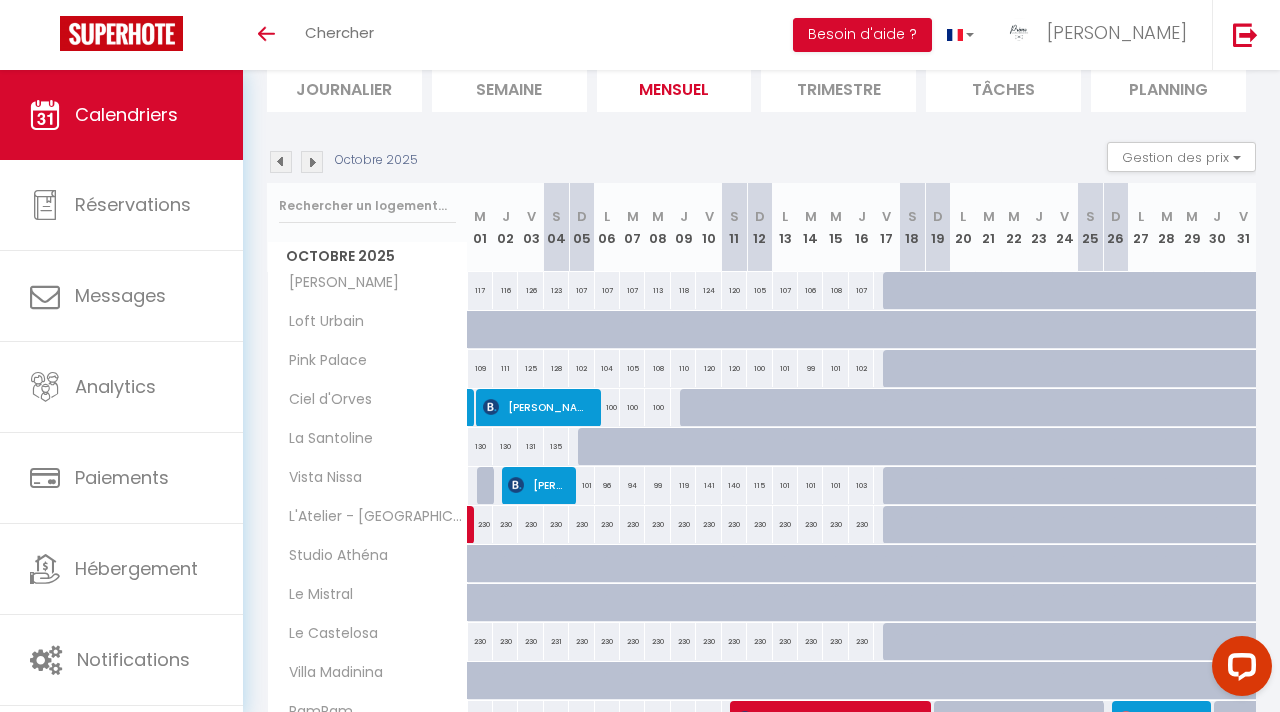 click at bounding box center [281, 162] 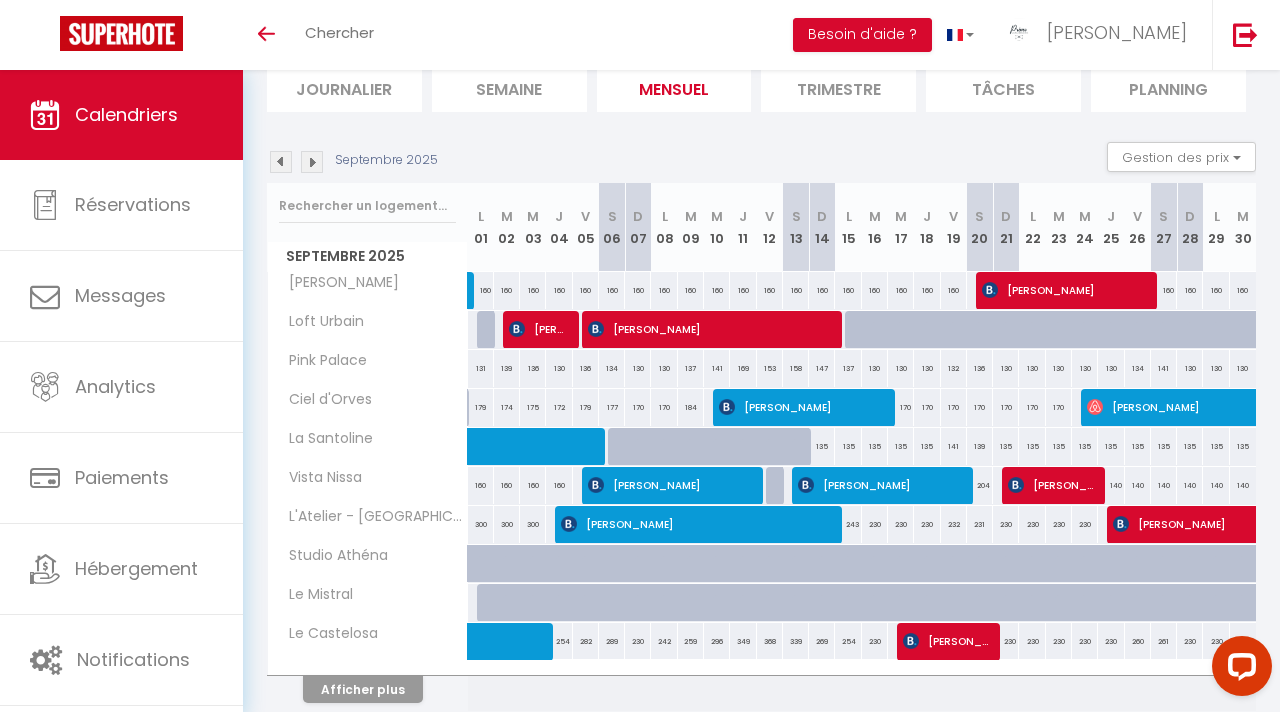 scroll, scrollTop: 226, scrollLeft: 0, axis: vertical 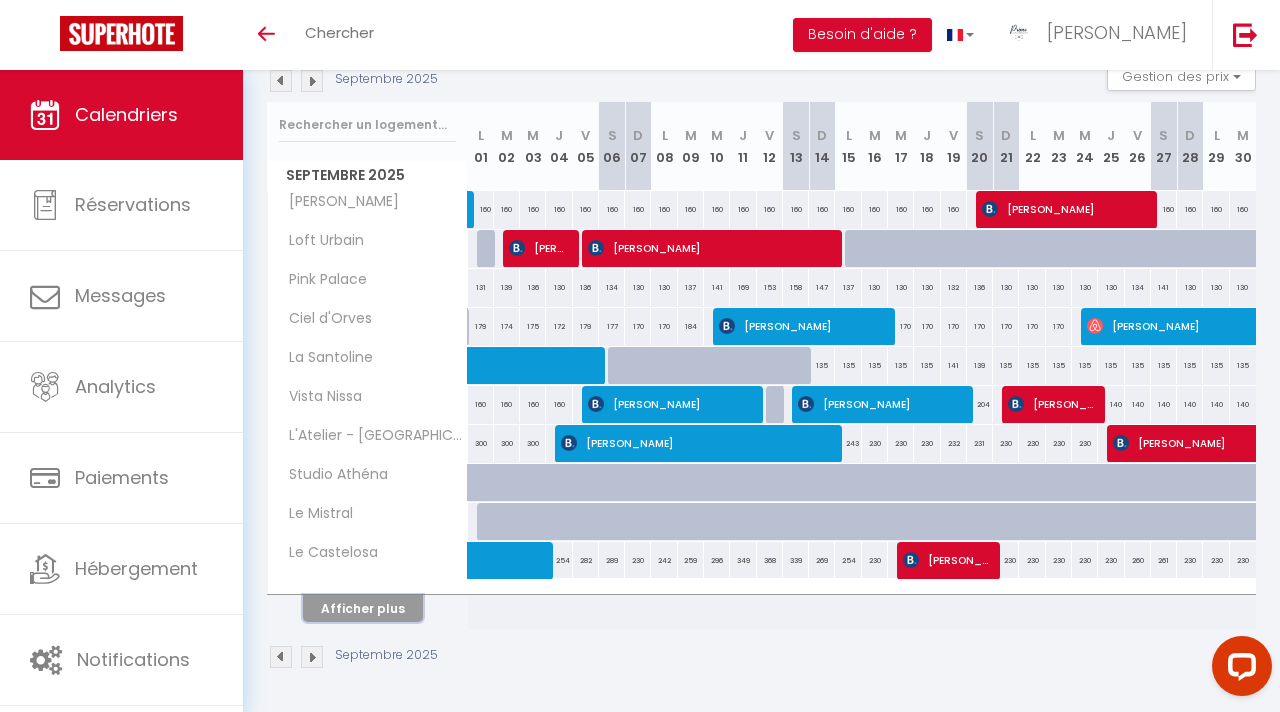 click on "Afficher plus" at bounding box center [363, 608] 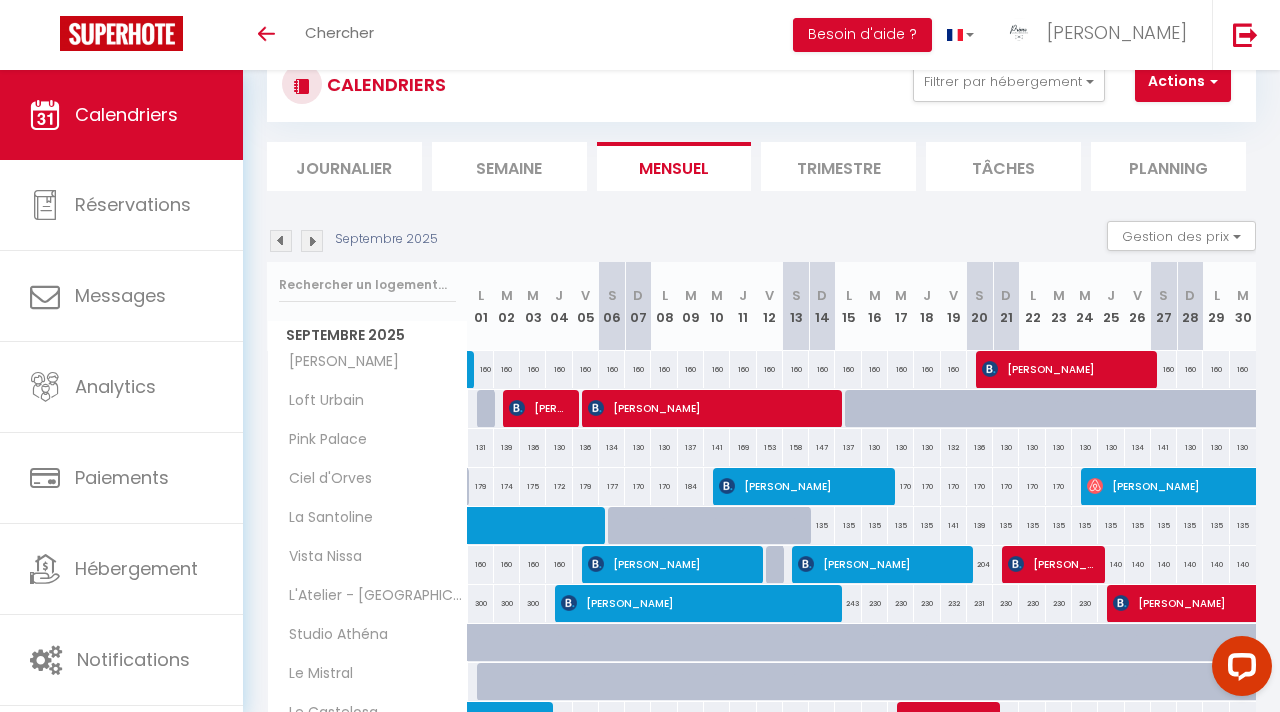 scroll, scrollTop: 42, scrollLeft: 0, axis: vertical 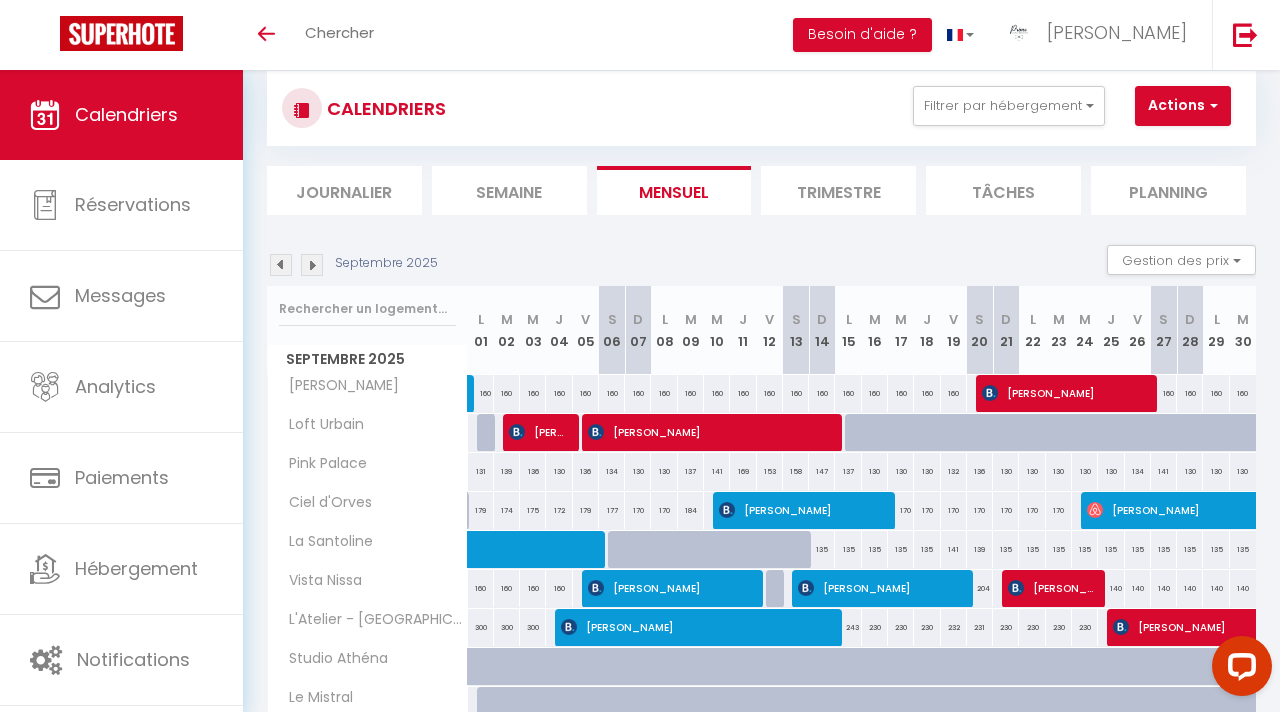 click at bounding box center (281, 265) 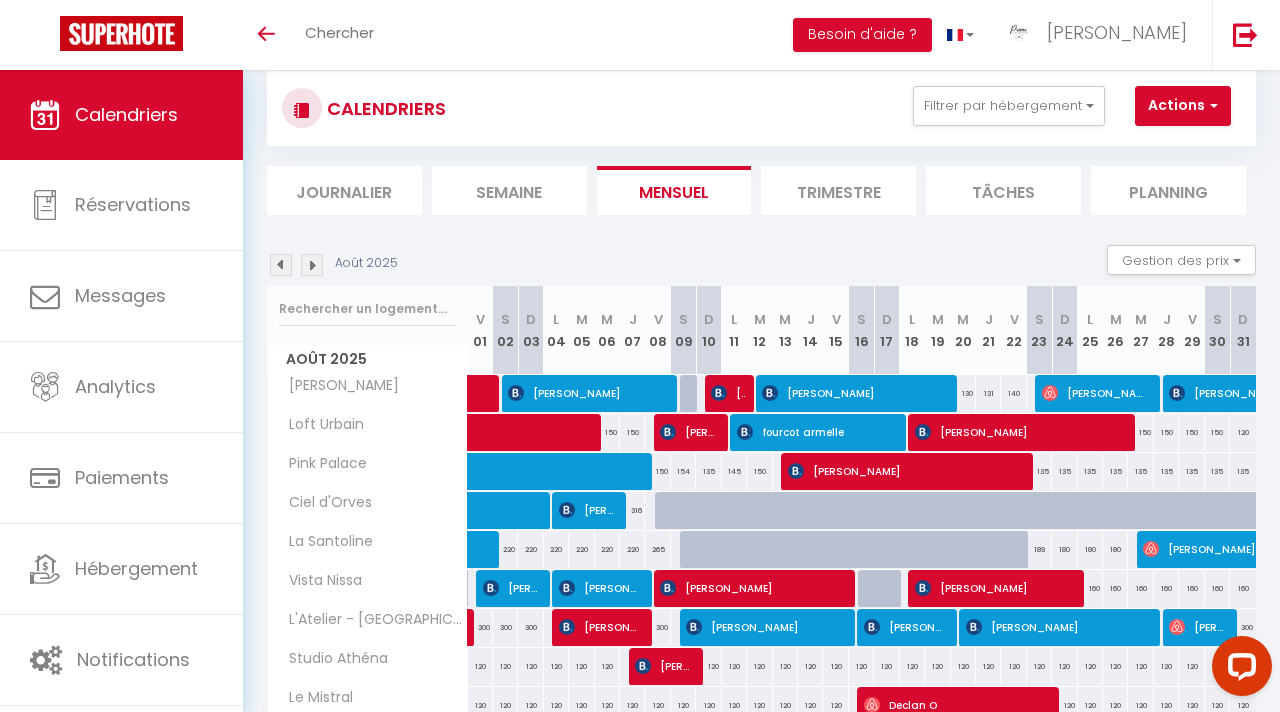 scroll, scrollTop: 226, scrollLeft: 0, axis: vertical 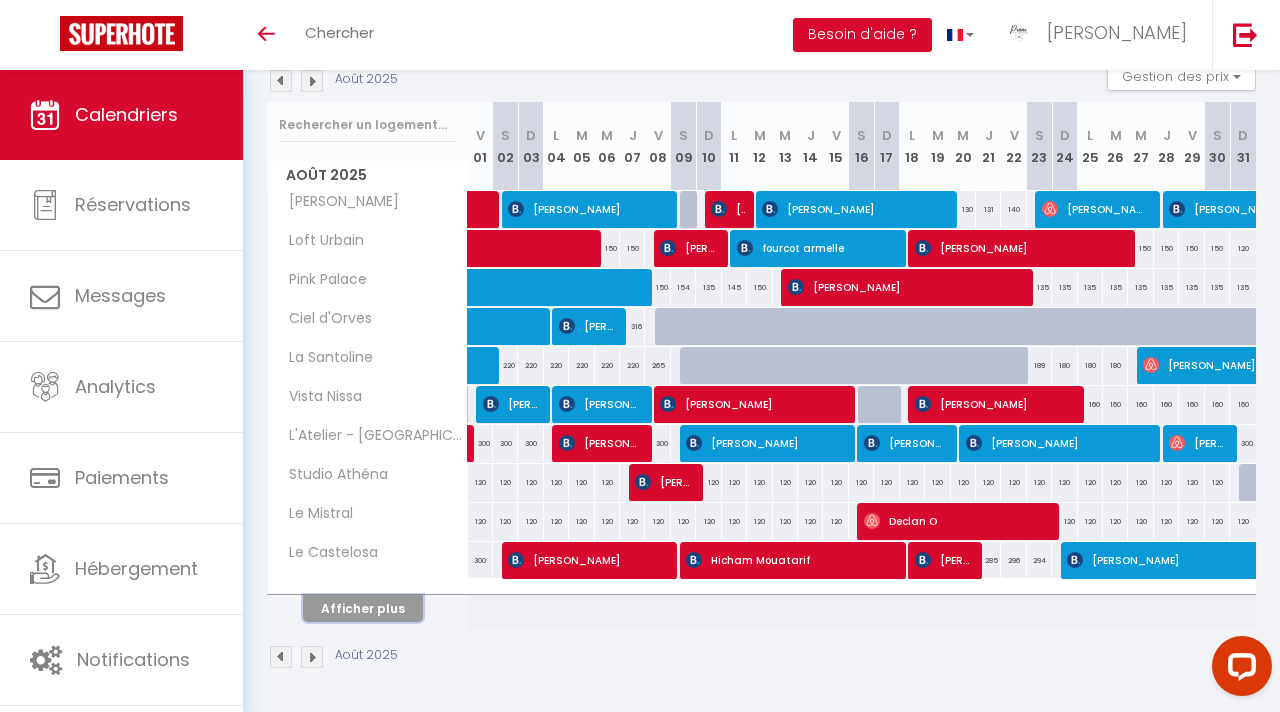 click on "Afficher plus" at bounding box center (363, 608) 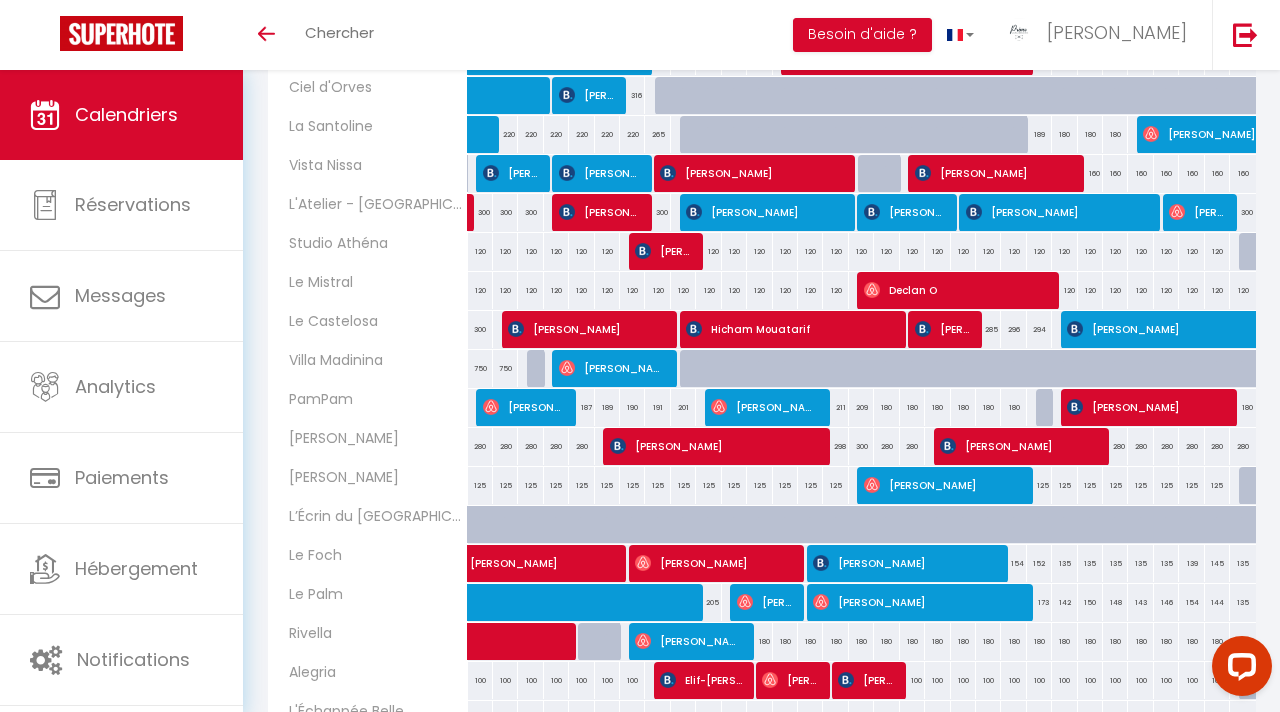 scroll, scrollTop: 605, scrollLeft: 0, axis: vertical 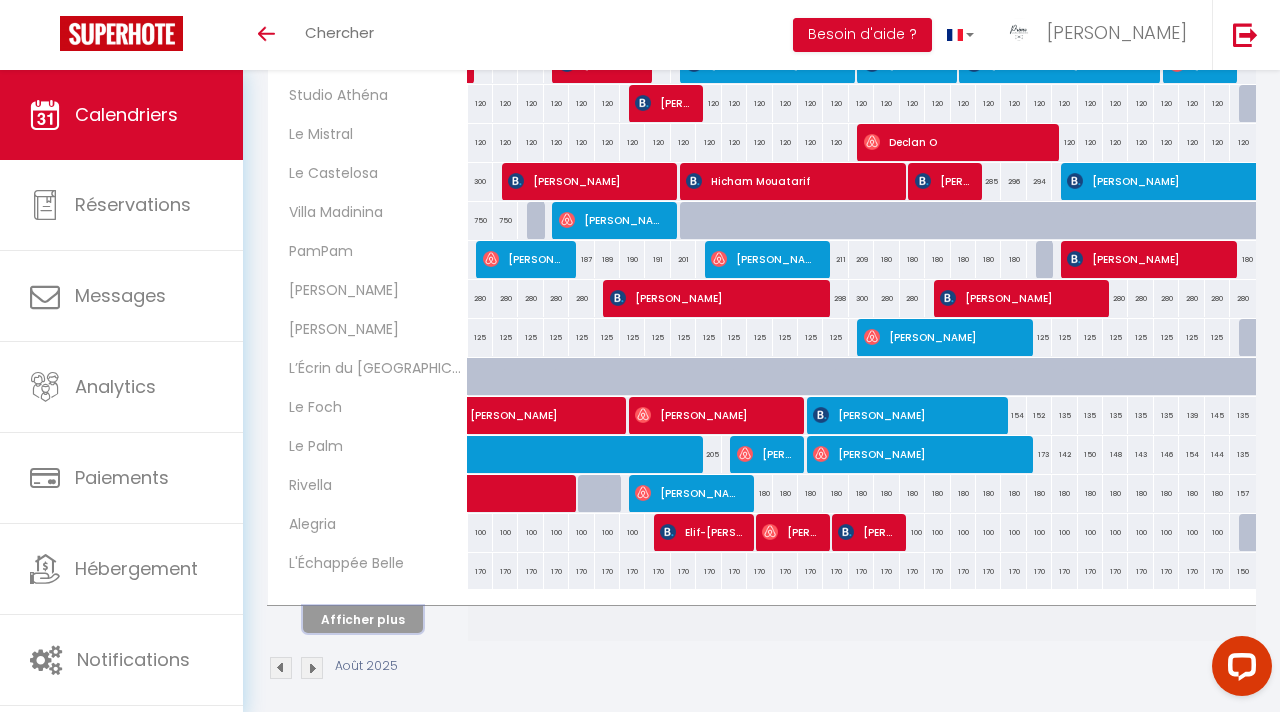 click on "Afficher plus" at bounding box center [363, 619] 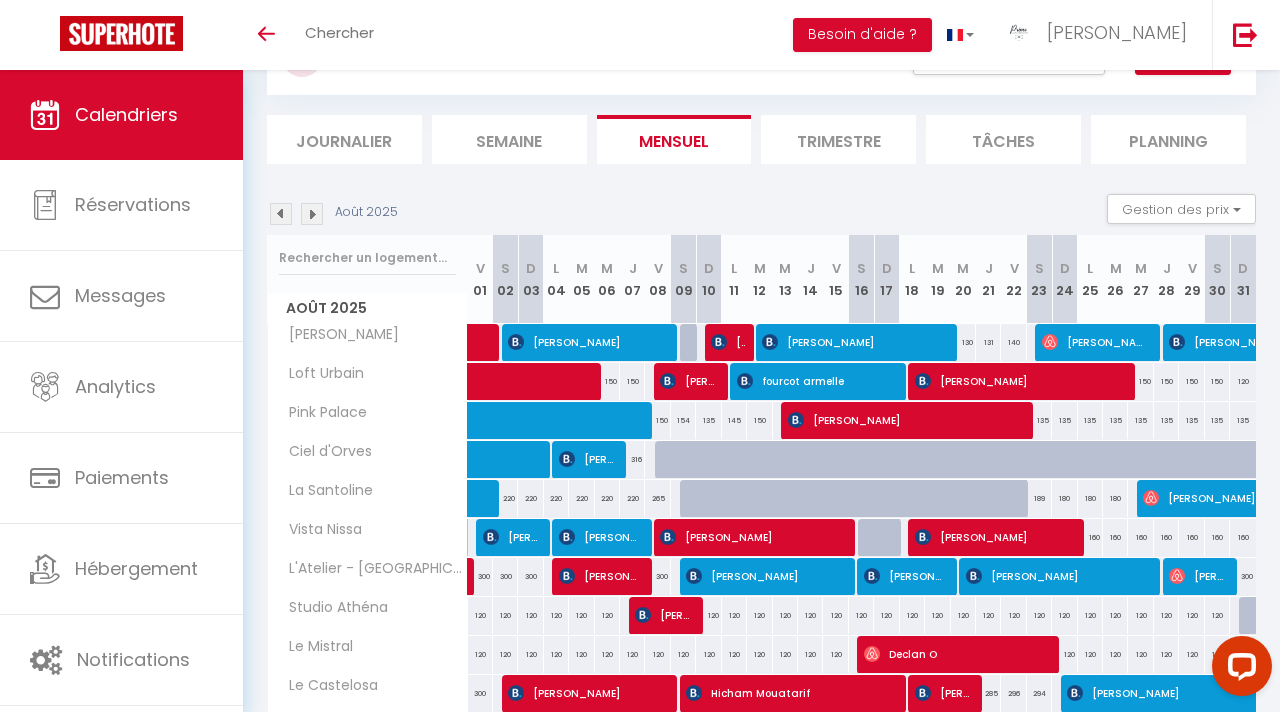 scroll, scrollTop: 0, scrollLeft: 0, axis: both 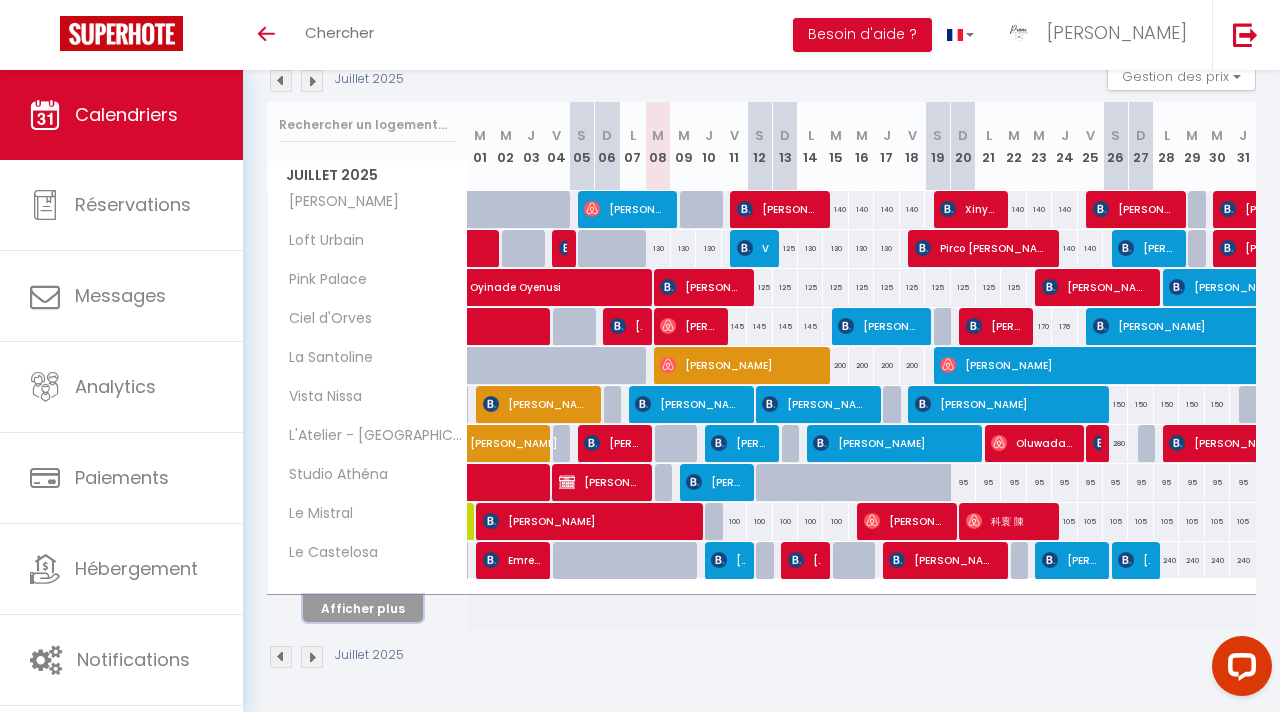 click on "Afficher plus" at bounding box center (363, 608) 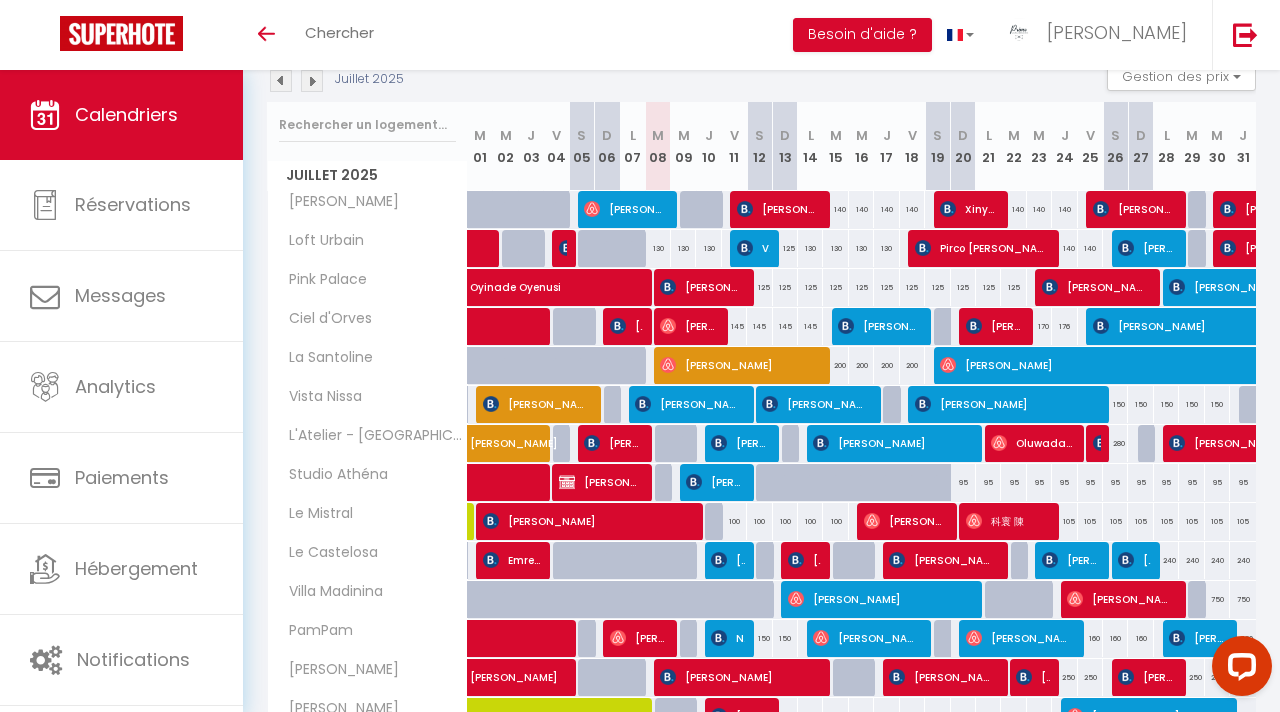 select 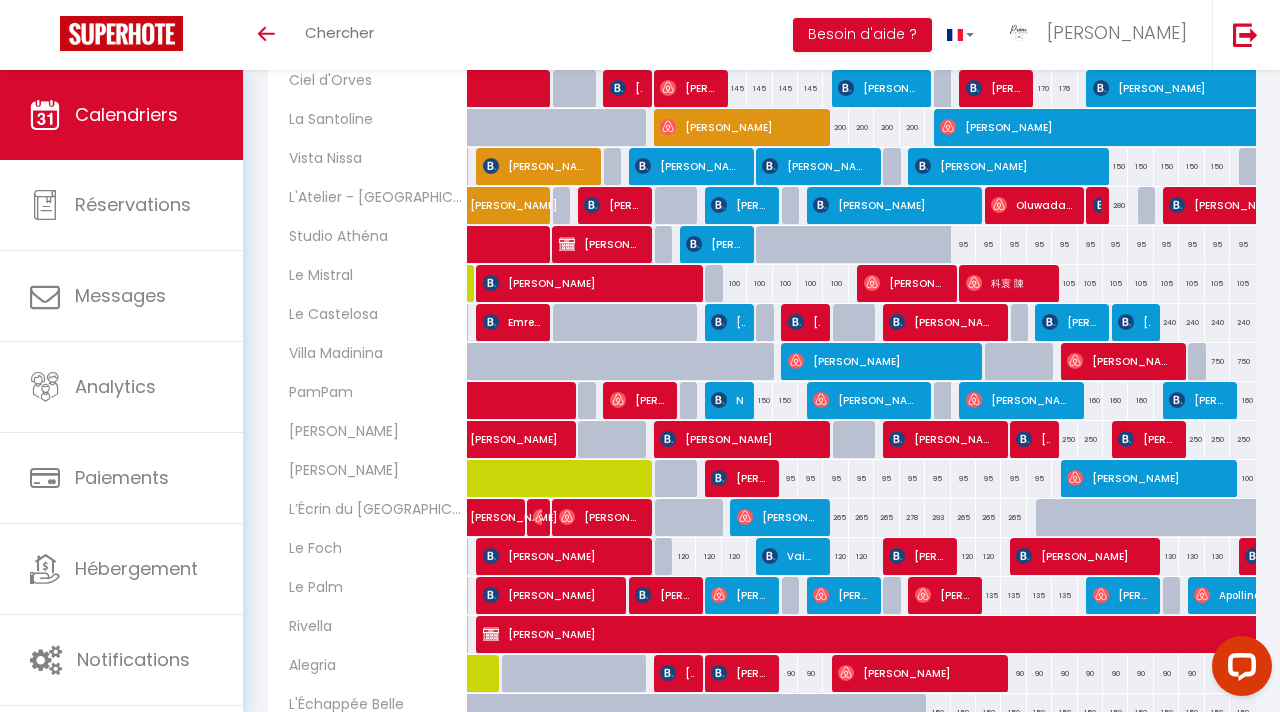 scroll, scrollTop: 531, scrollLeft: 0, axis: vertical 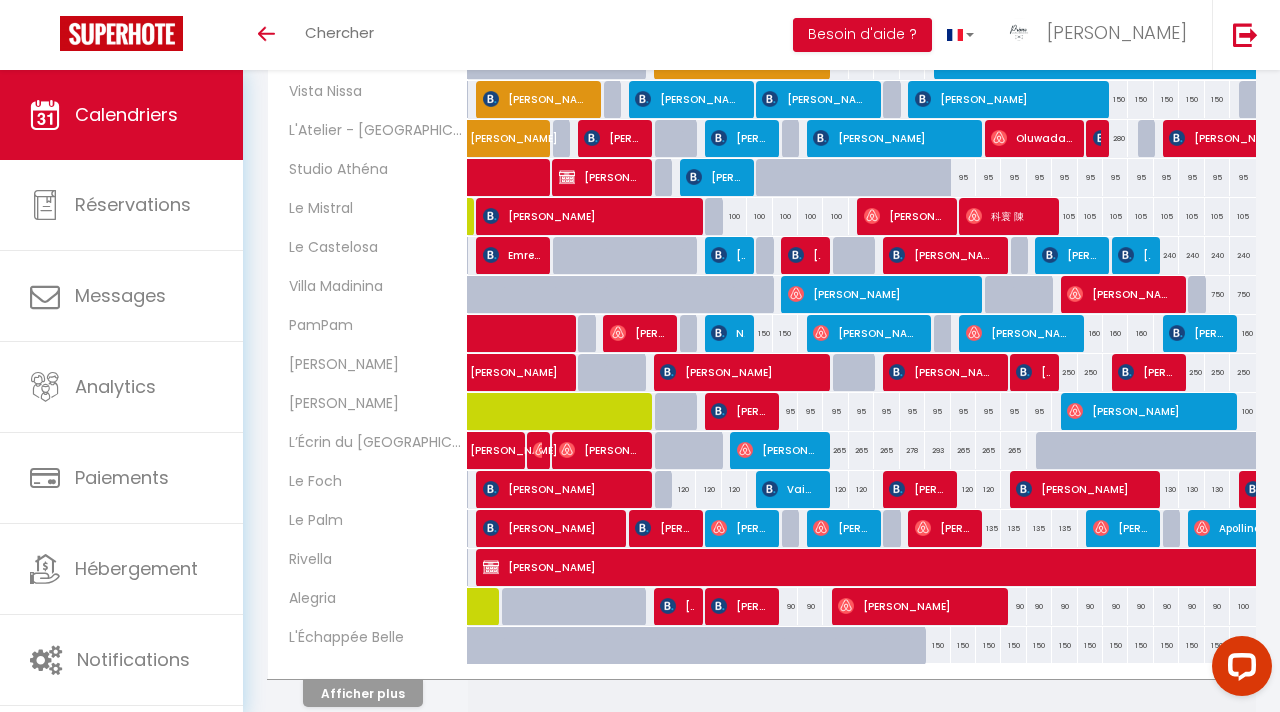click at bounding box center [667, 490] 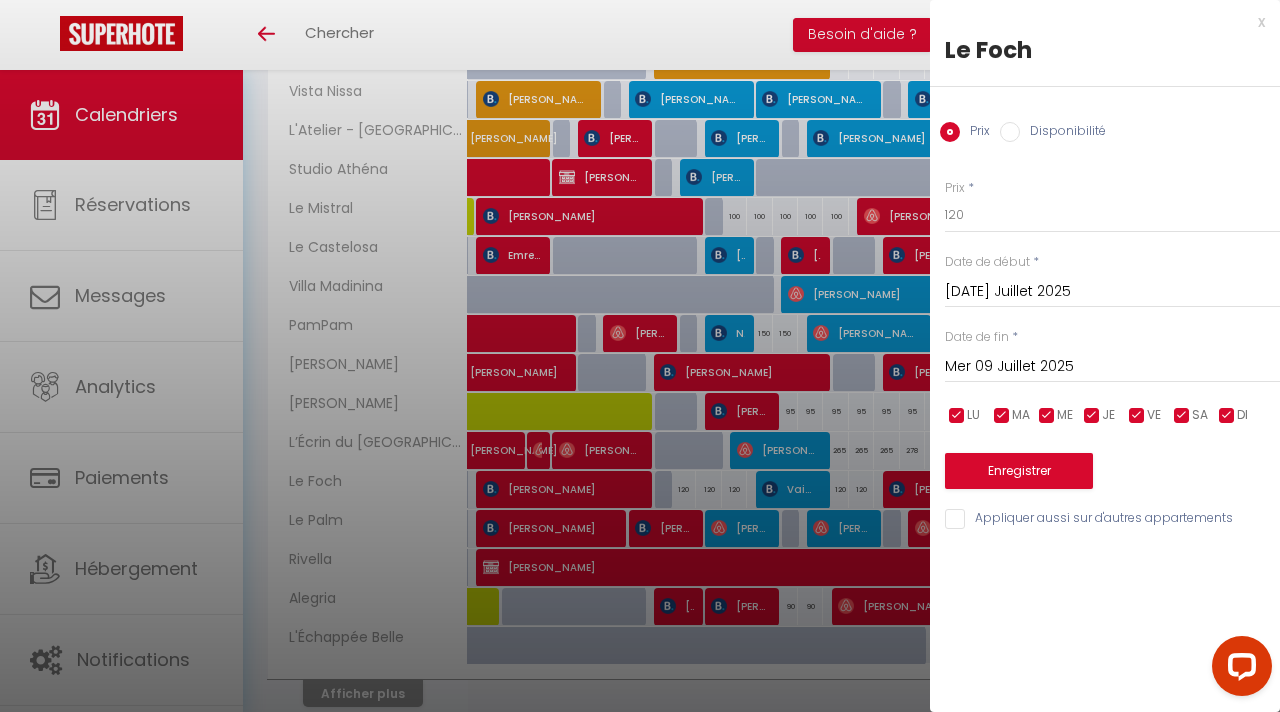 click on "Disponibilité" at bounding box center [1063, 133] 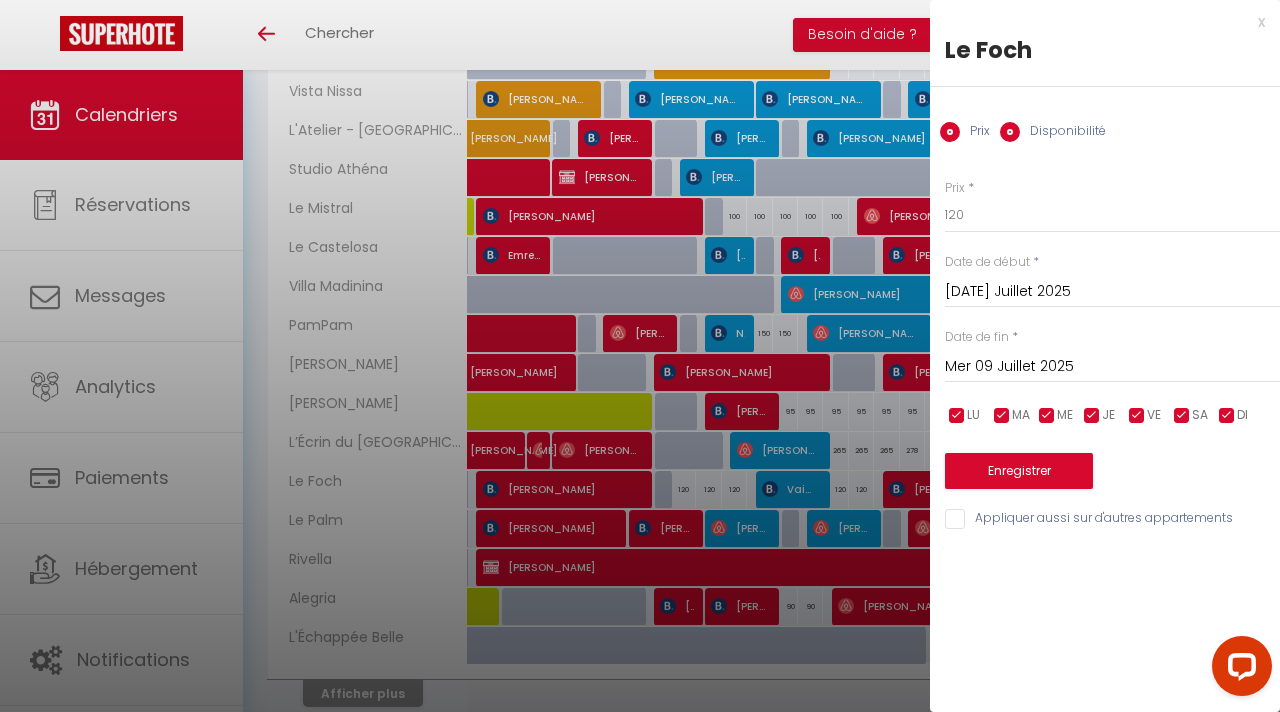 radio on "false" 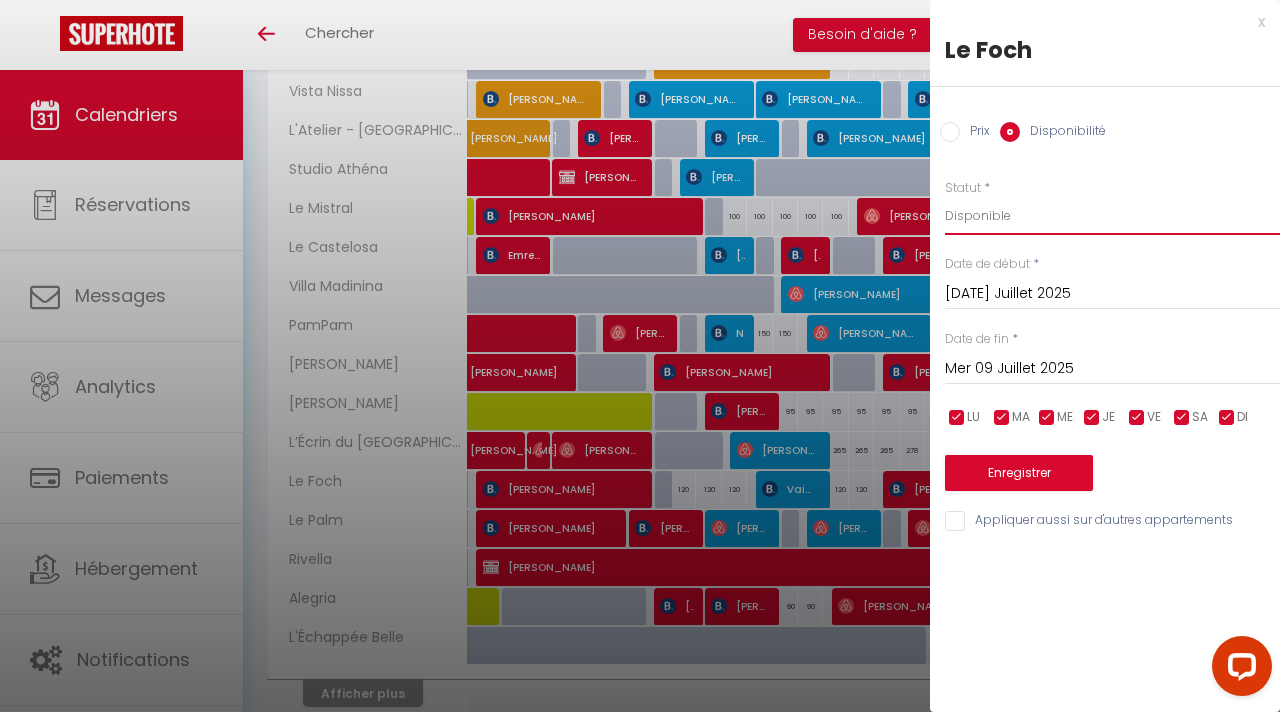 click on "Disponible
Indisponible" at bounding box center [1112, 216] 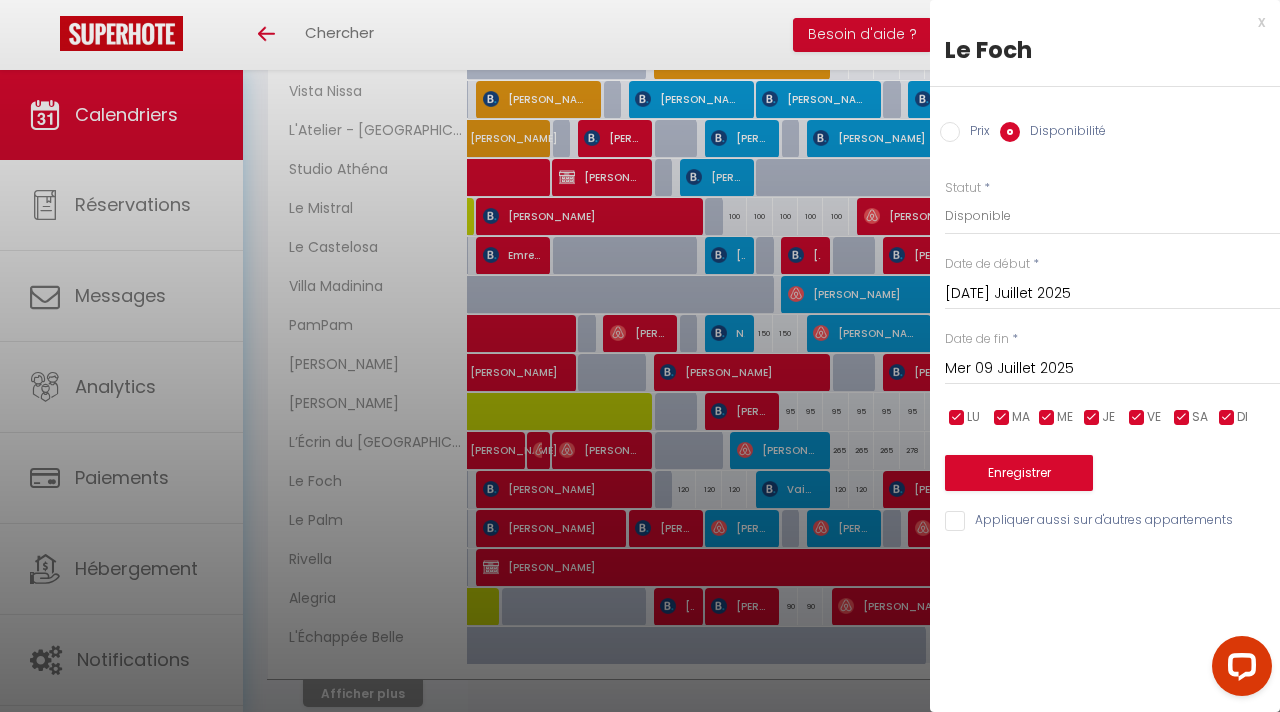 click on "Enregistrer" at bounding box center (1112, 460) 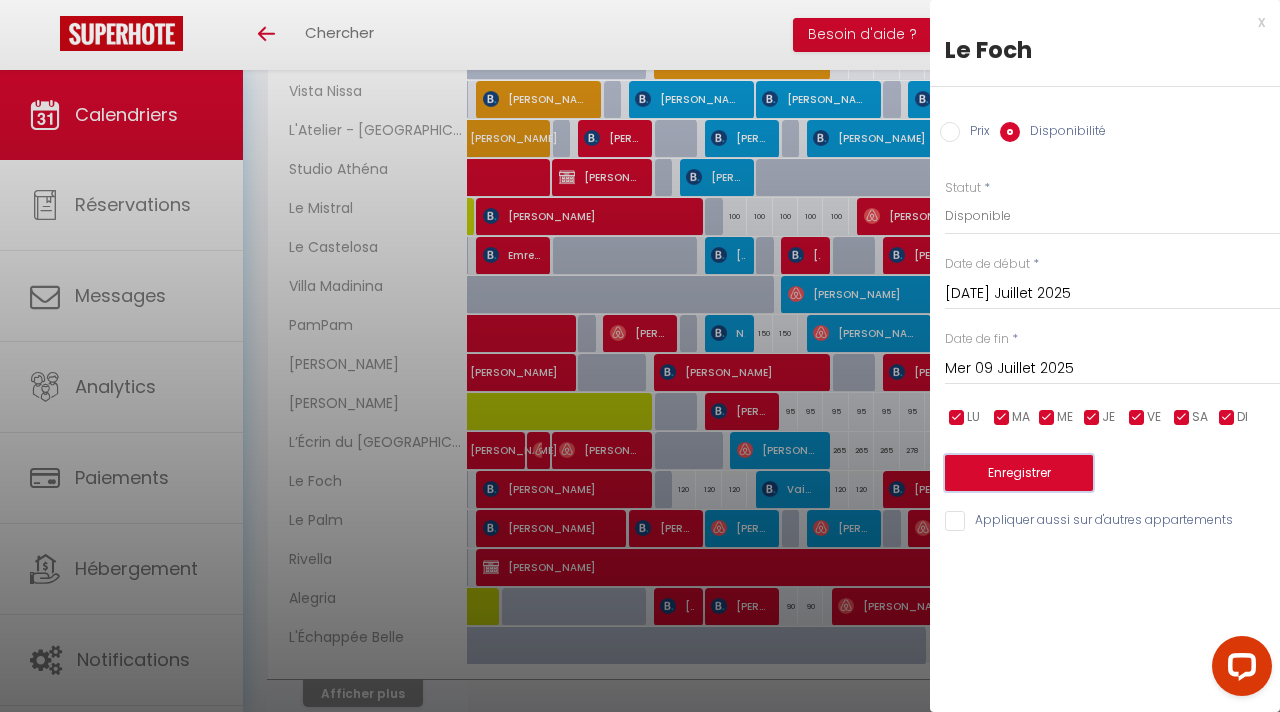 click on "Enregistrer" at bounding box center [1019, 473] 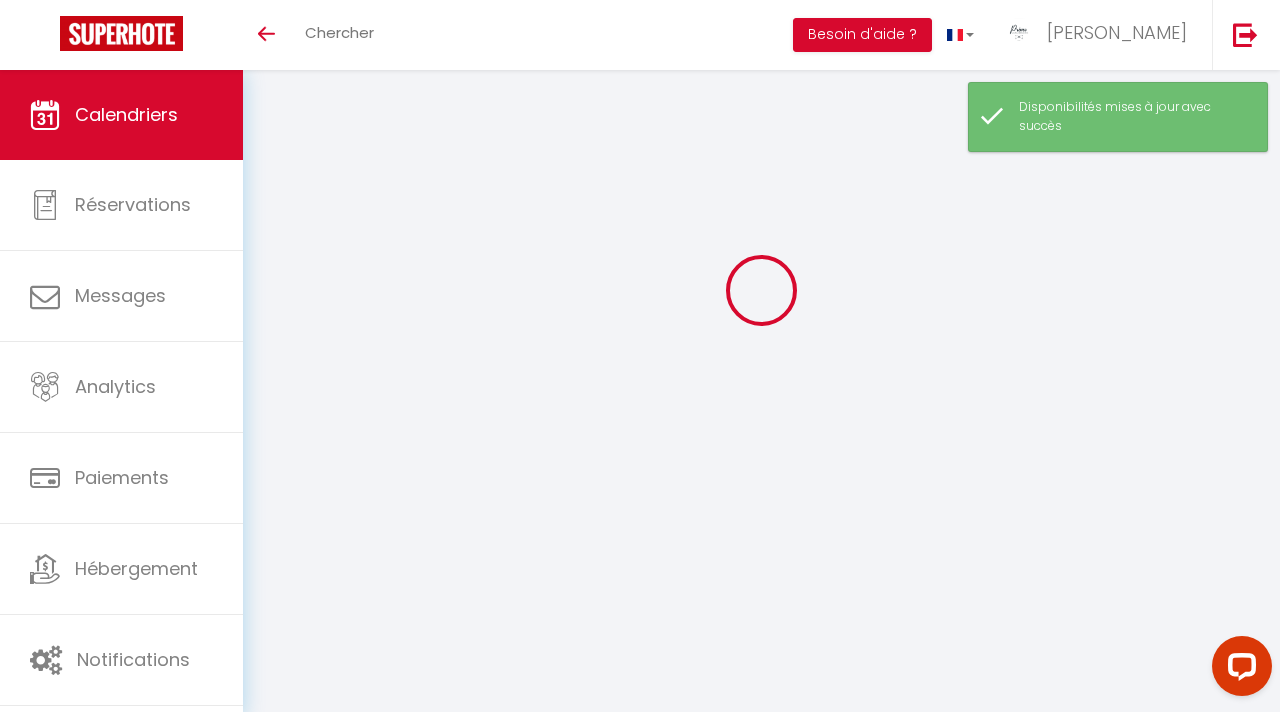 scroll, scrollTop: 226, scrollLeft: 0, axis: vertical 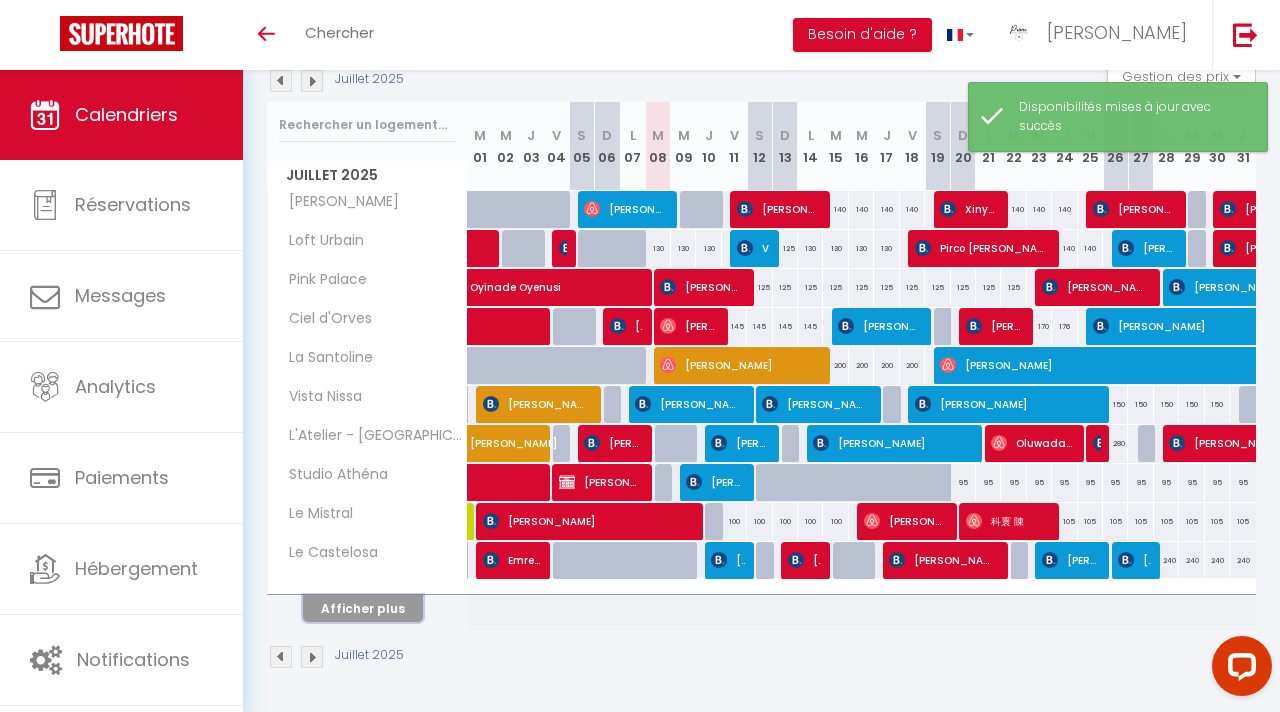 click on "Afficher plus" at bounding box center (363, 608) 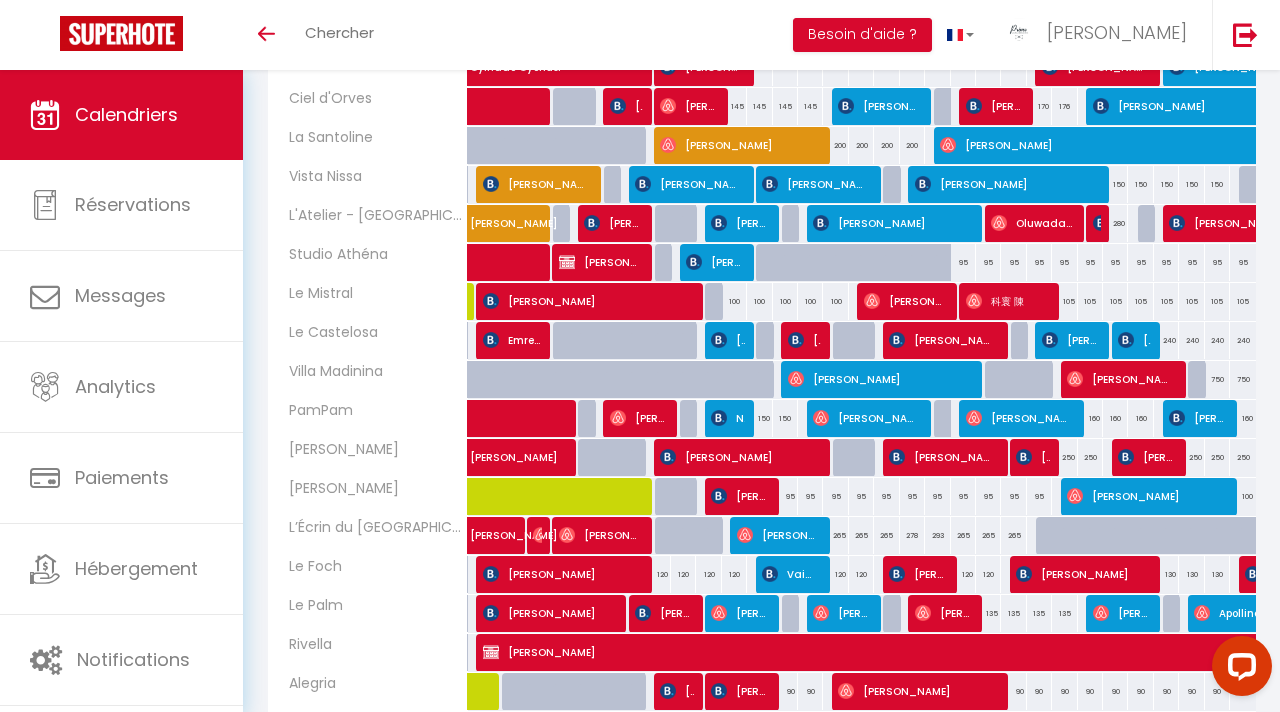 scroll, scrollTop: 563, scrollLeft: 0, axis: vertical 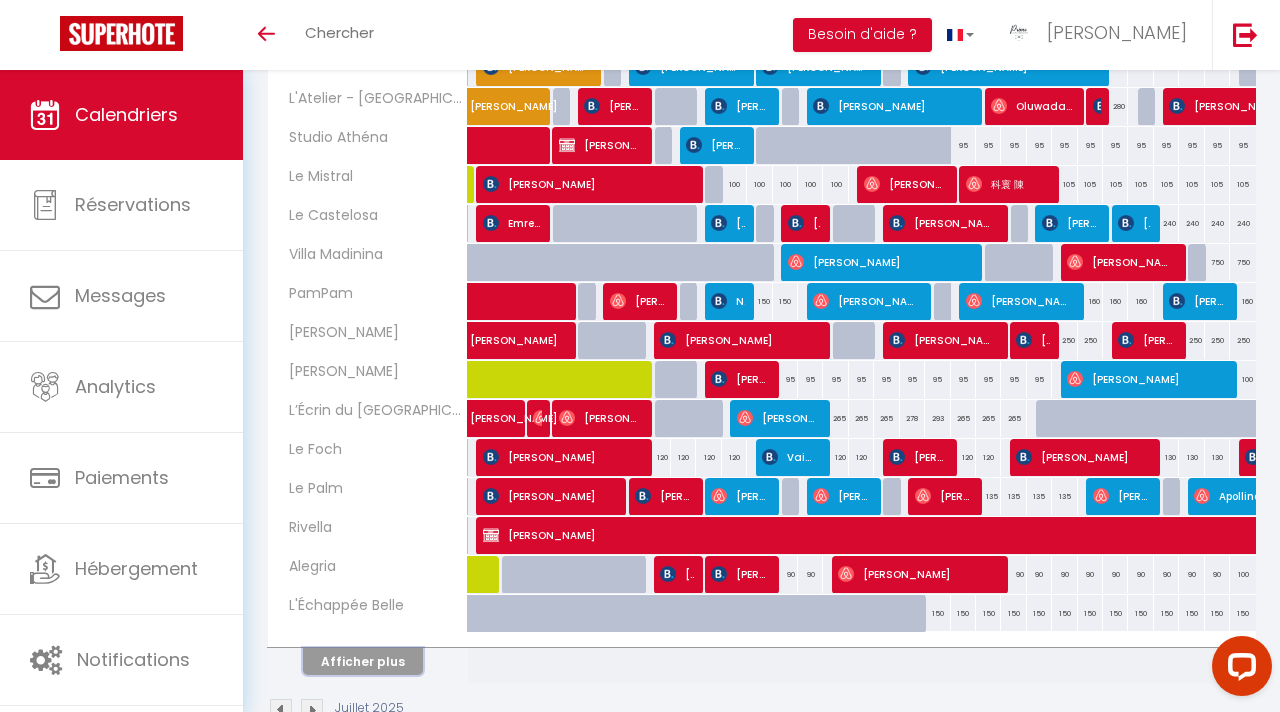 drag, startPoint x: 391, startPoint y: 656, endPoint x: 576, endPoint y: 549, distance: 213.71477 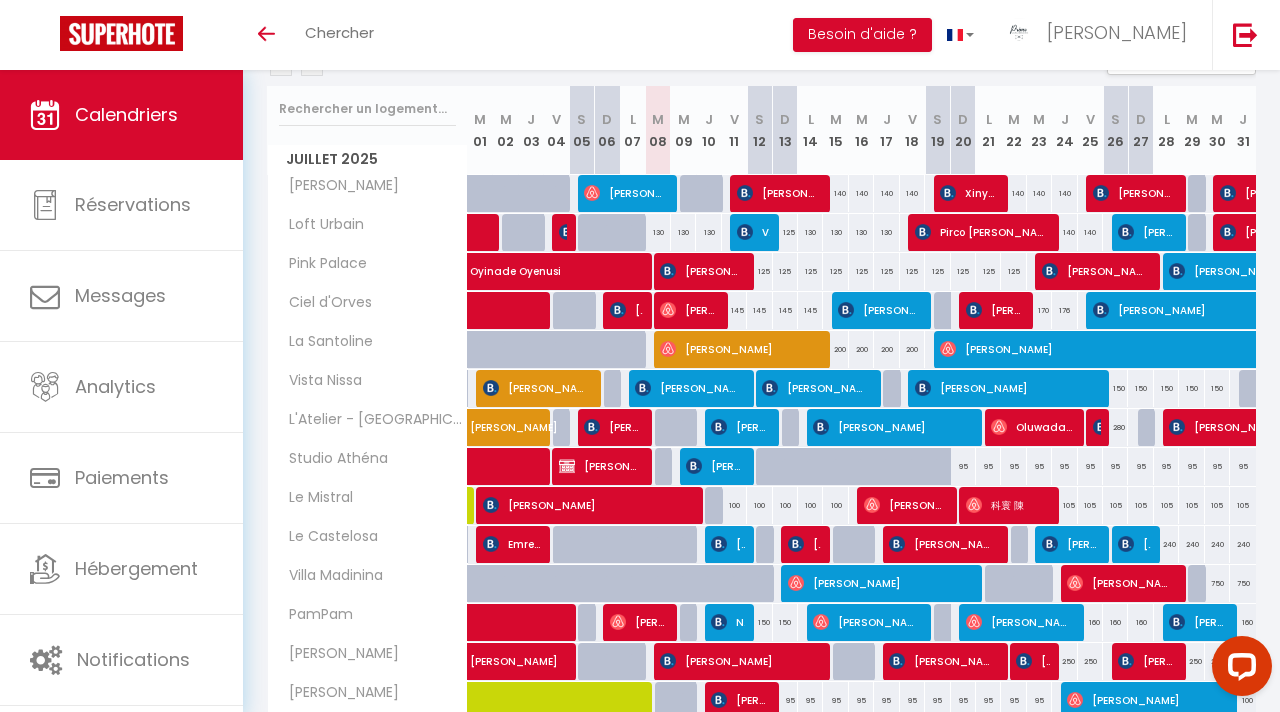 scroll, scrollTop: 240, scrollLeft: 0, axis: vertical 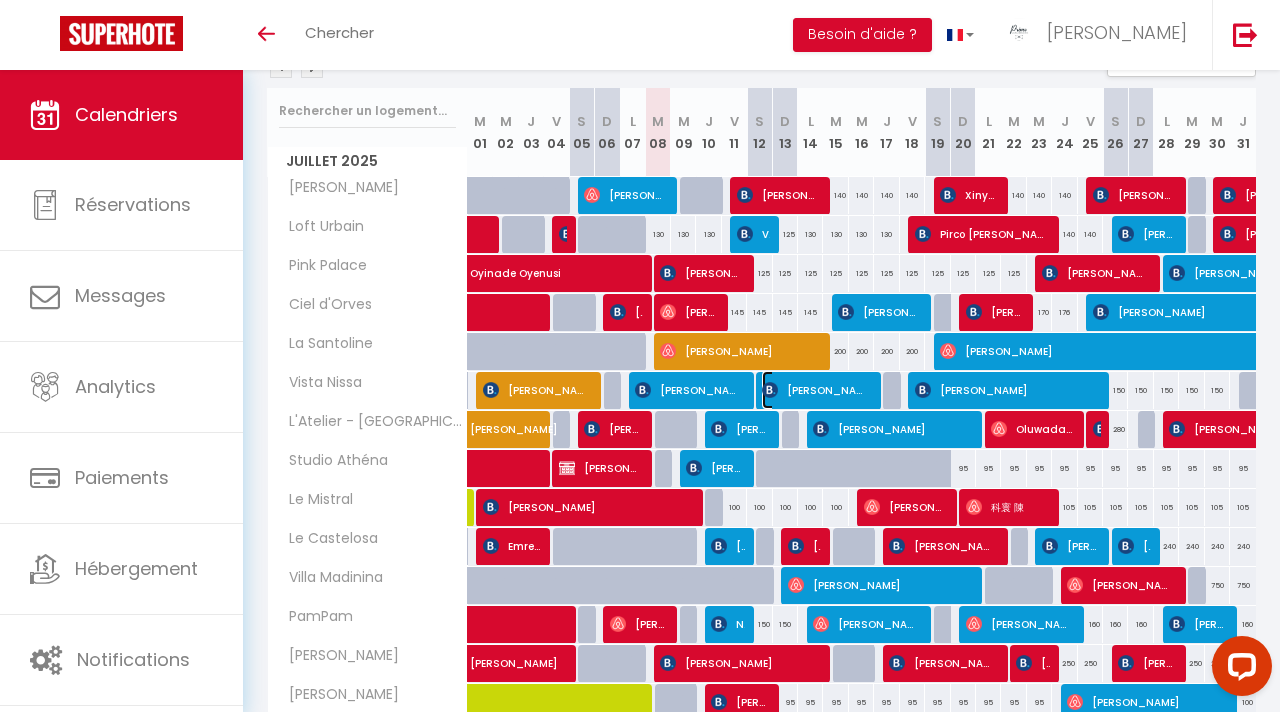 click on "[PERSON_NAME]" at bounding box center [816, 390] 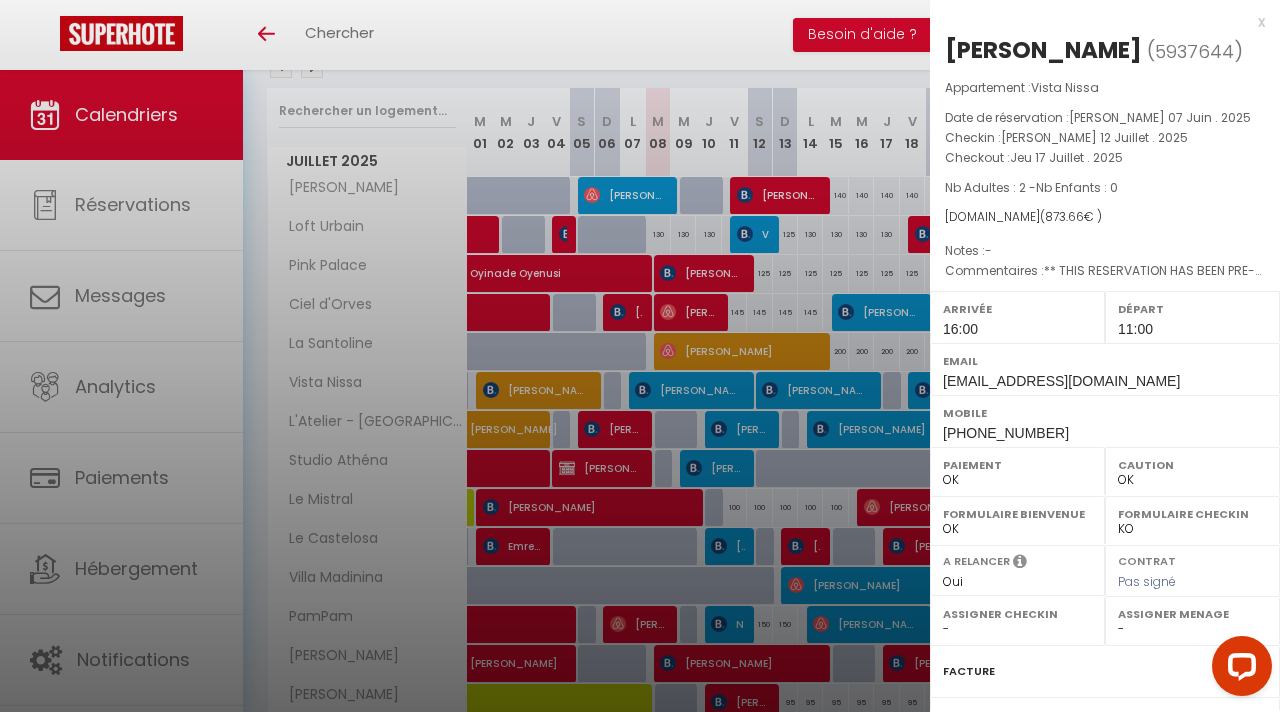 click at bounding box center (640, 356) 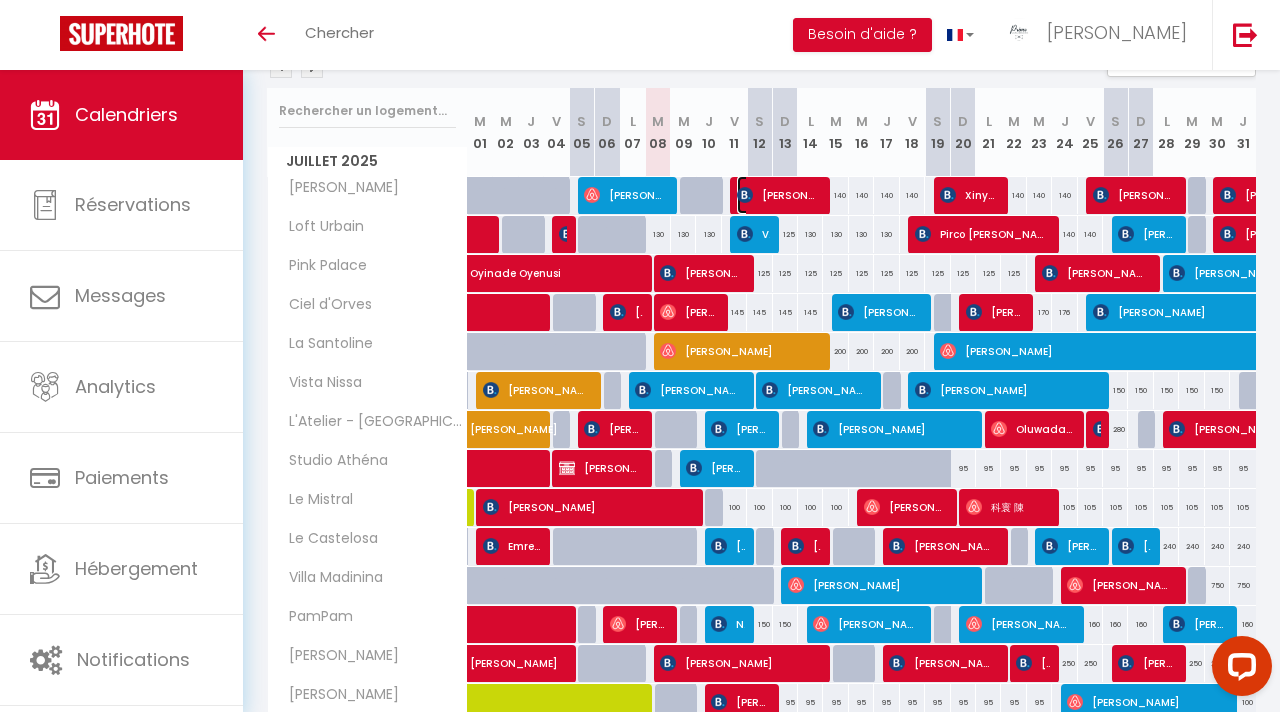 click on "[PERSON_NAME]" at bounding box center (778, 195) 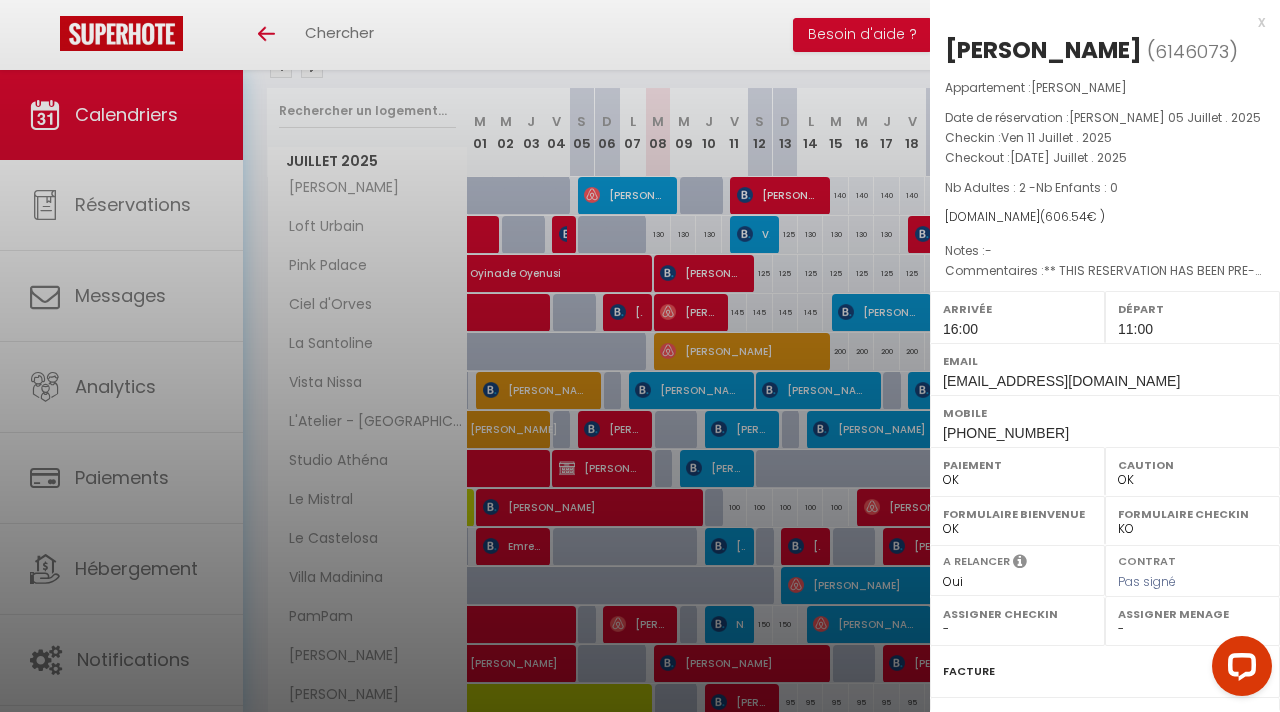 click on "x" at bounding box center [1097, 22] 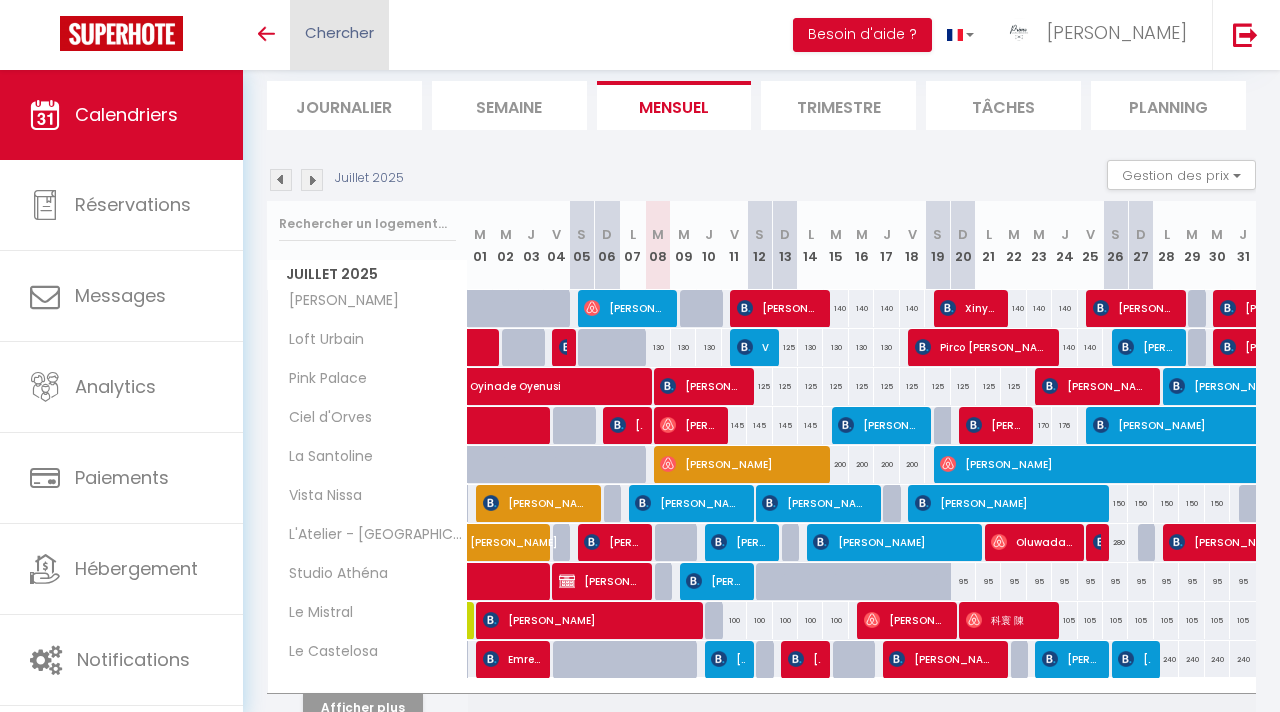scroll, scrollTop: 226, scrollLeft: 0, axis: vertical 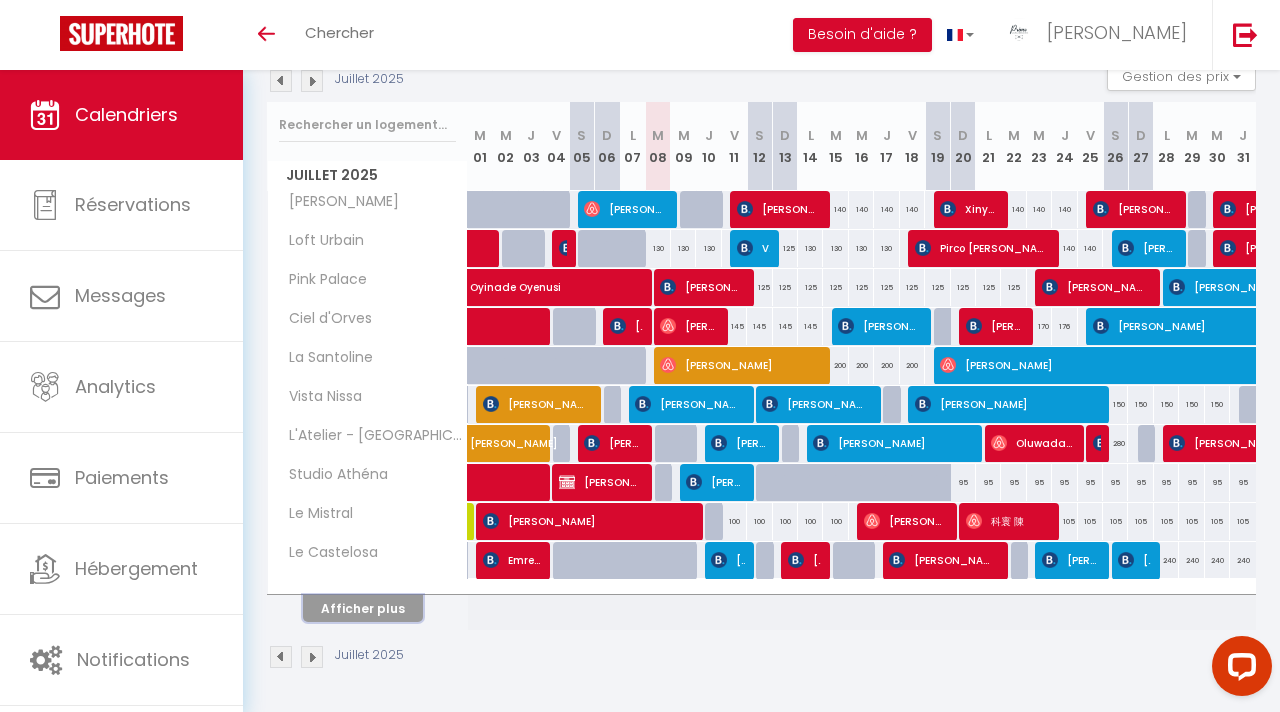 click on "Afficher plus" at bounding box center [363, 608] 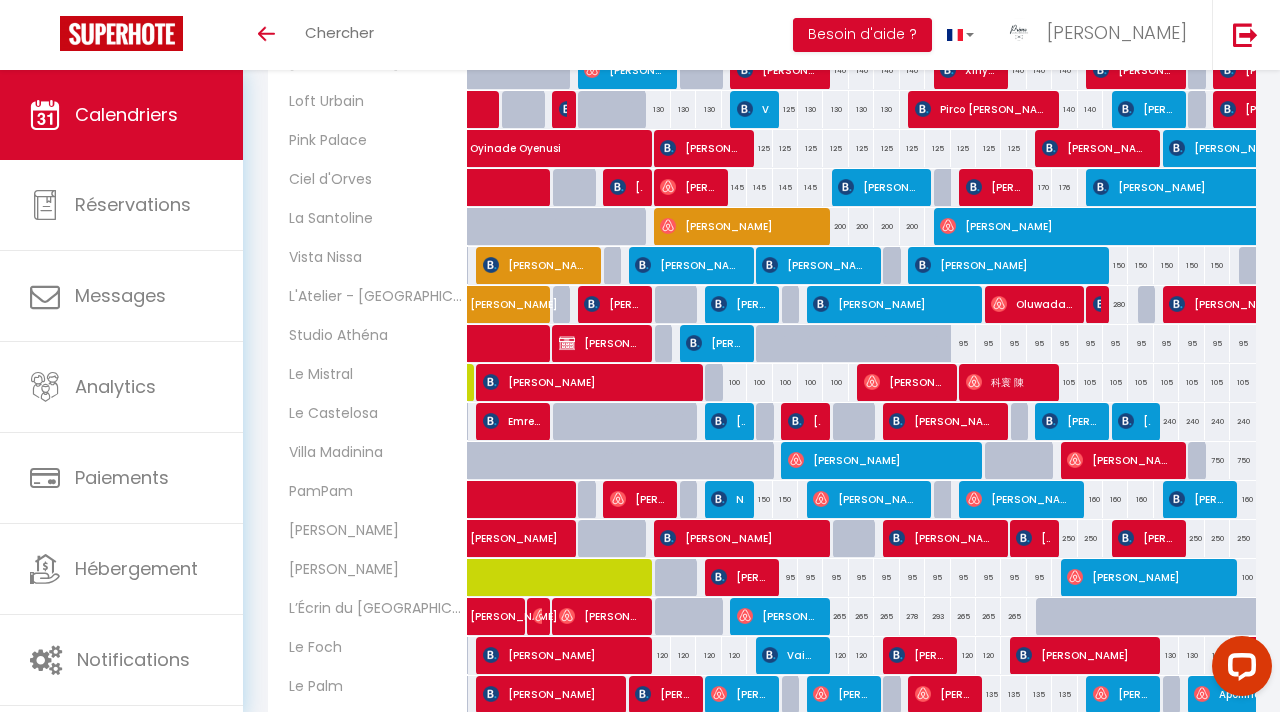 scroll, scrollTop: 616, scrollLeft: 0, axis: vertical 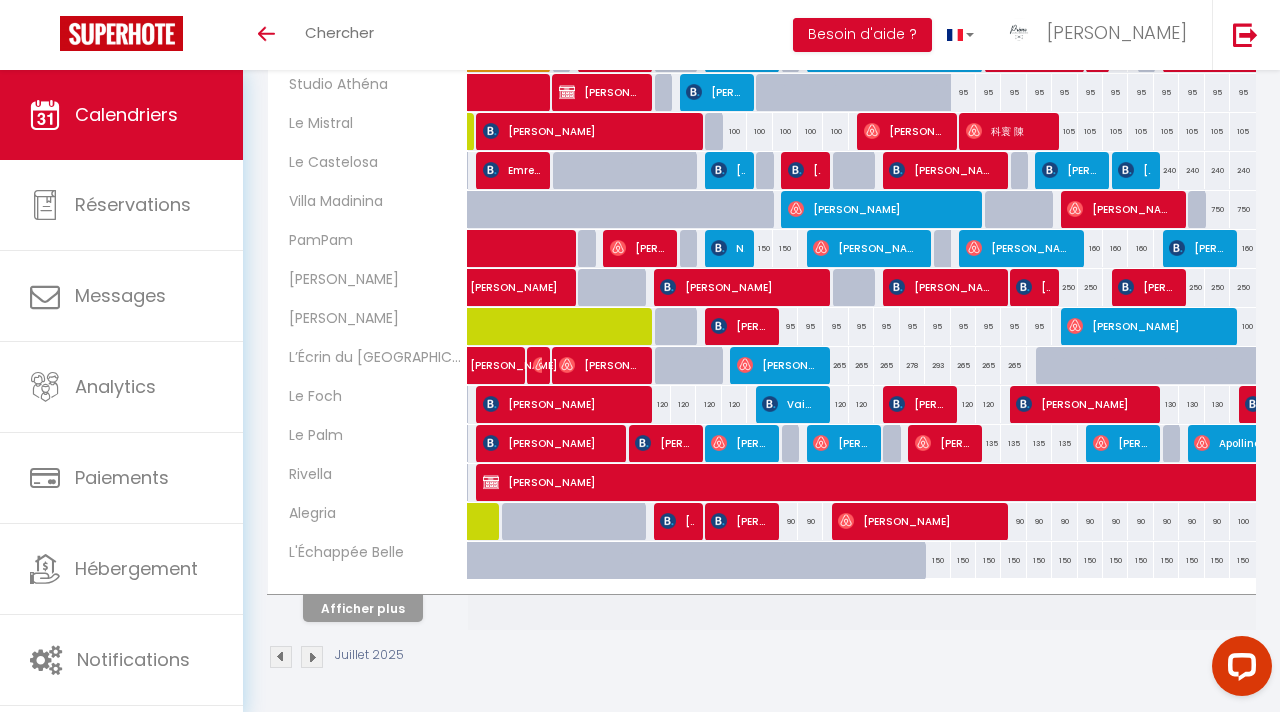 click at bounding box center [368, 587] 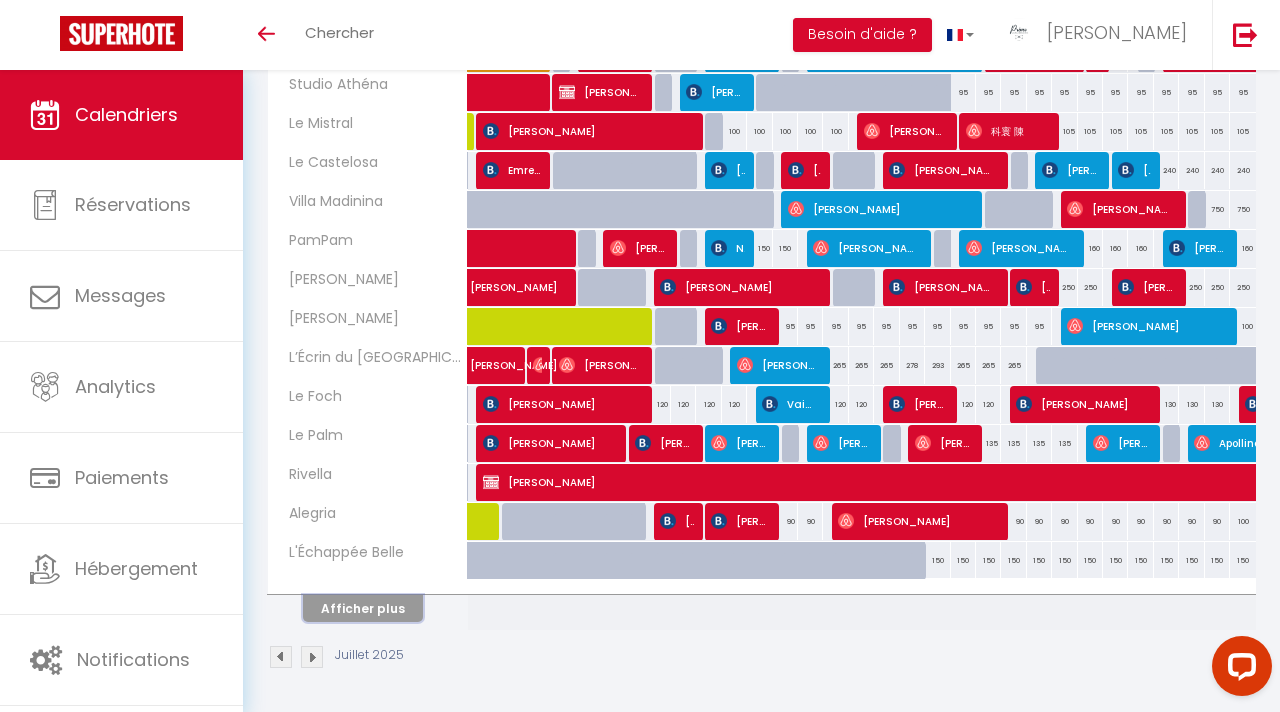 click on "Afficher plus" at bounding box center (363, 608) 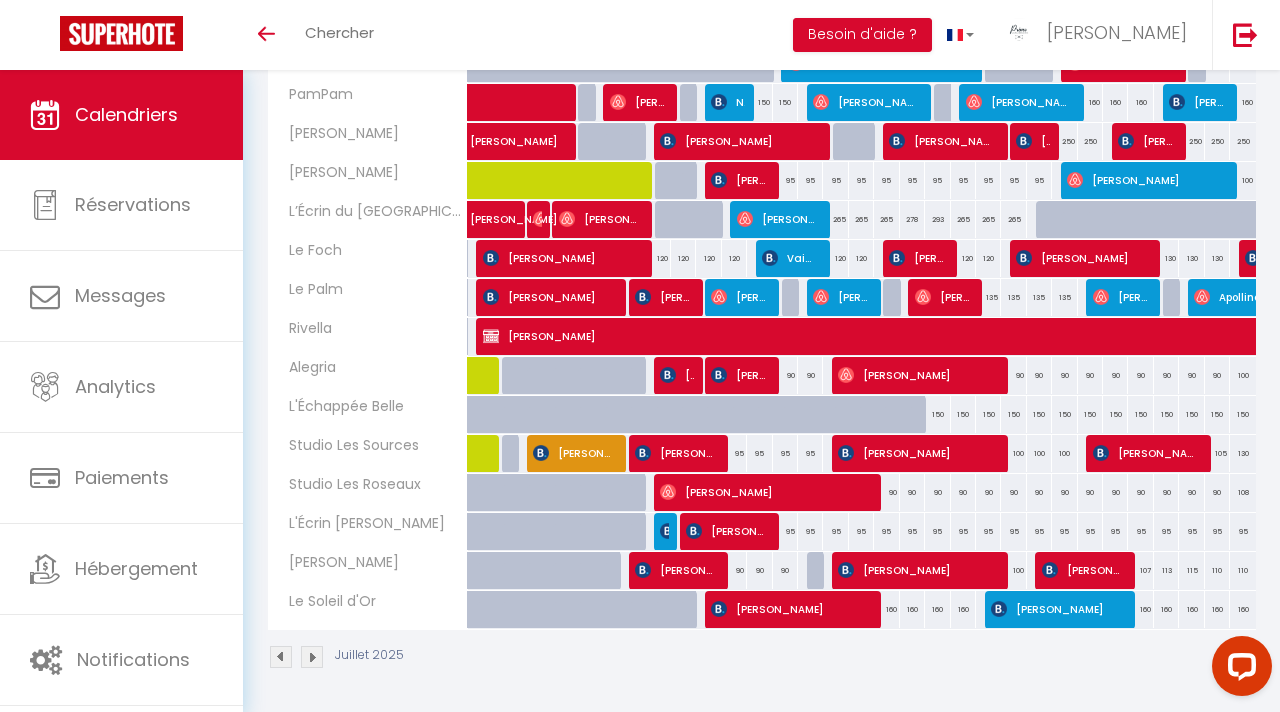 scroll, scrollTop: 760, scrollLeft: 0, axis: vertical 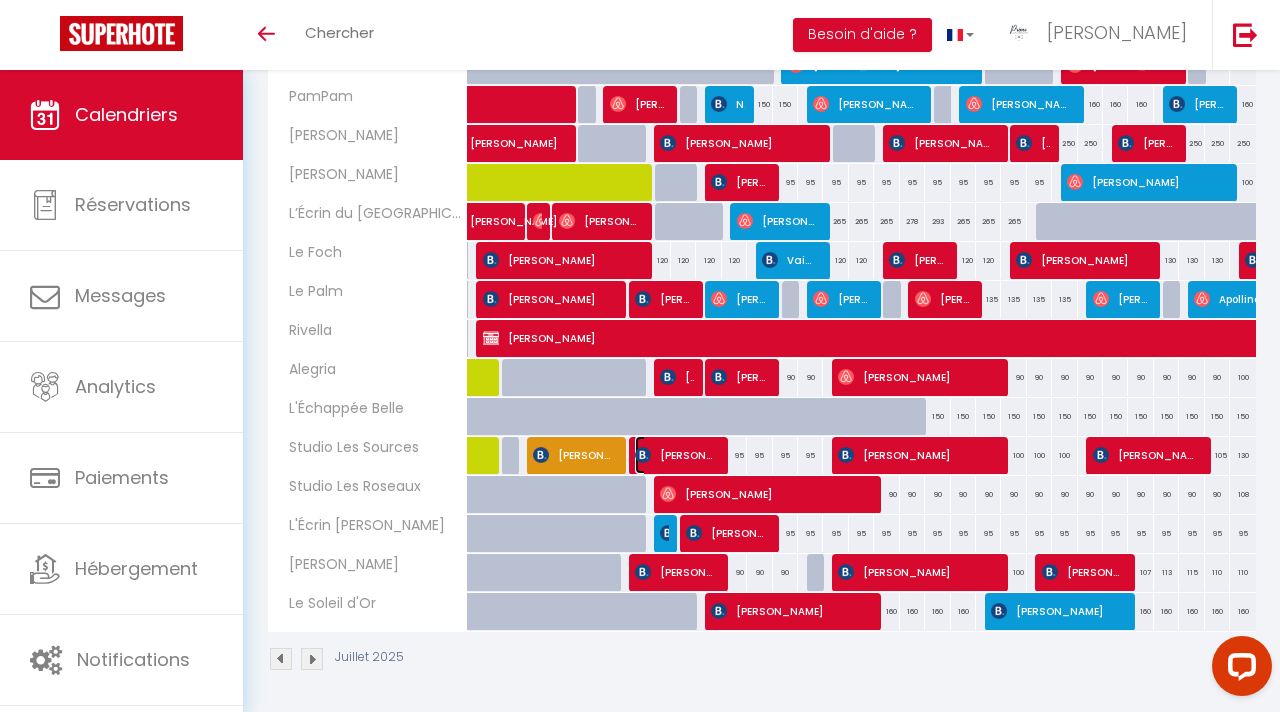 click on "[PERSON_NAME]" at bounding box center [676, 455] 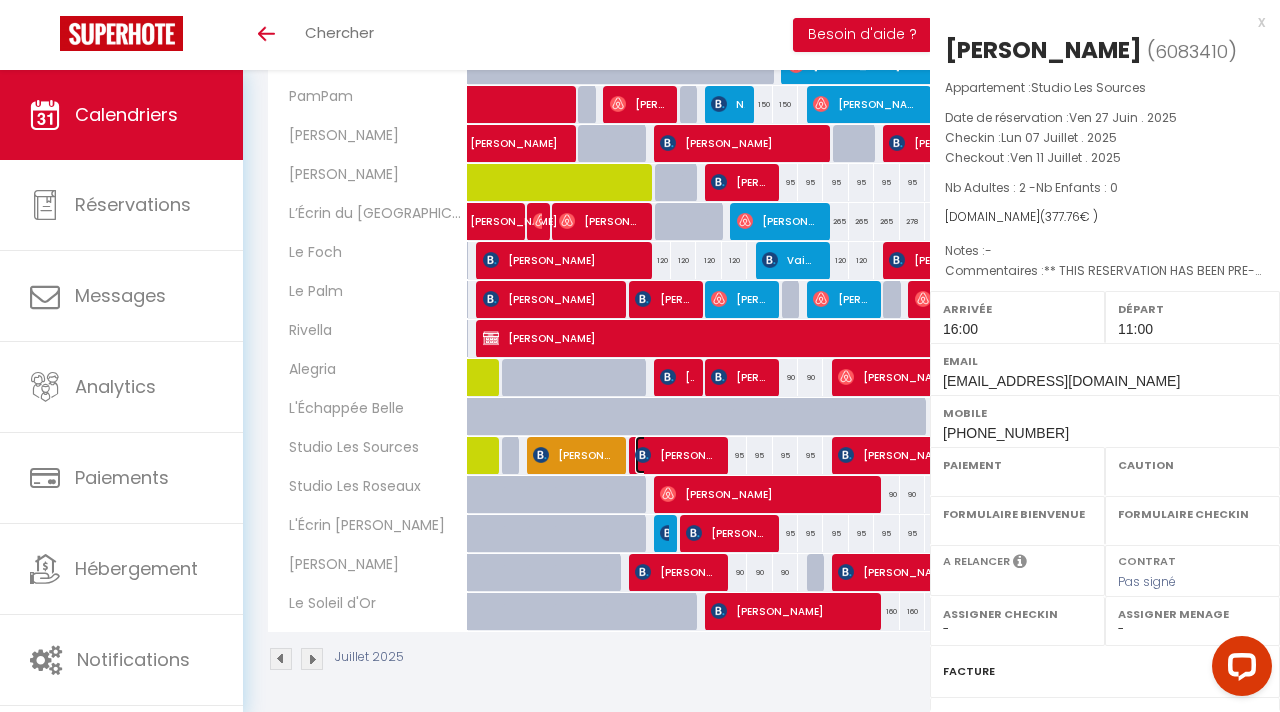 select on "OK" 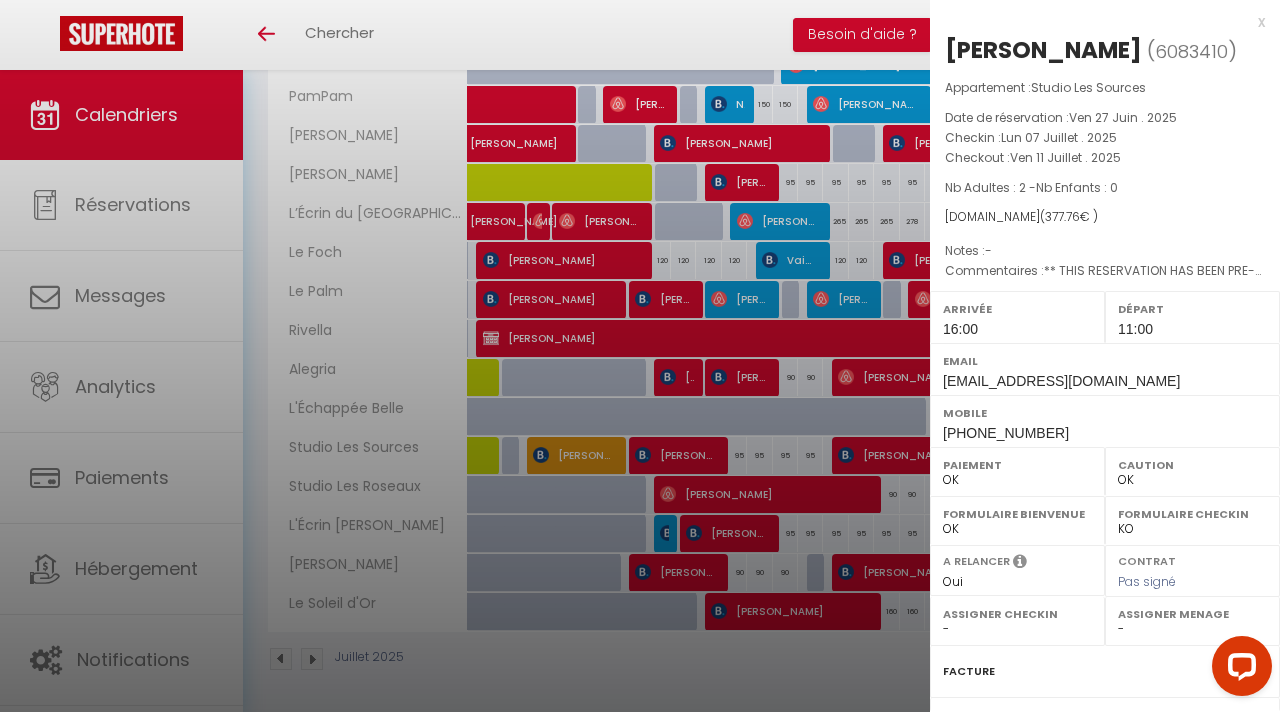 click on "x" at bounding box center [1097, 22] 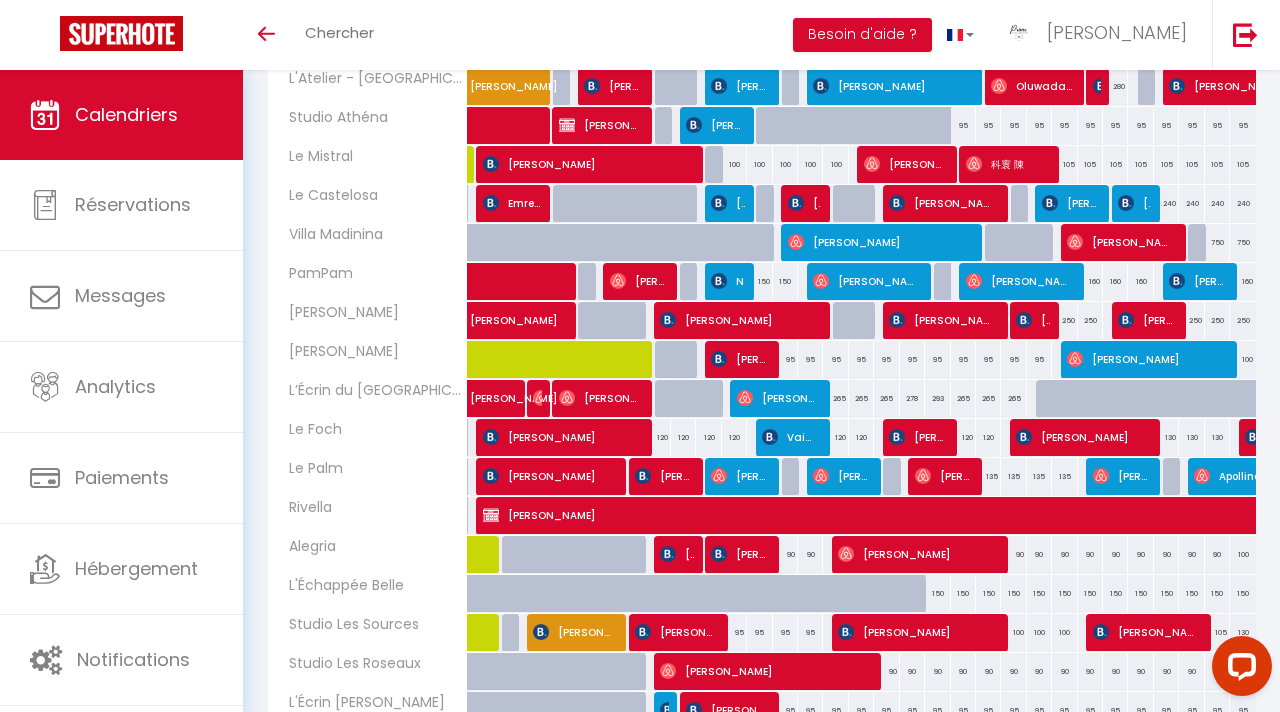 scroll, scrollTop: 580, scrollLeft: 0, axis: vertical 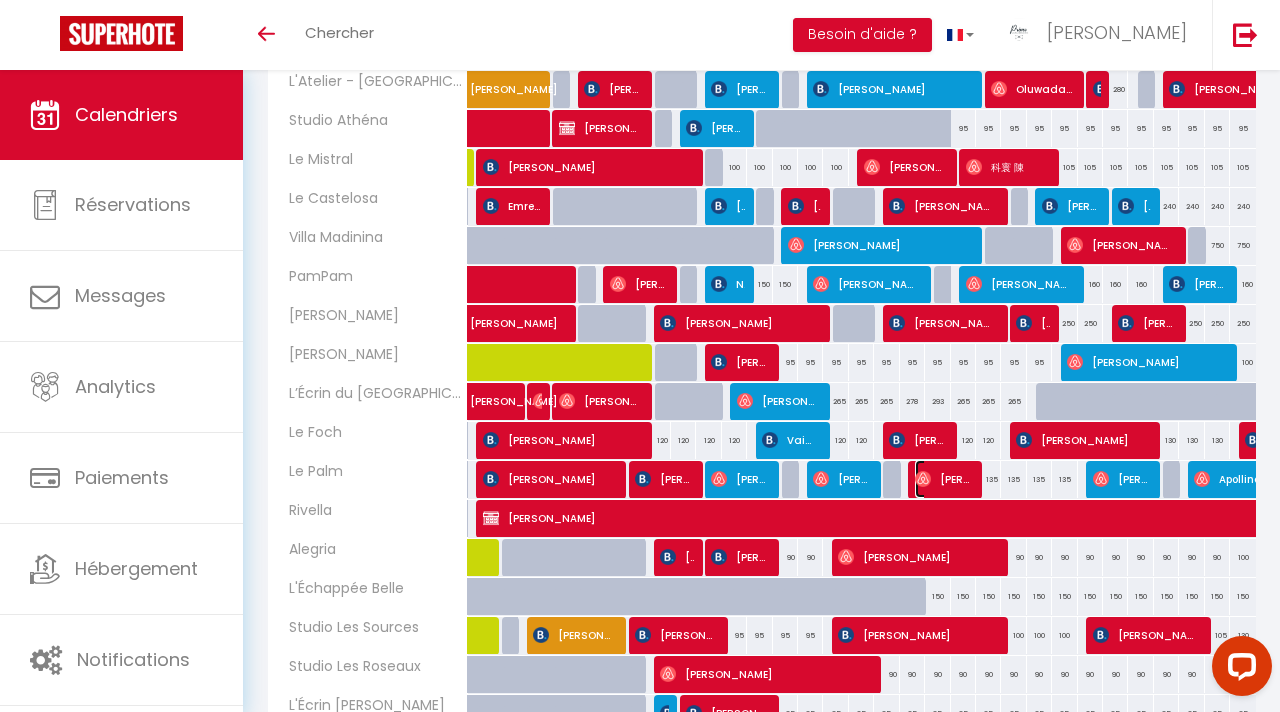 click on "[PERSON_NAME]" at bounding box center [944, 479] 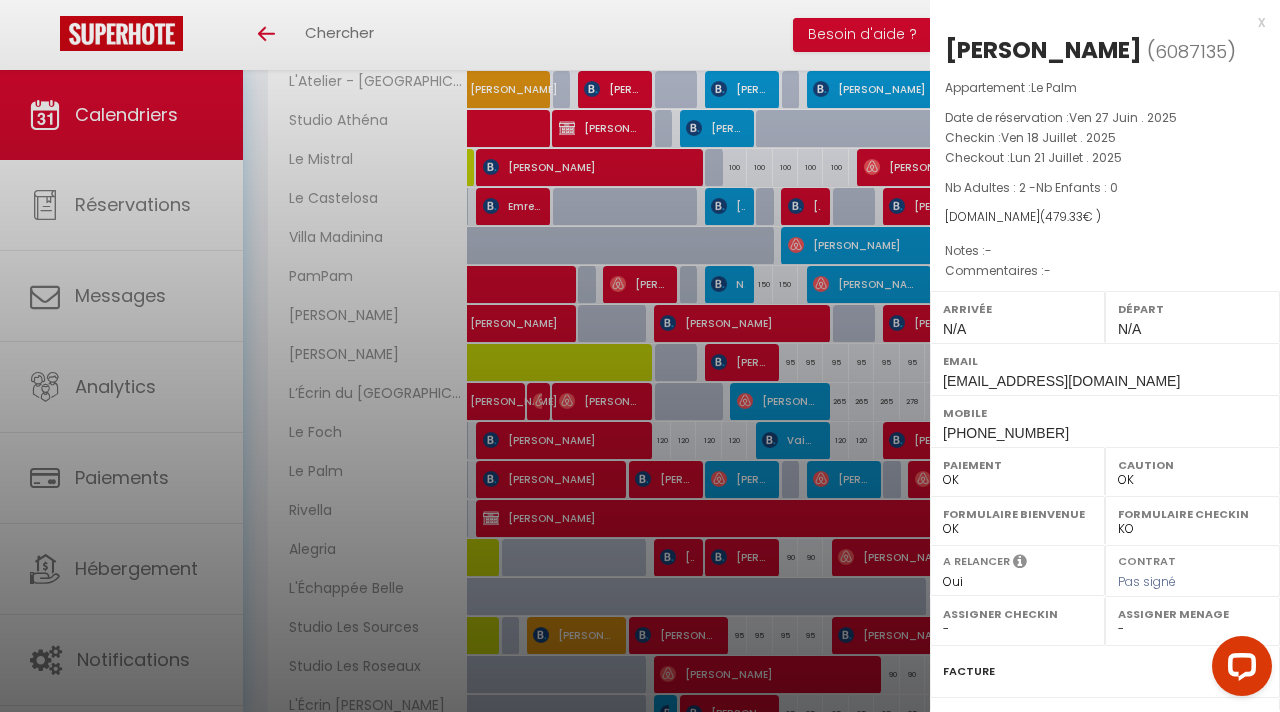 click at bounding box center (640, 356) 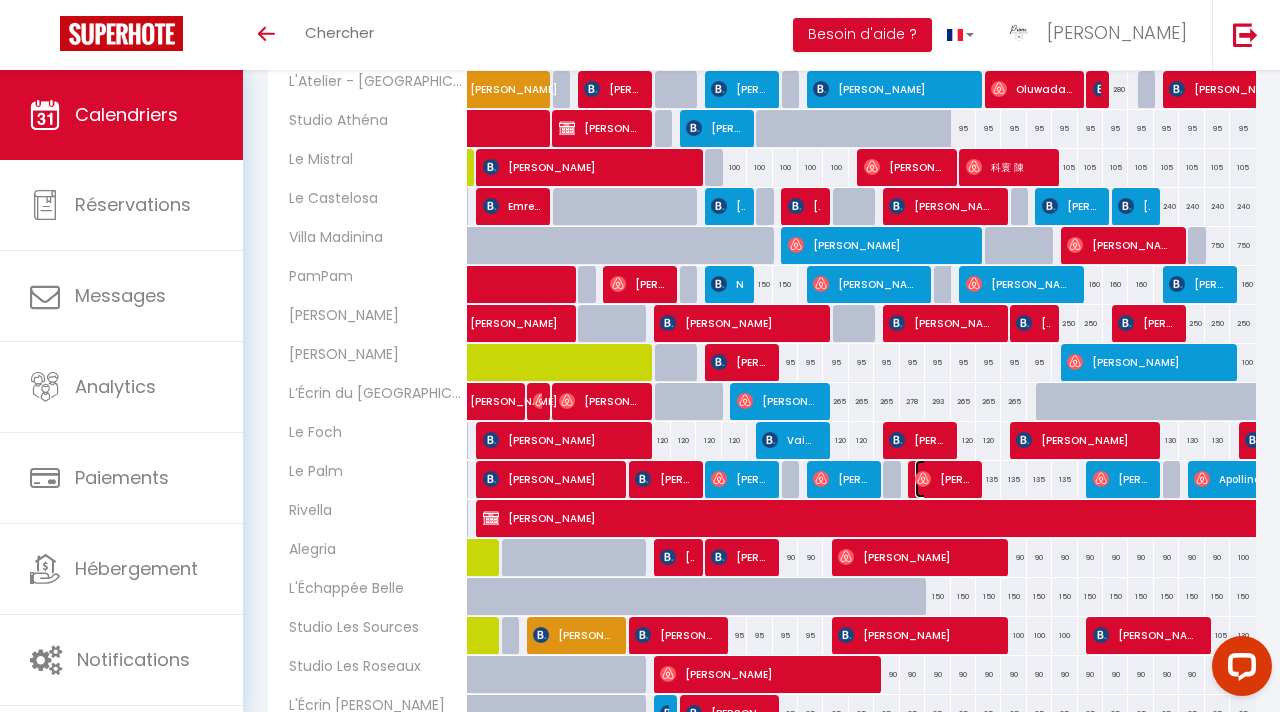 click on "[PERSON_NAME]" at bounding box center [944, 479] 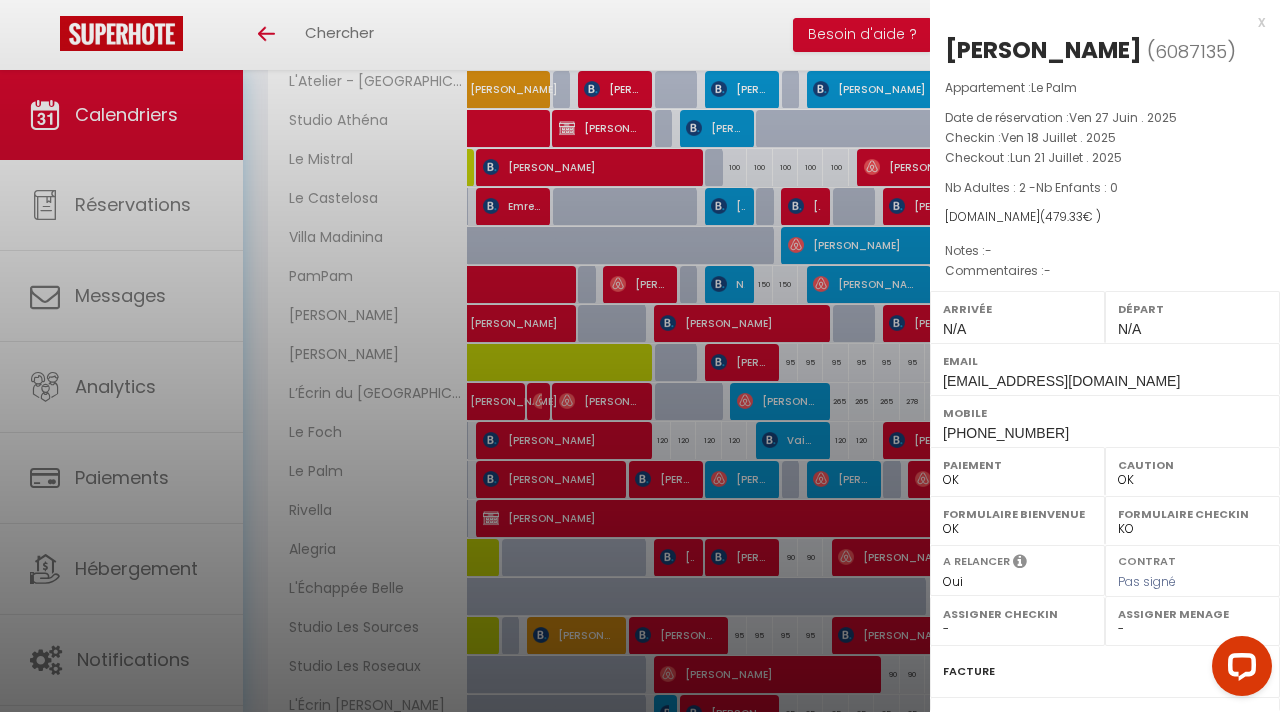 click at bounding box center (640, 356) 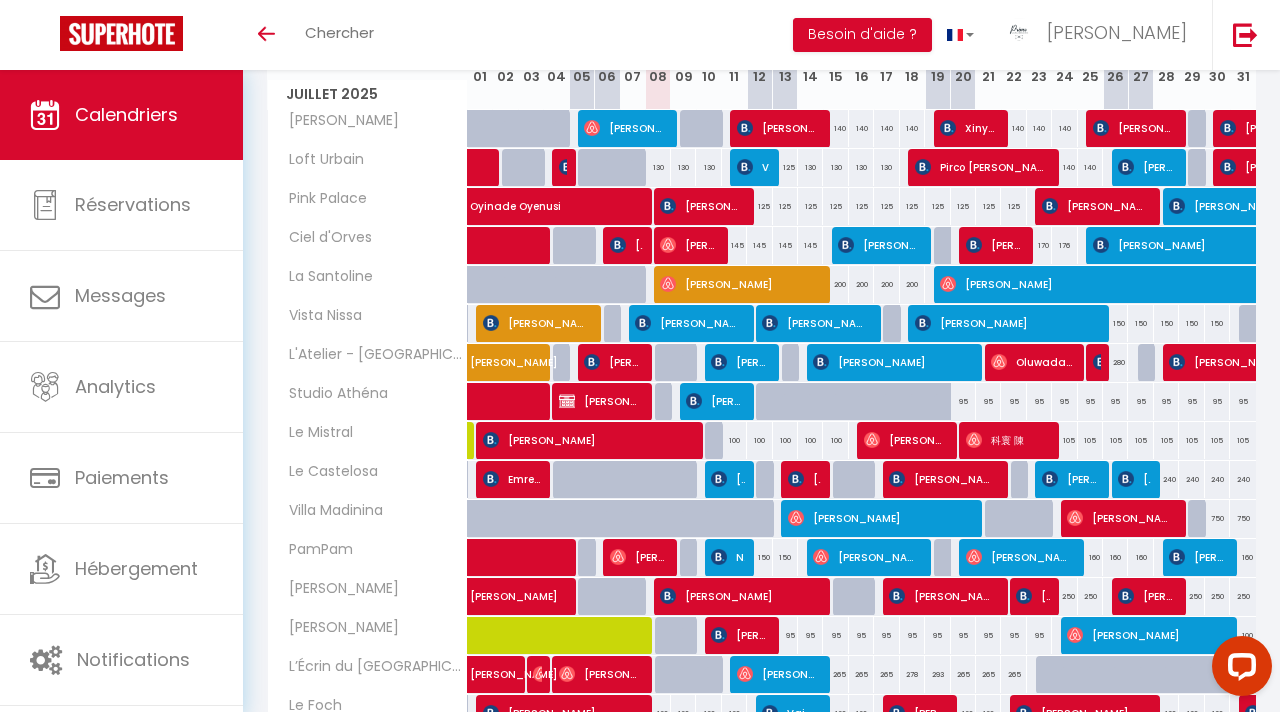 scroll, scrollTop: 345, scrollLeft: 0, axis: vertical 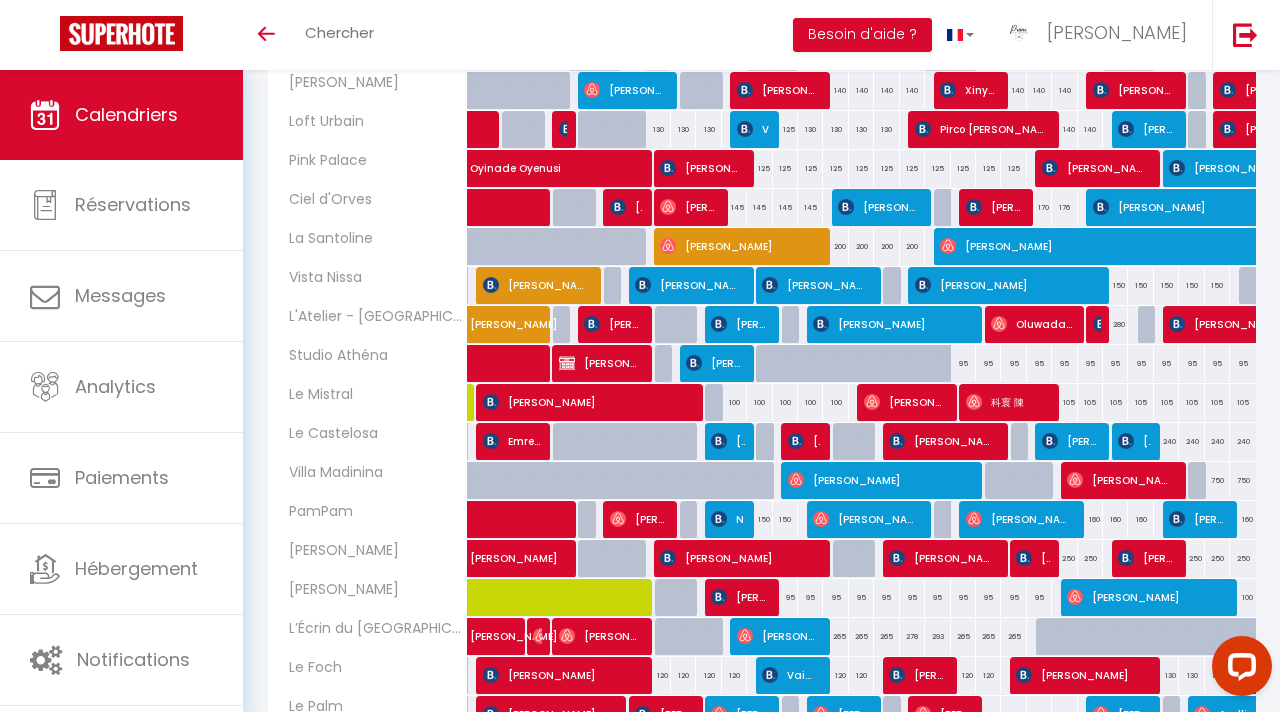 click on "150" at bounding box center [759, 519] 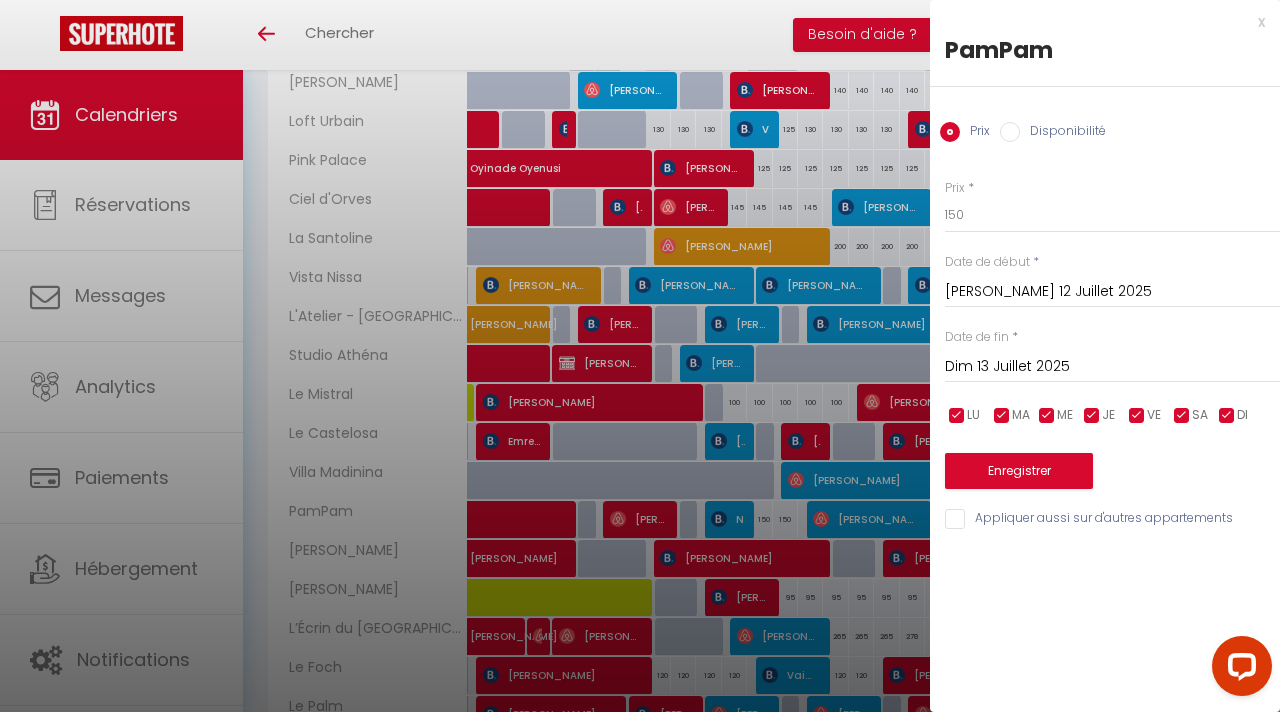 click on "Dim 13 Juillet 2025" at bounding box center [1112, 367] 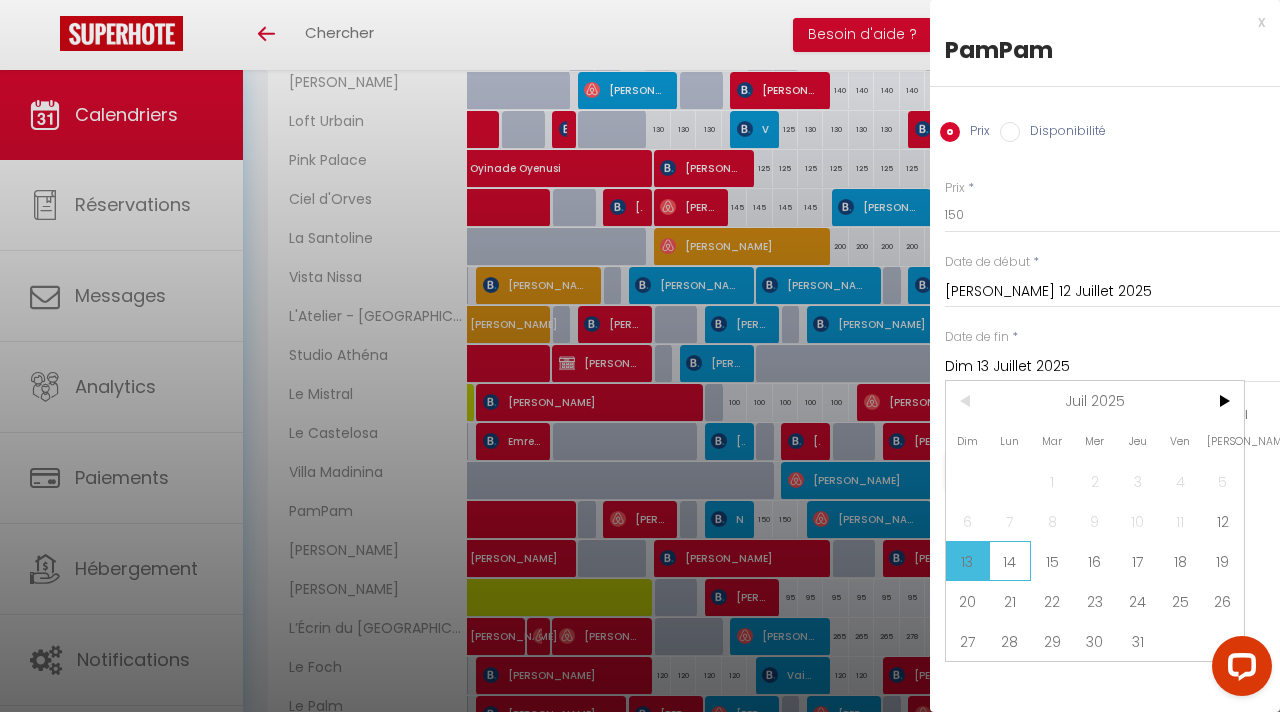 click on "14" at bounding box center [1010, 561] 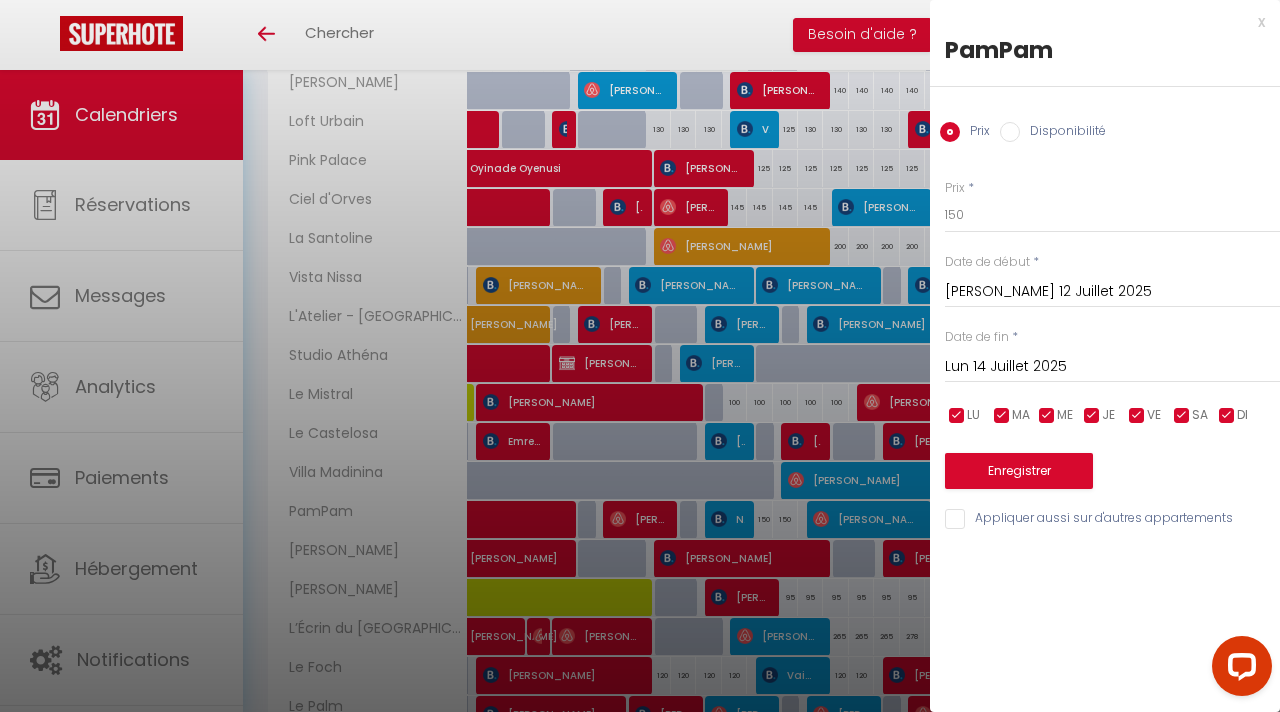 drag, startPoint x: 1047, startPoint y: 142, endPoint x: 1022, endPoint y: 182, distance: 47.169907 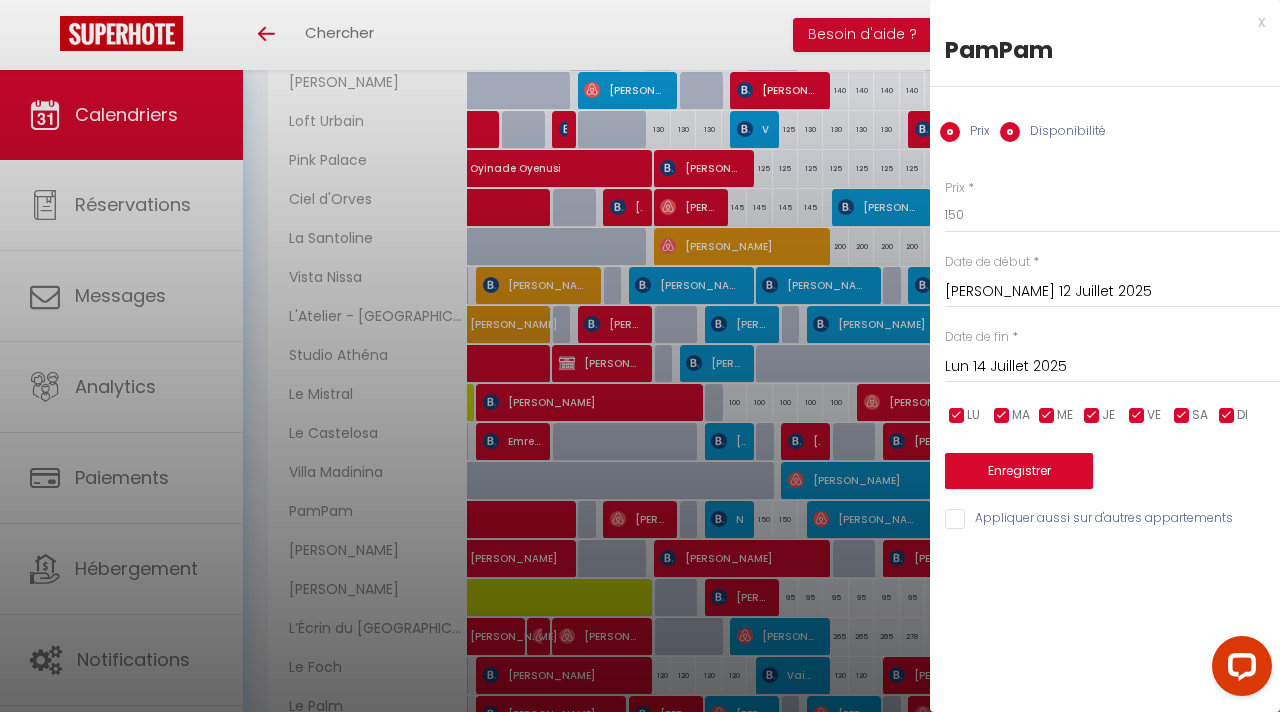 radio on "false" 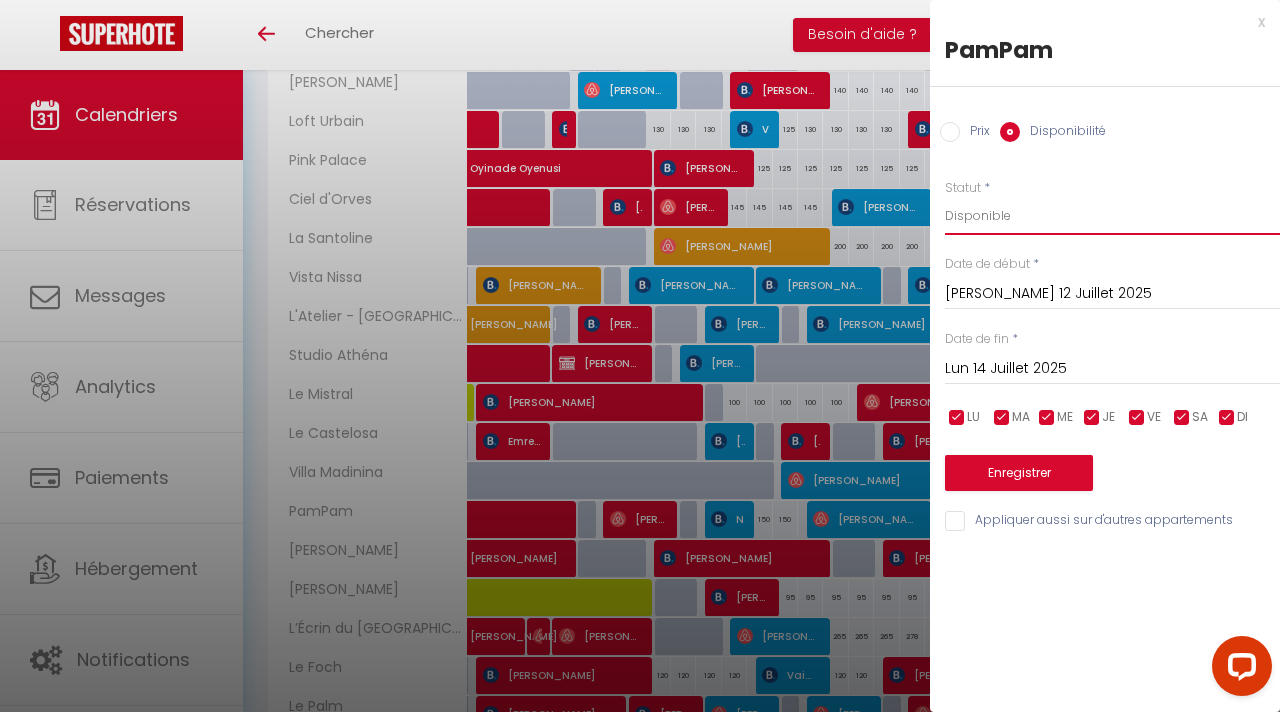 click on "Disponible
Indisponible" at bounding box center (1112, 216) 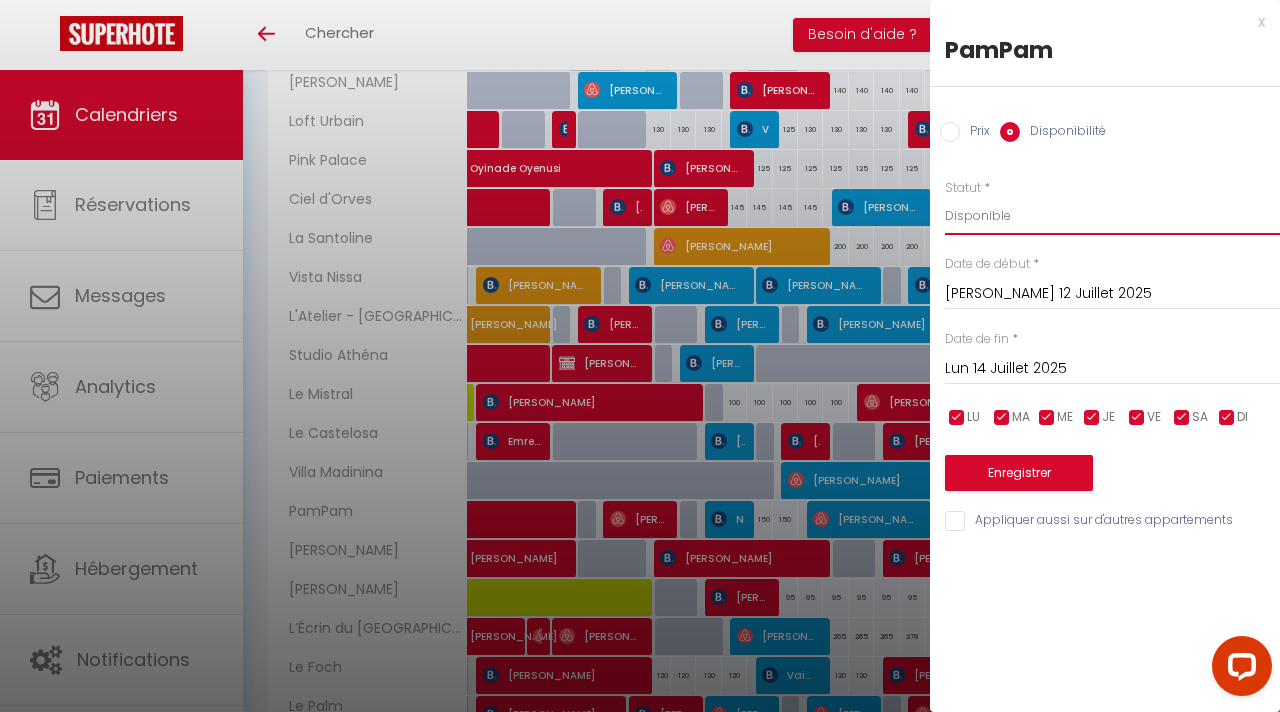 select on "0" 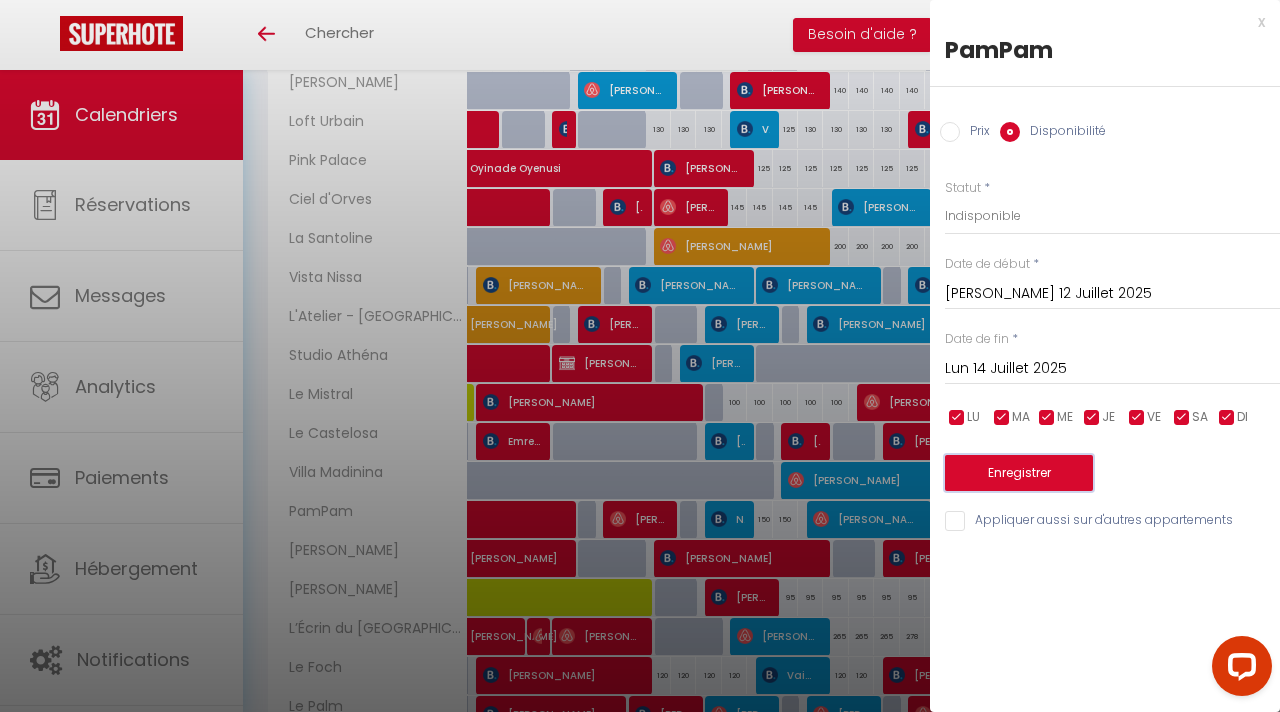click on "Enregistrer" at bounding box center [1019, 473] 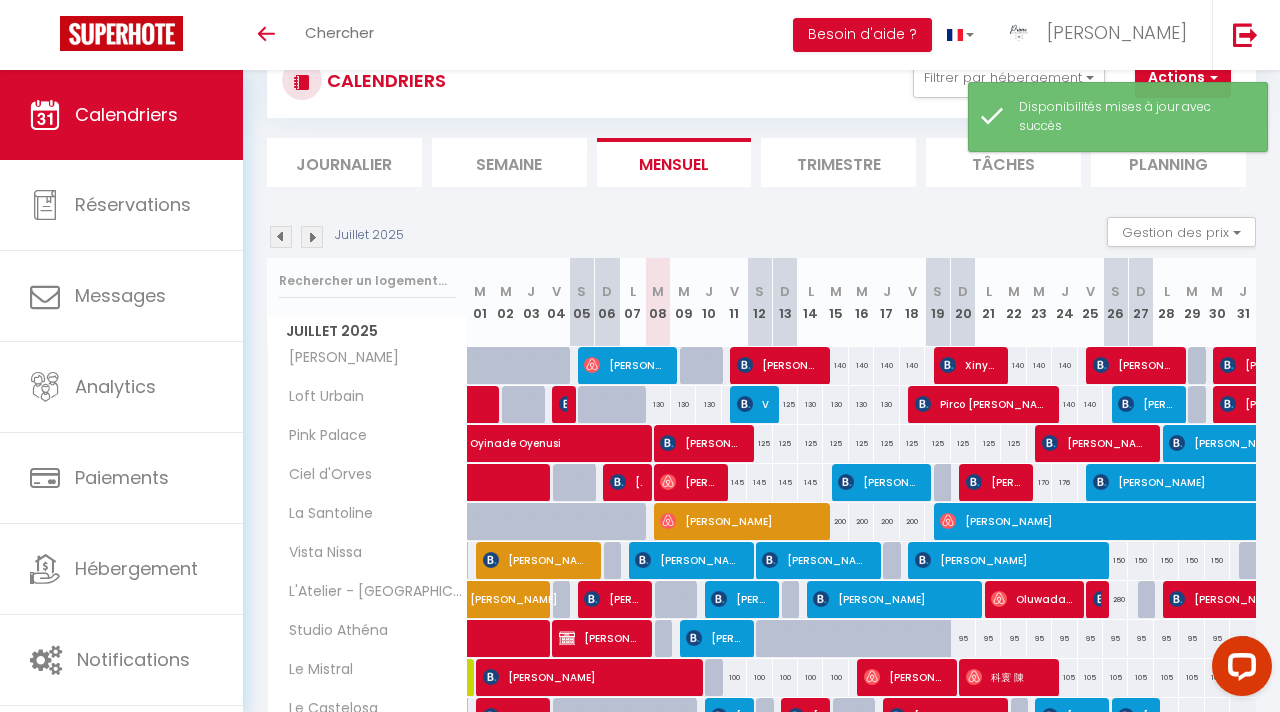 scroll, scrollTop: 226, scrollLeft: 0, axis: vertical 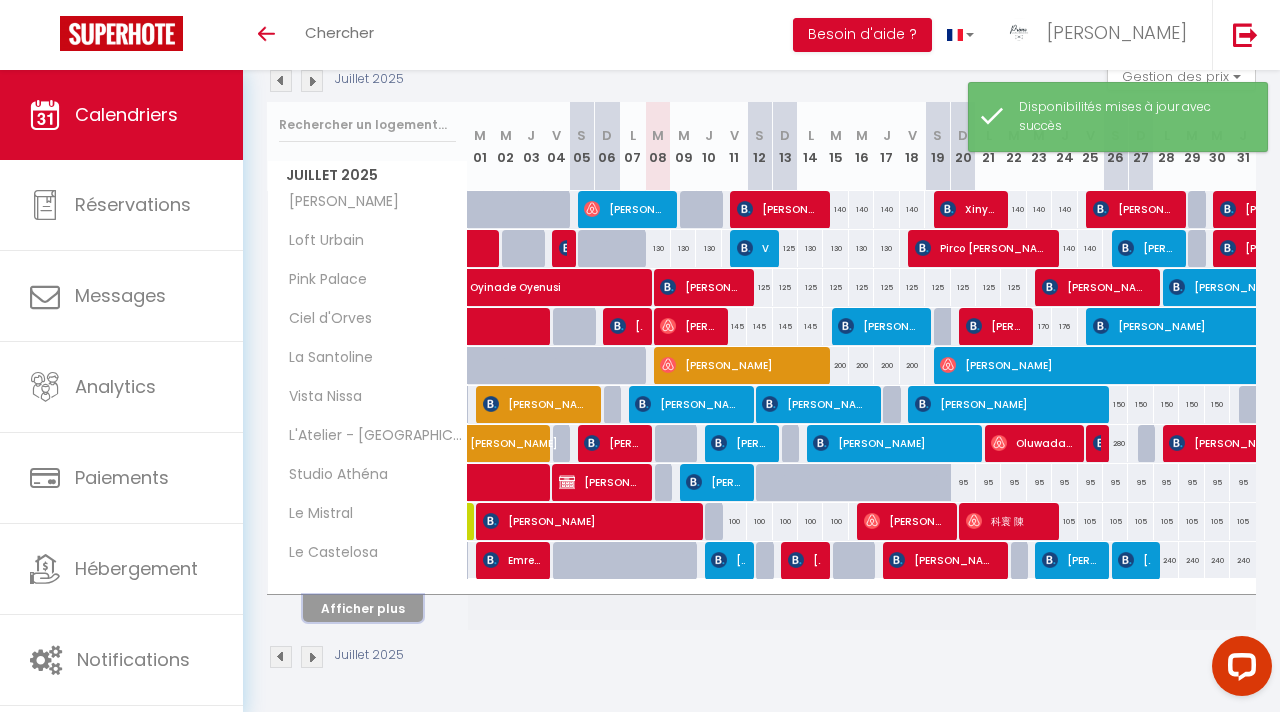 click on "Afficher plus" at bounding box center (363, 608) 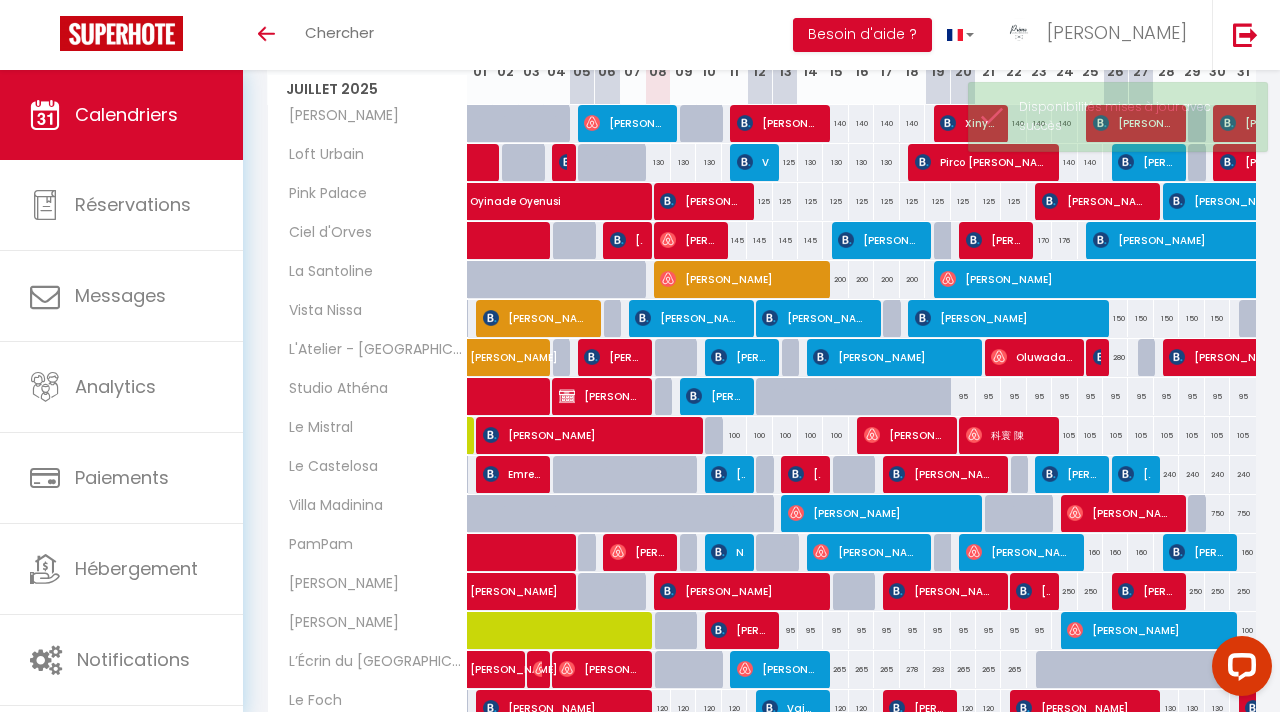 scroll, scrollTop: 311, scrollLeft: 0, axis: vertical 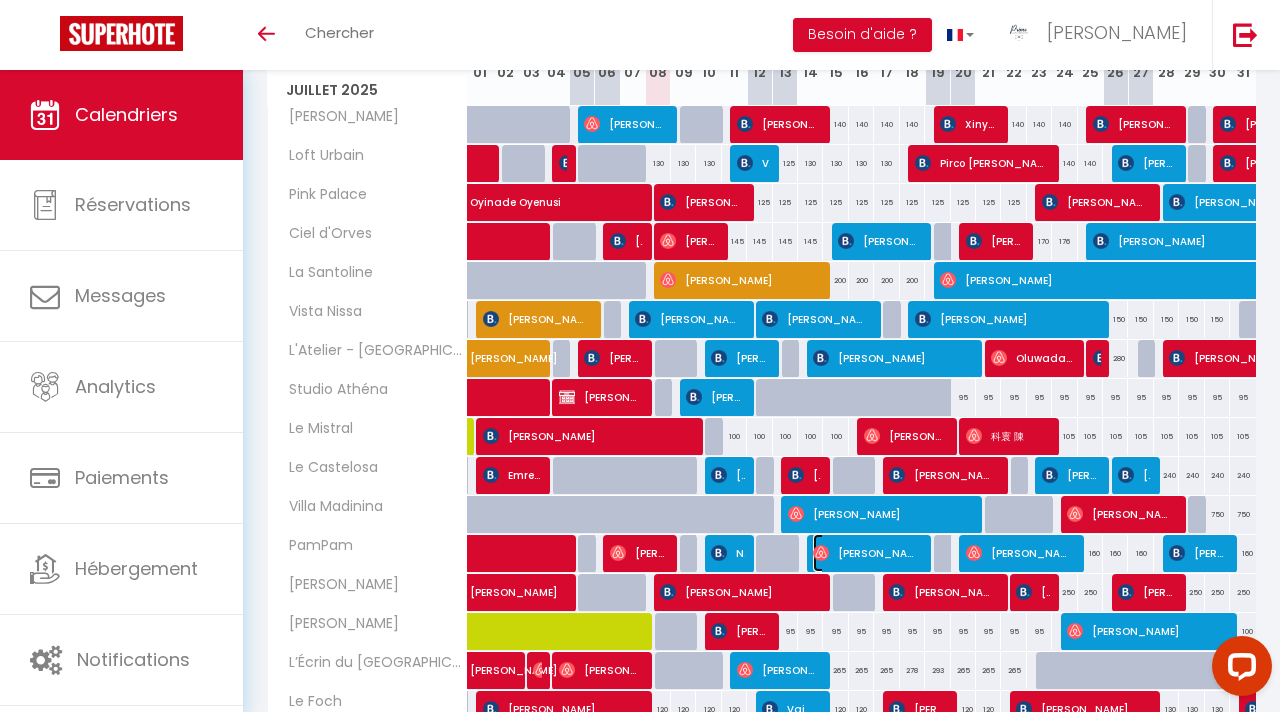 click at bounding box center [821, 553] 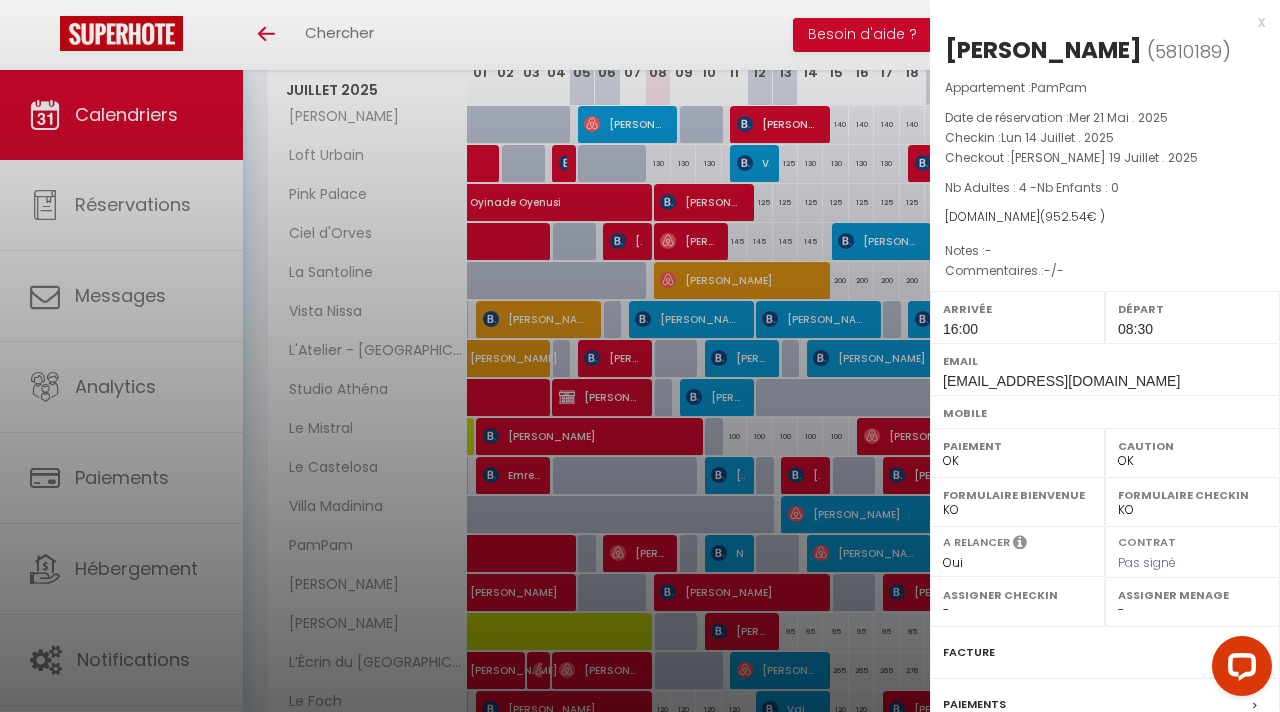 click at bounding box center [640, 356] 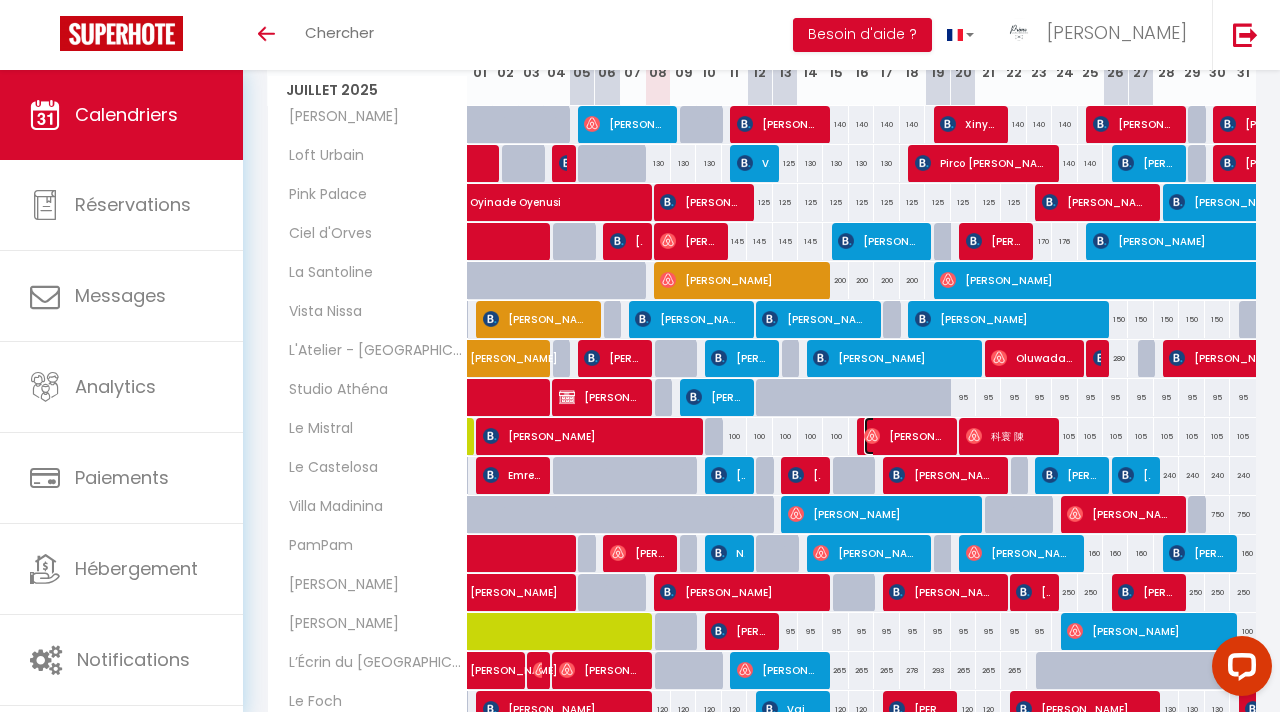 click on "[PERSON_NAME]" at bounding box center [905, 436] 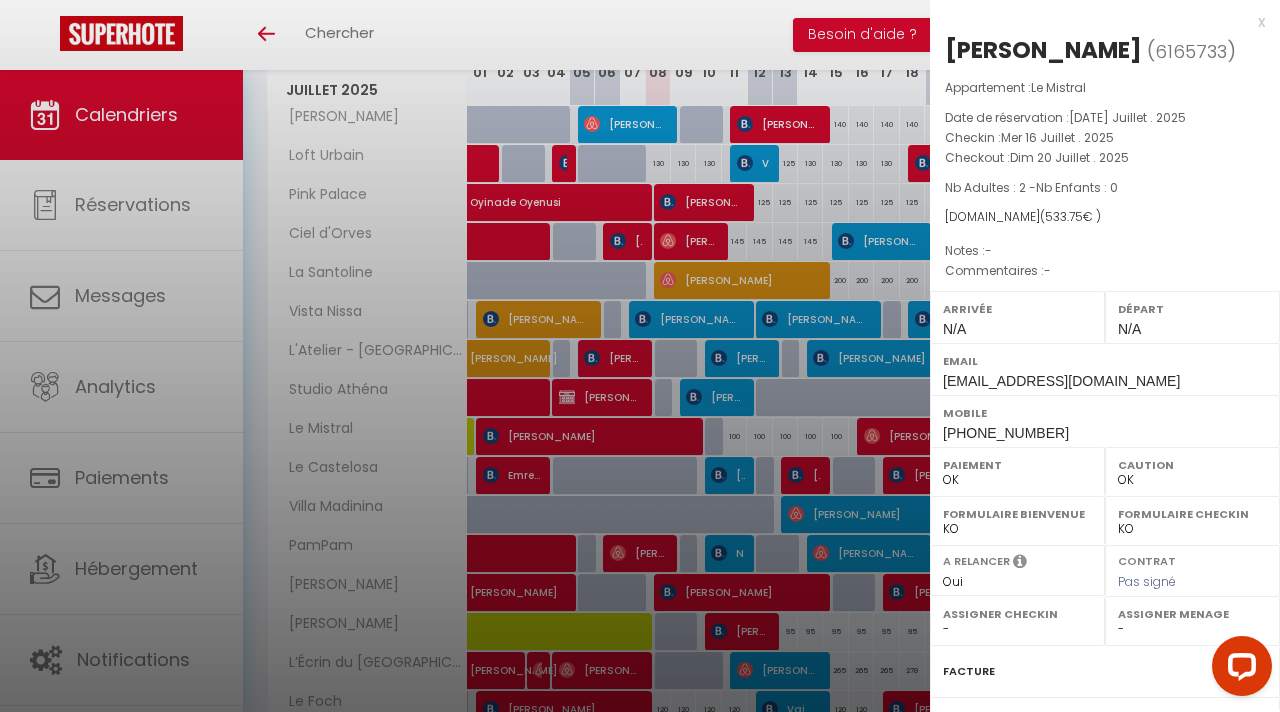click on "x" at bounding box center [1097, 22] 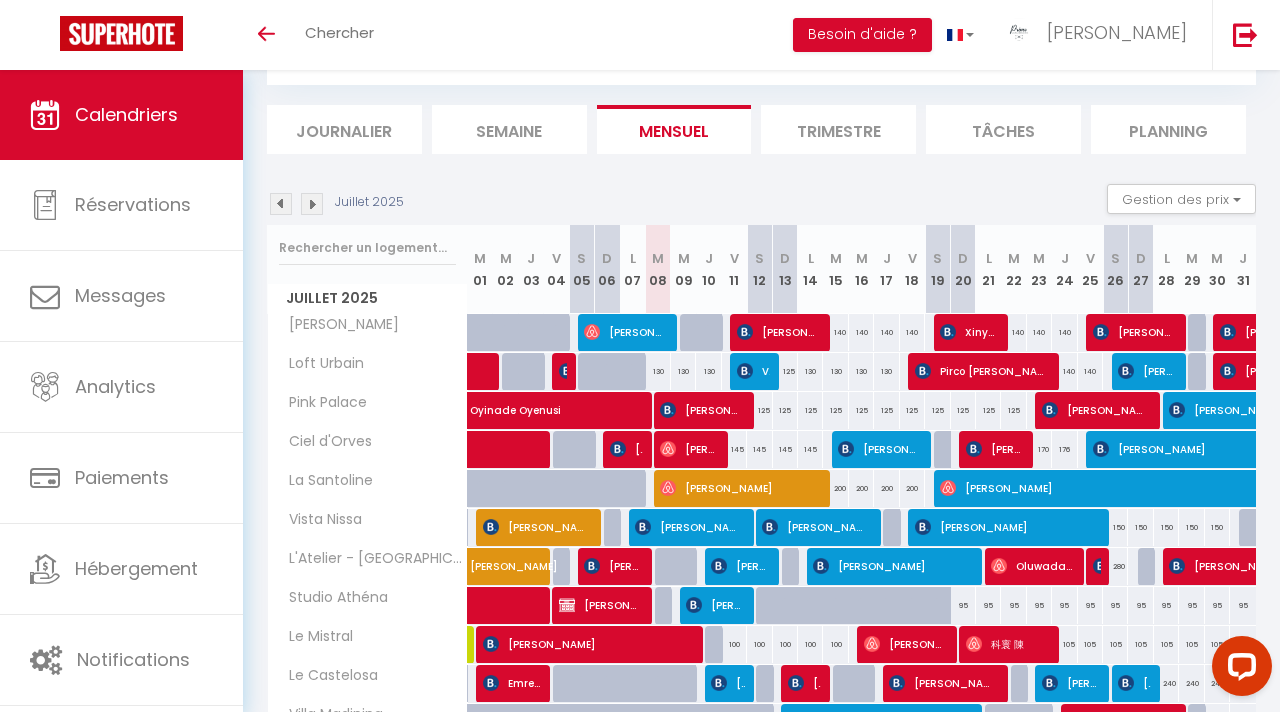 scroll, scrollTop: 16, scrollLeft: 0, axis: vertical 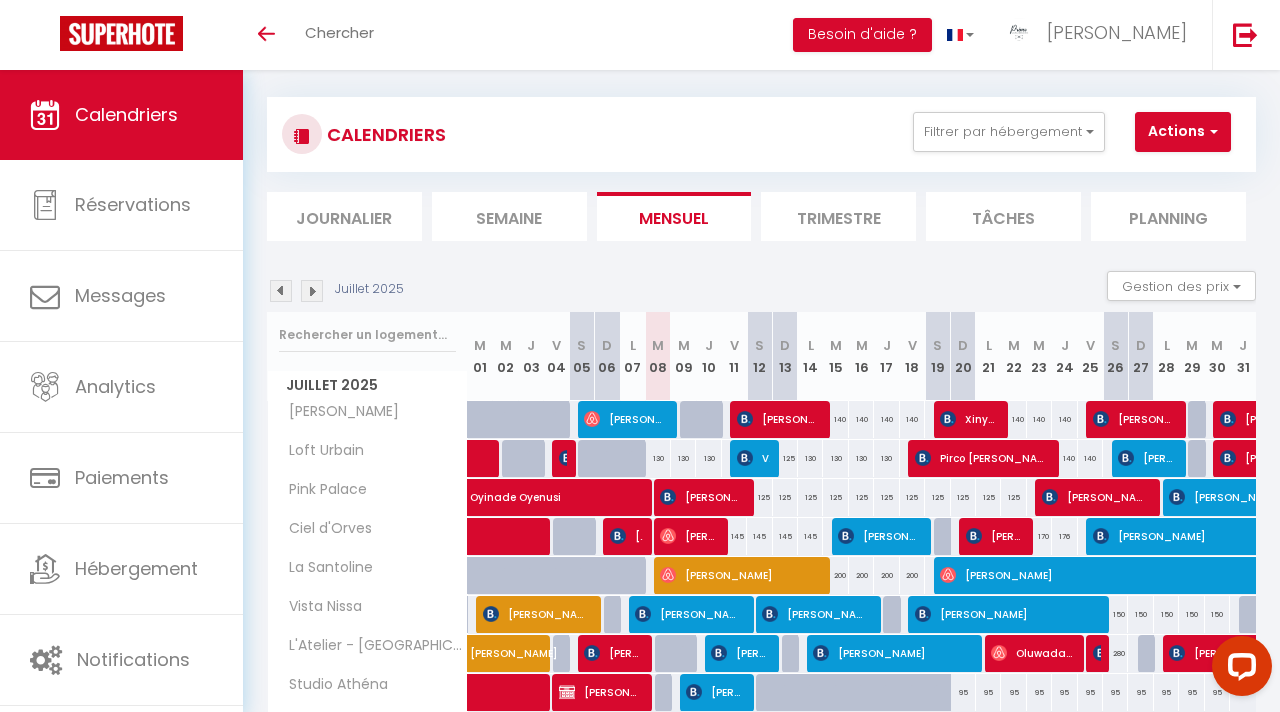 click at bounding box center (312, 291) 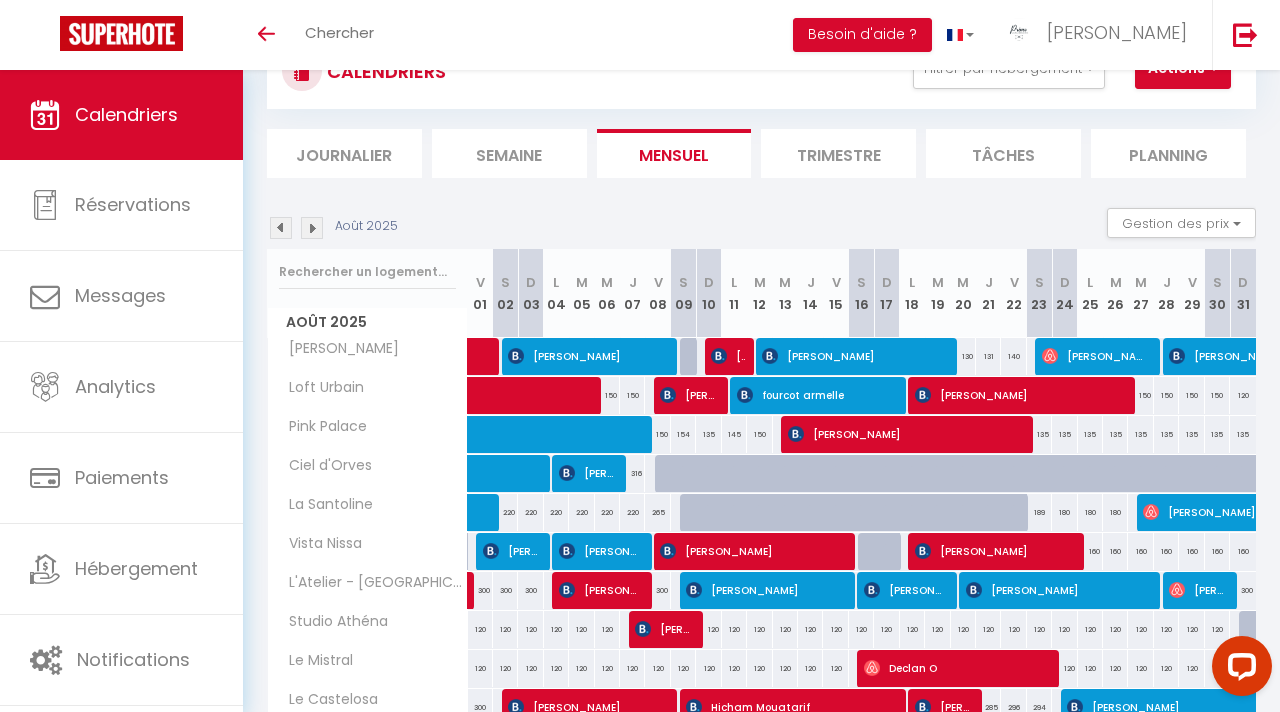 scroll, scrollTop: 226, scrollLeft: 0, axis: vertical 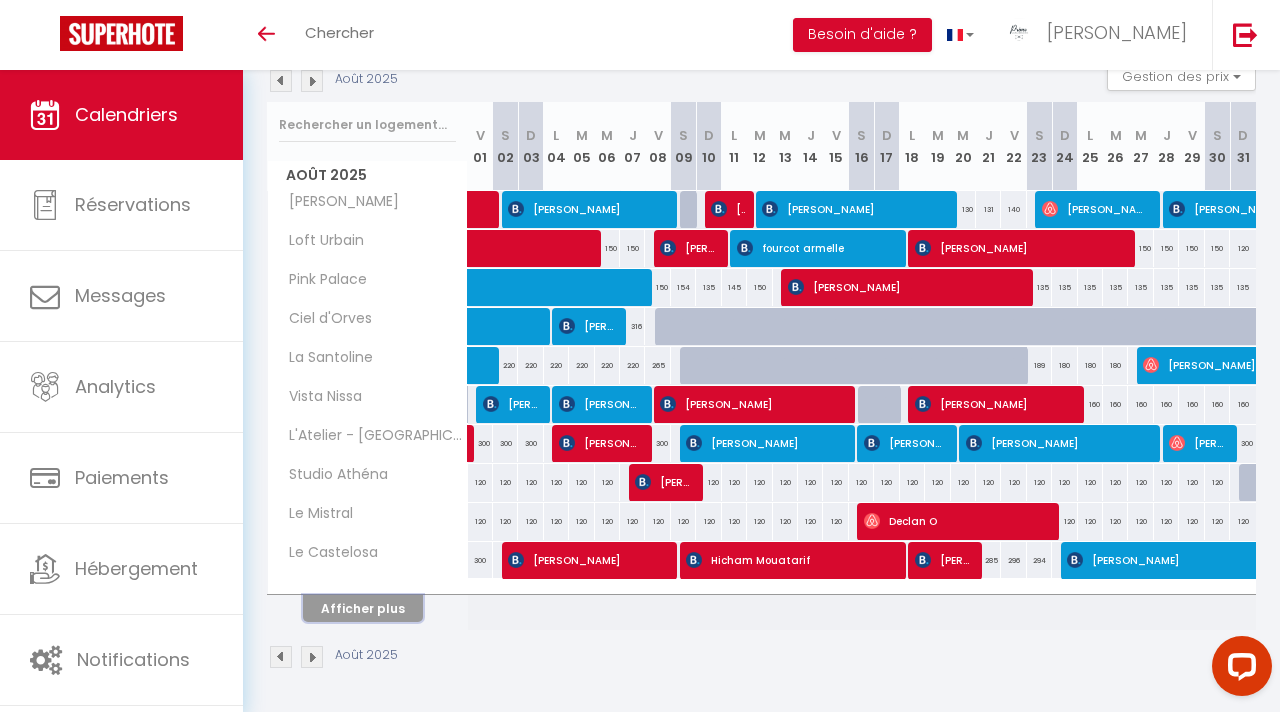 click on "Afficher plus" at bounding box center (363, 608) 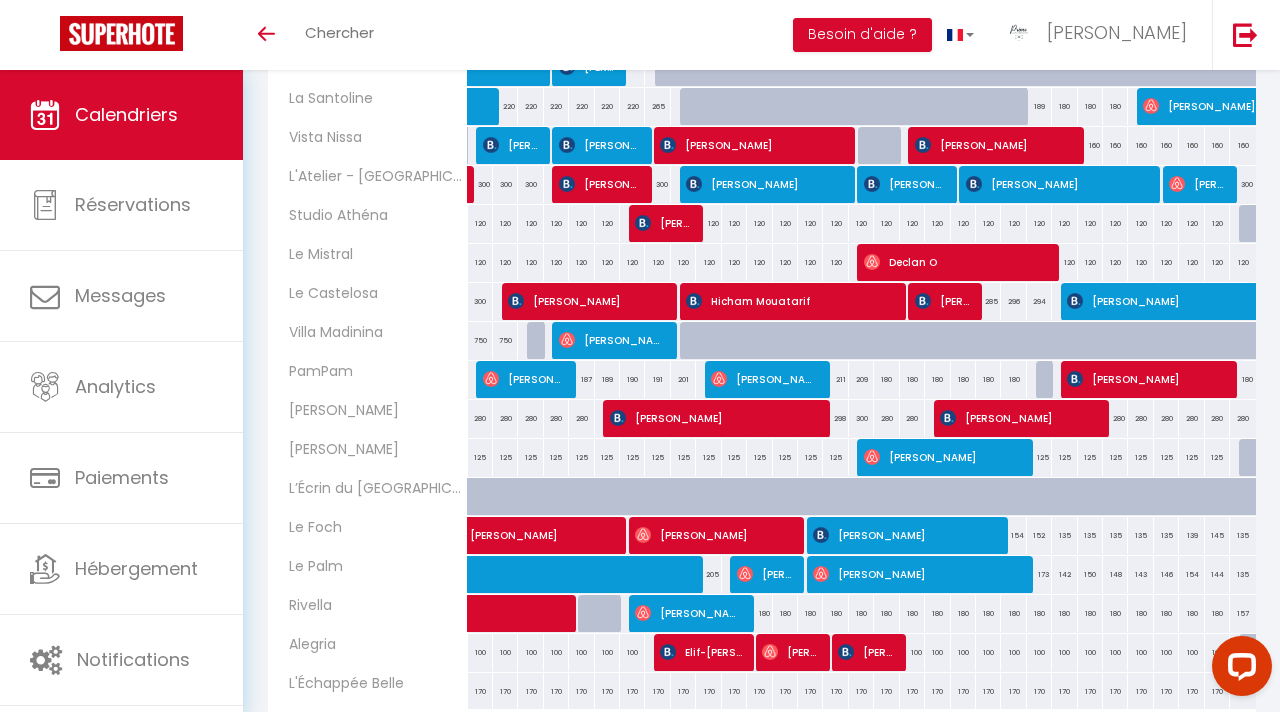 scroll, scrollTop: 489, scrollLeft: 0, axis: vertical 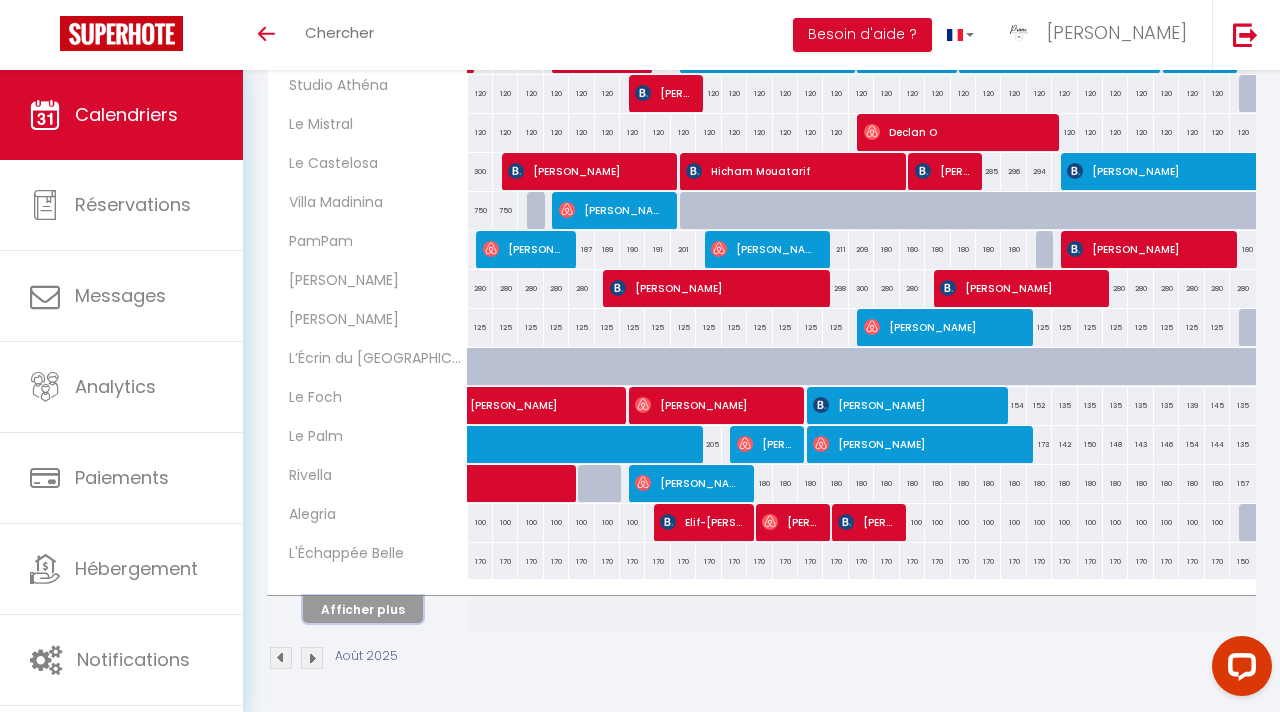 click on "Afficher plus" at bounding box center (363, 609) 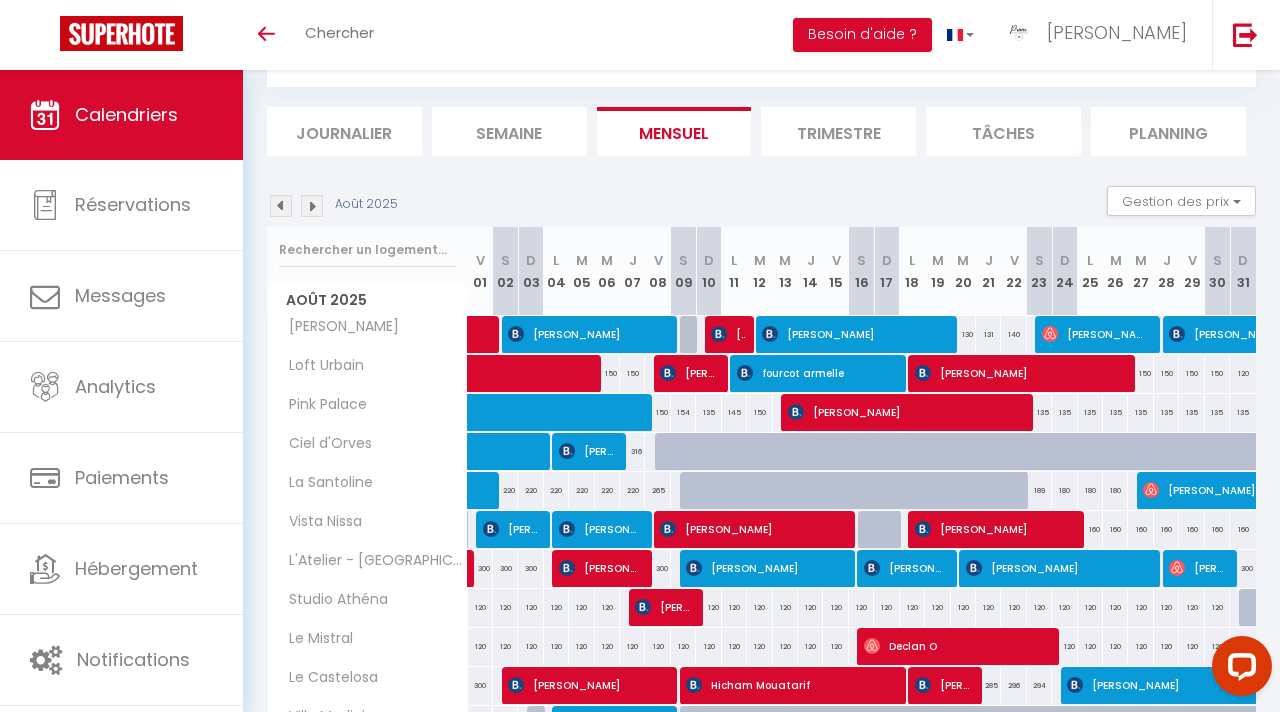 scroll, scrollTop: 24, scrollLeft: 0, axis: vertical 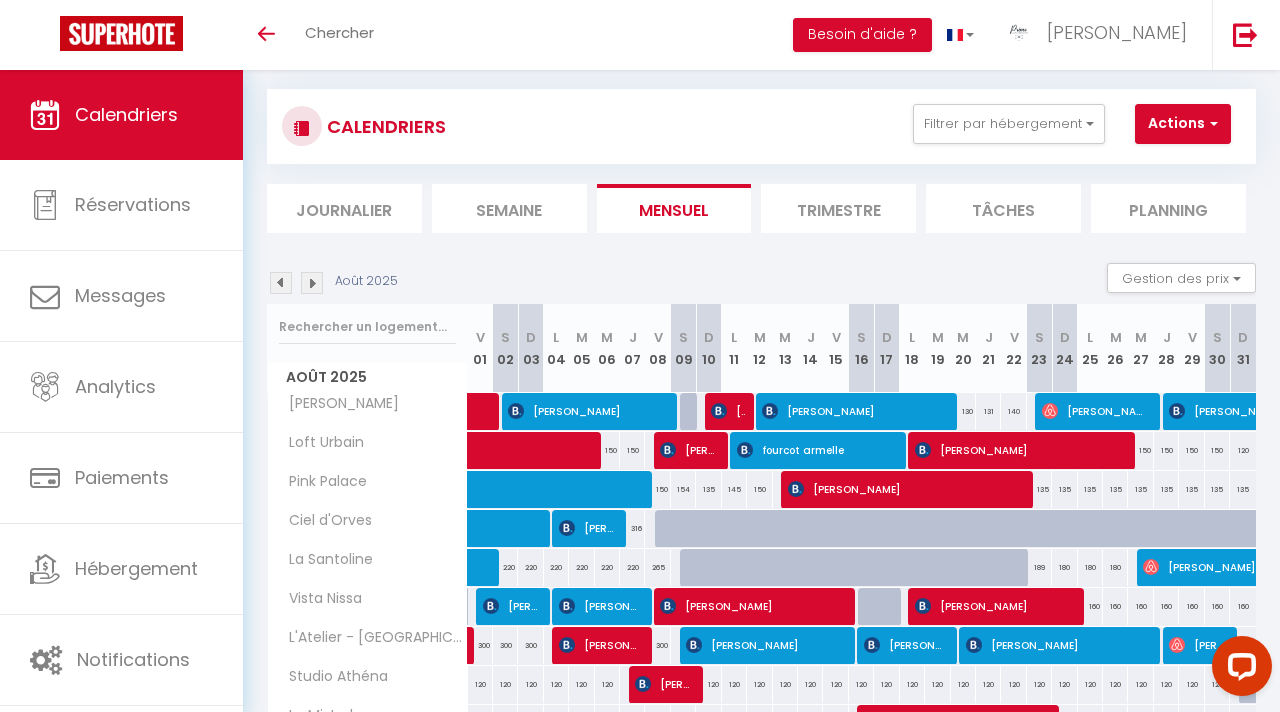click at bounding box center [281, 283] 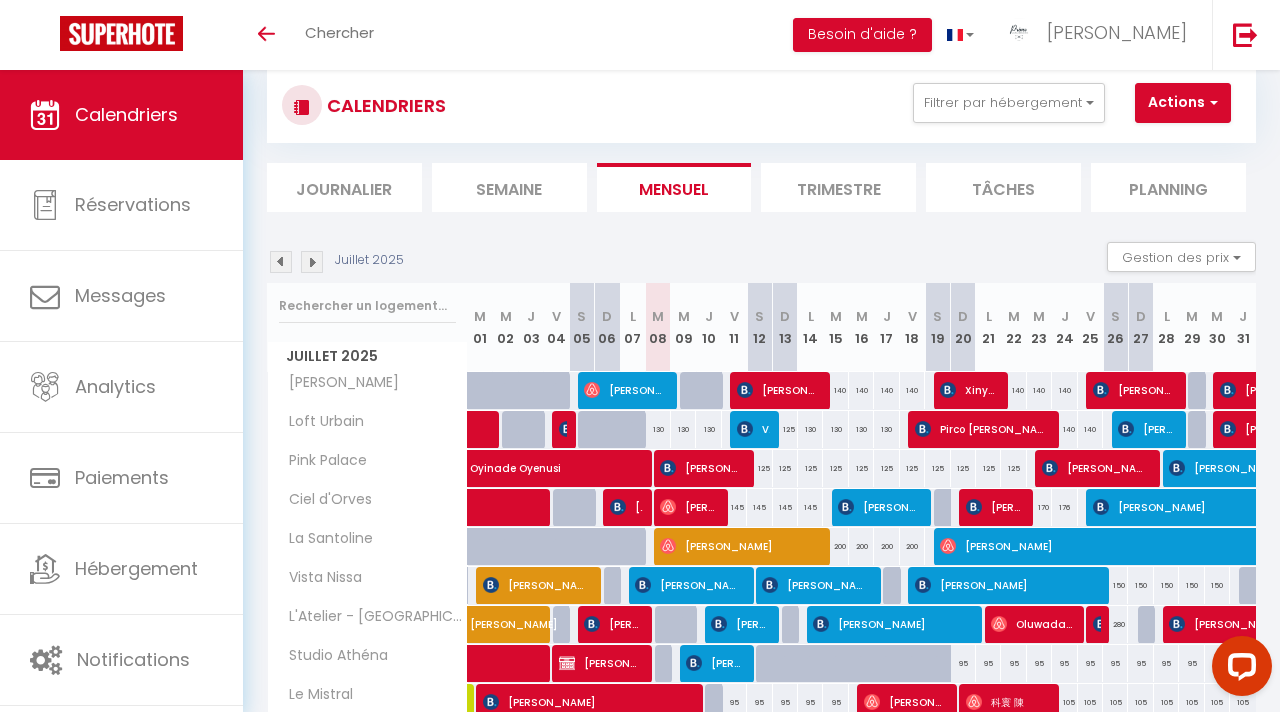 scroll, scrollTop: 226, scrollLeft: 0, axis: vertical 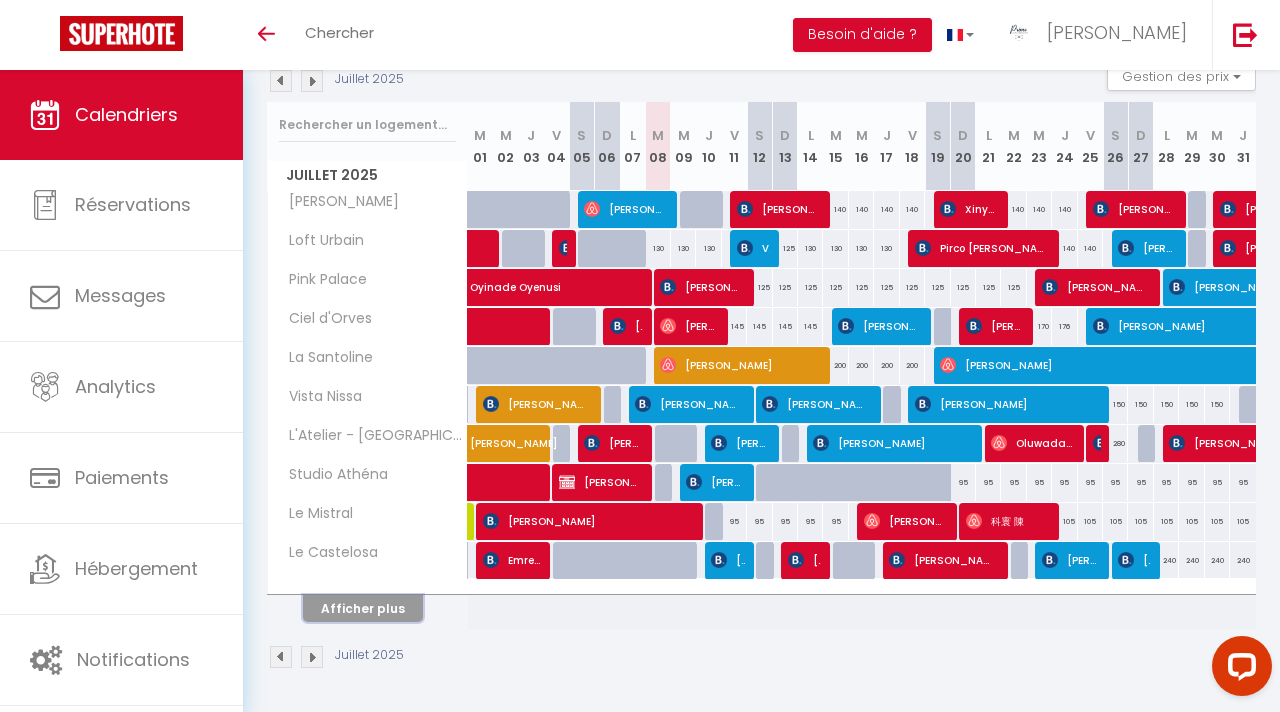 click on "Afficher plus" at bounding box center (363, 608) 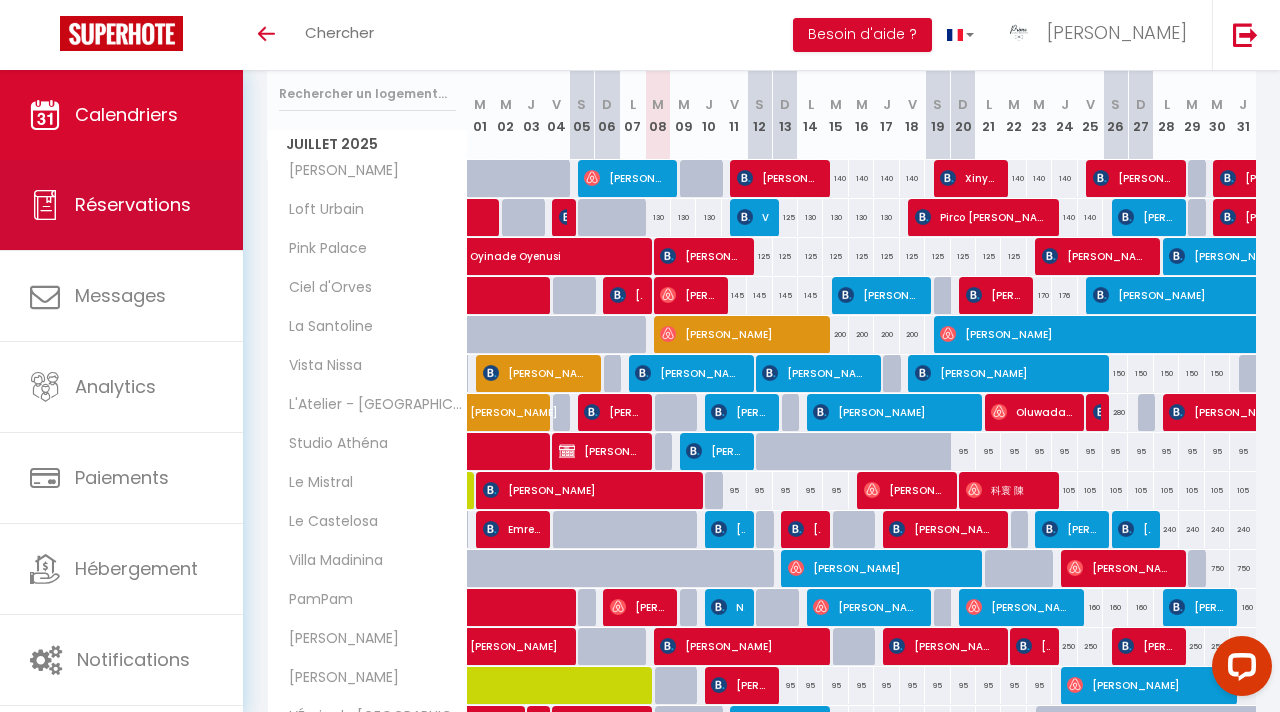 scroll, scrollTop: 97, scrollLeft: 0, axis: vertical 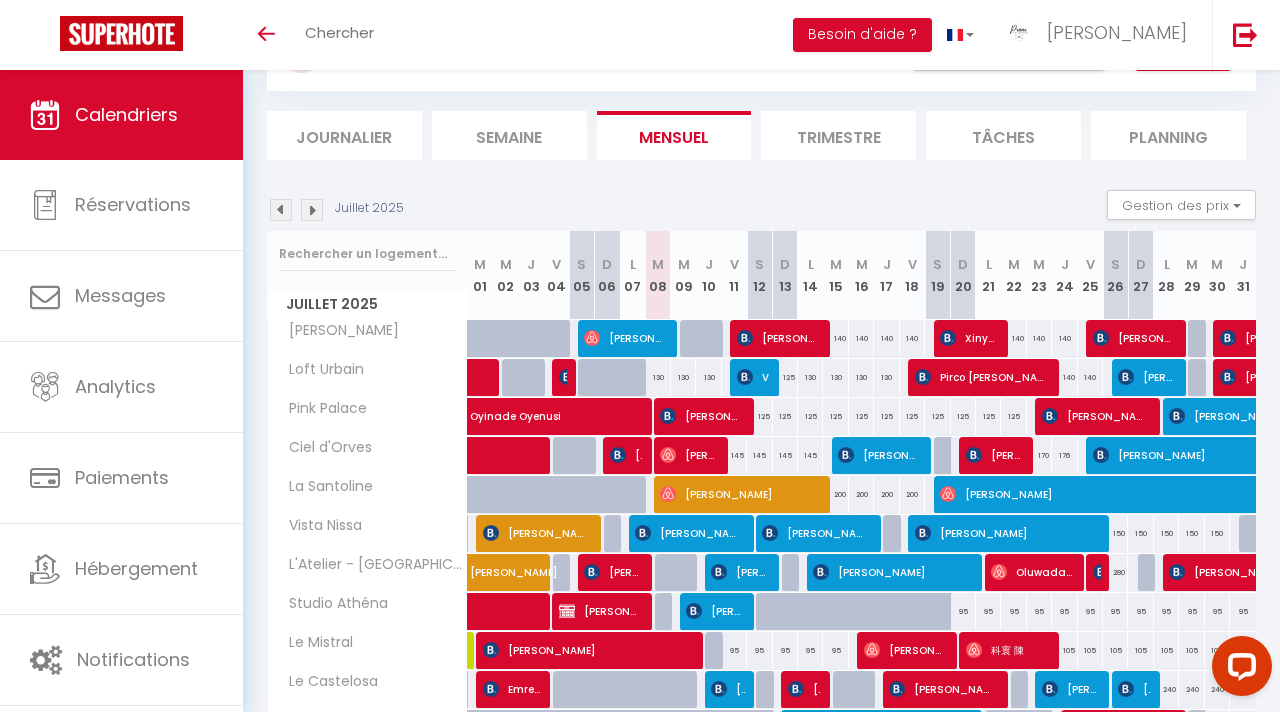 click at bounding box center [312, 210] 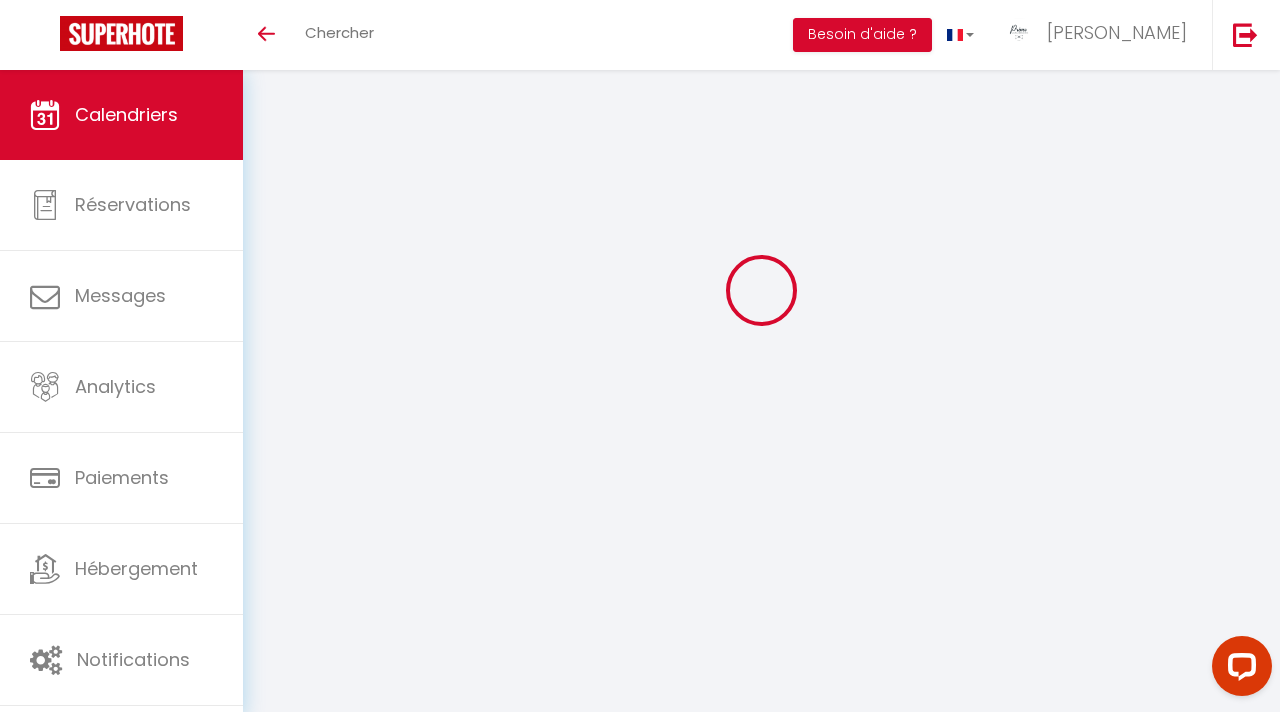 scroll, scrollTop: 70, scrollLeft: 0, axis: vertical 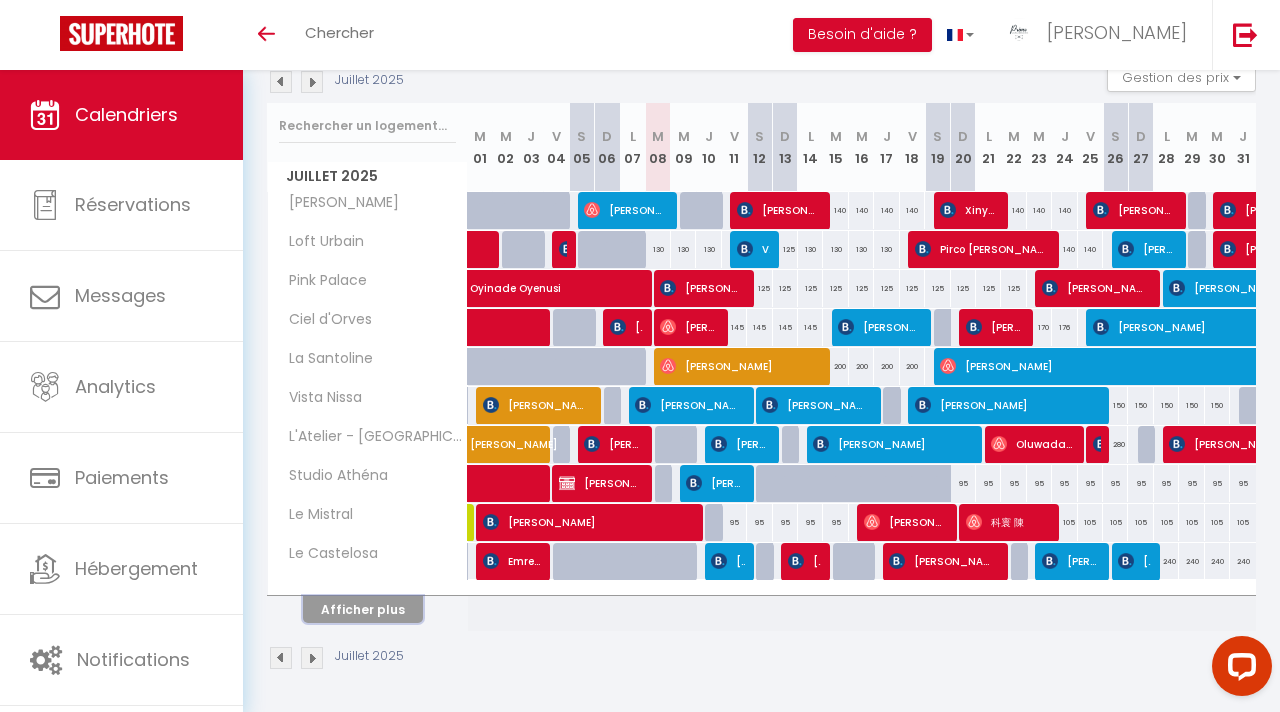 click on "Afficher plus" at bounding box center (363, 609) 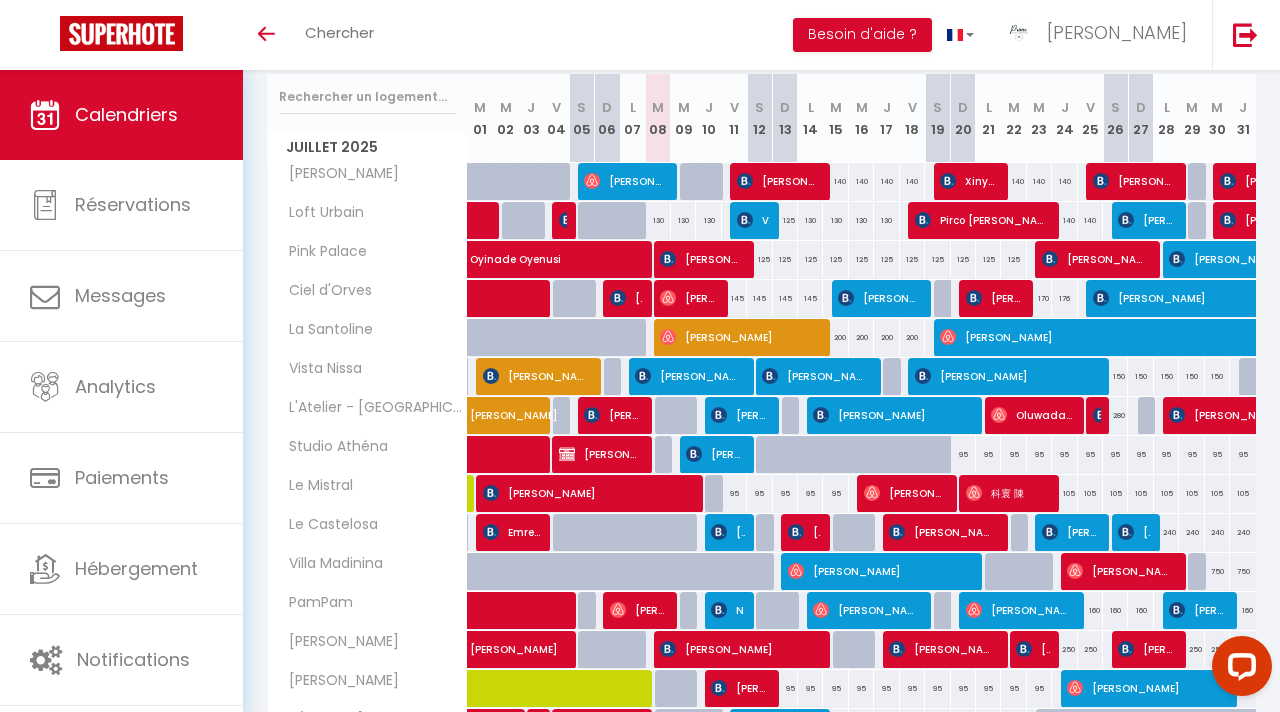 scroll, scrollTop: 162, scrollLeft: 0, axis: vertical 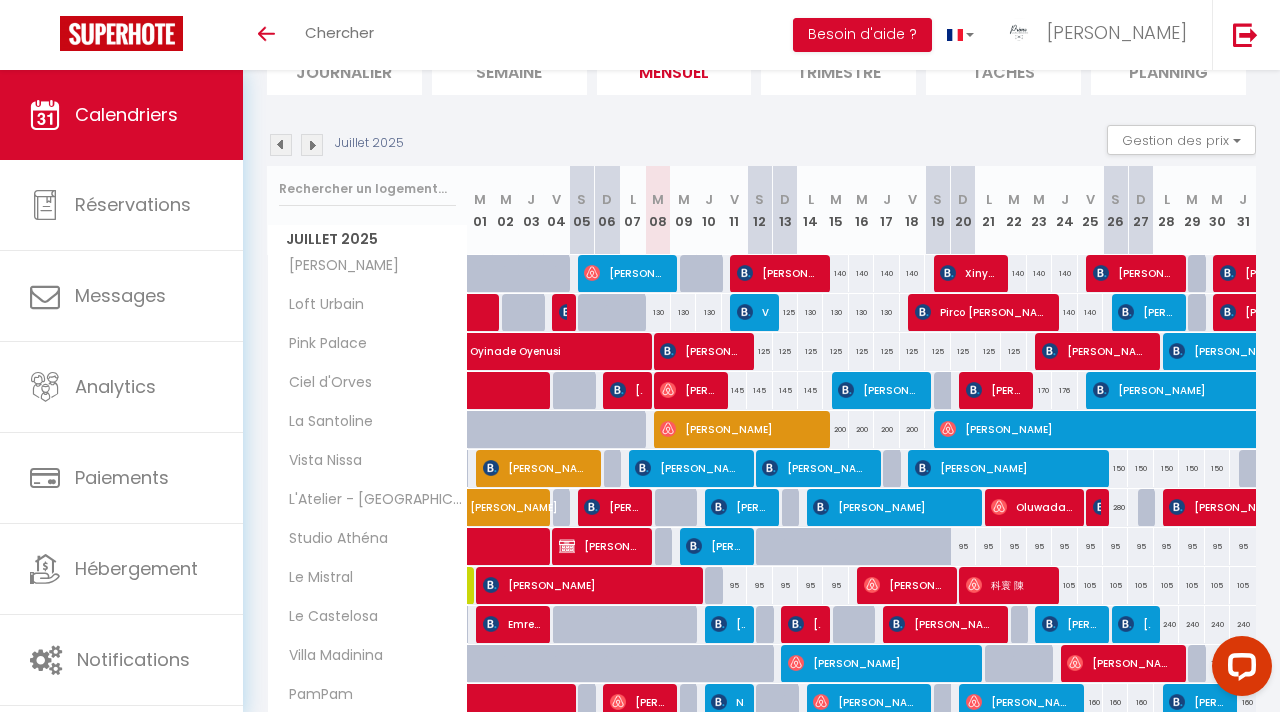 click at bounding box center (312, 145) 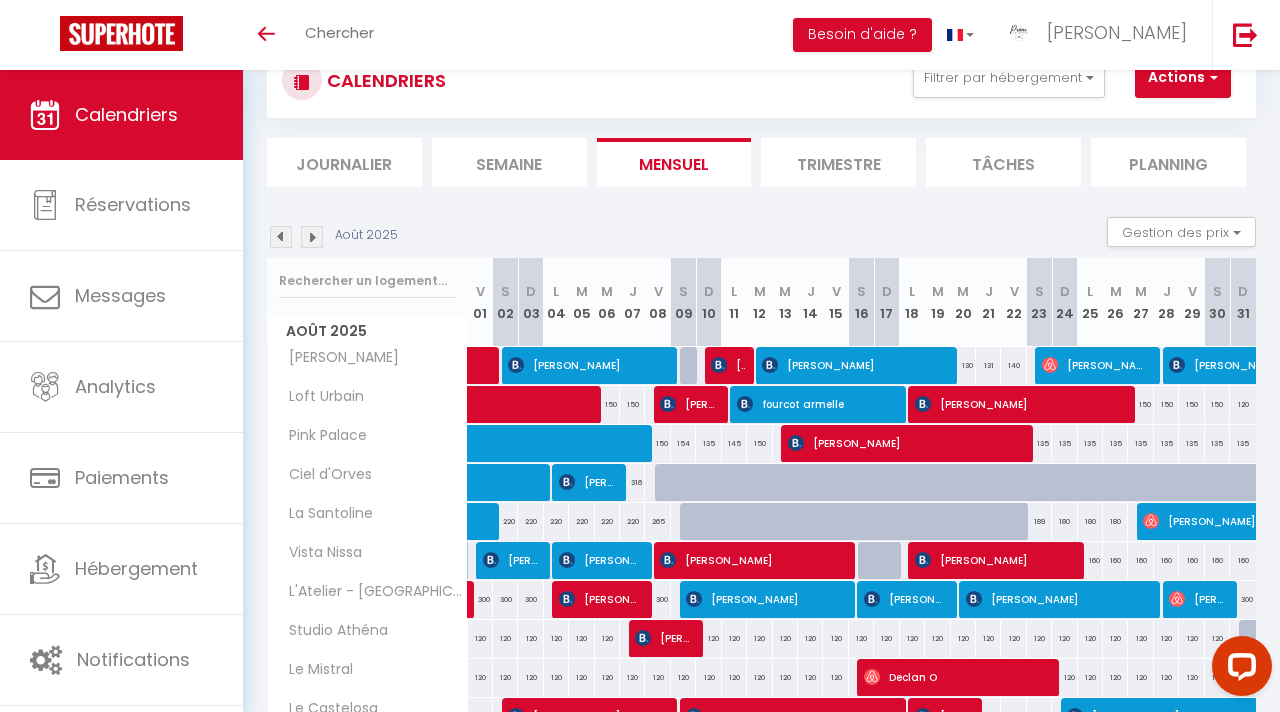 scroll, scrollTop: 162, scrollLeft: 0, axis: vertical 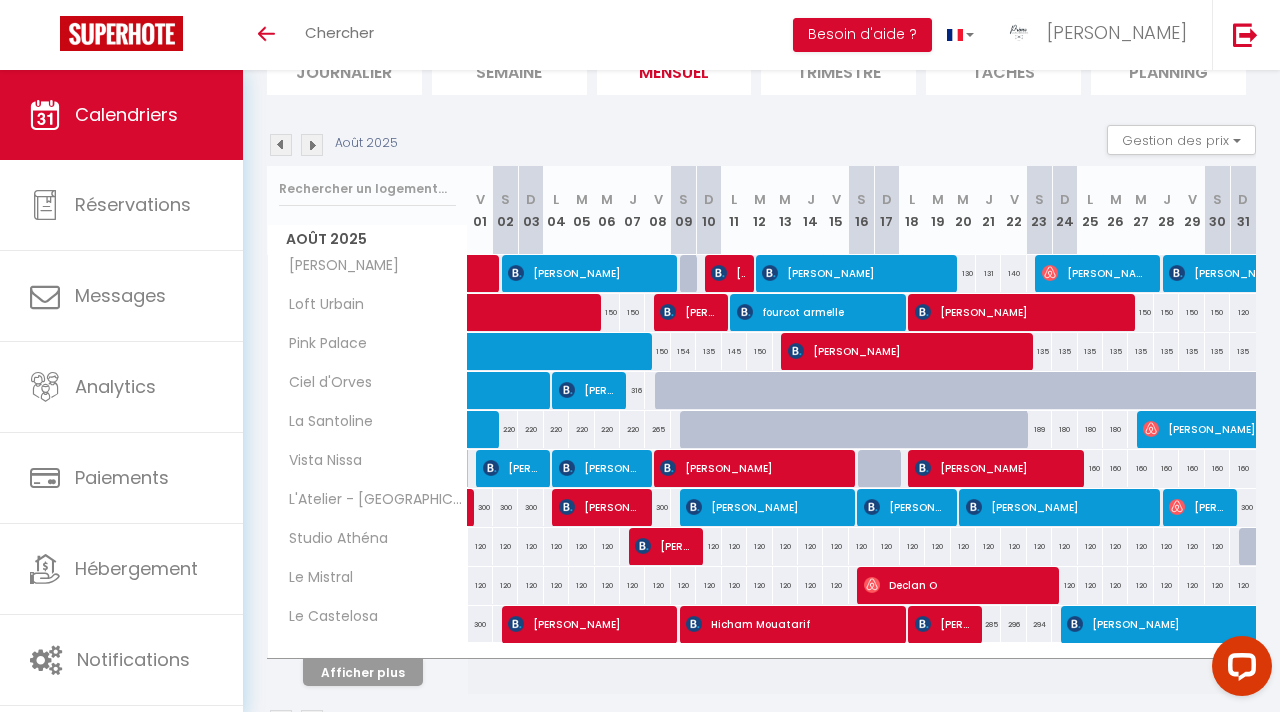 click on "Août 2025
Gestion des prix
Nb Nuits minimum   Règles   Disponibilité" at bounding box center [761, 145] 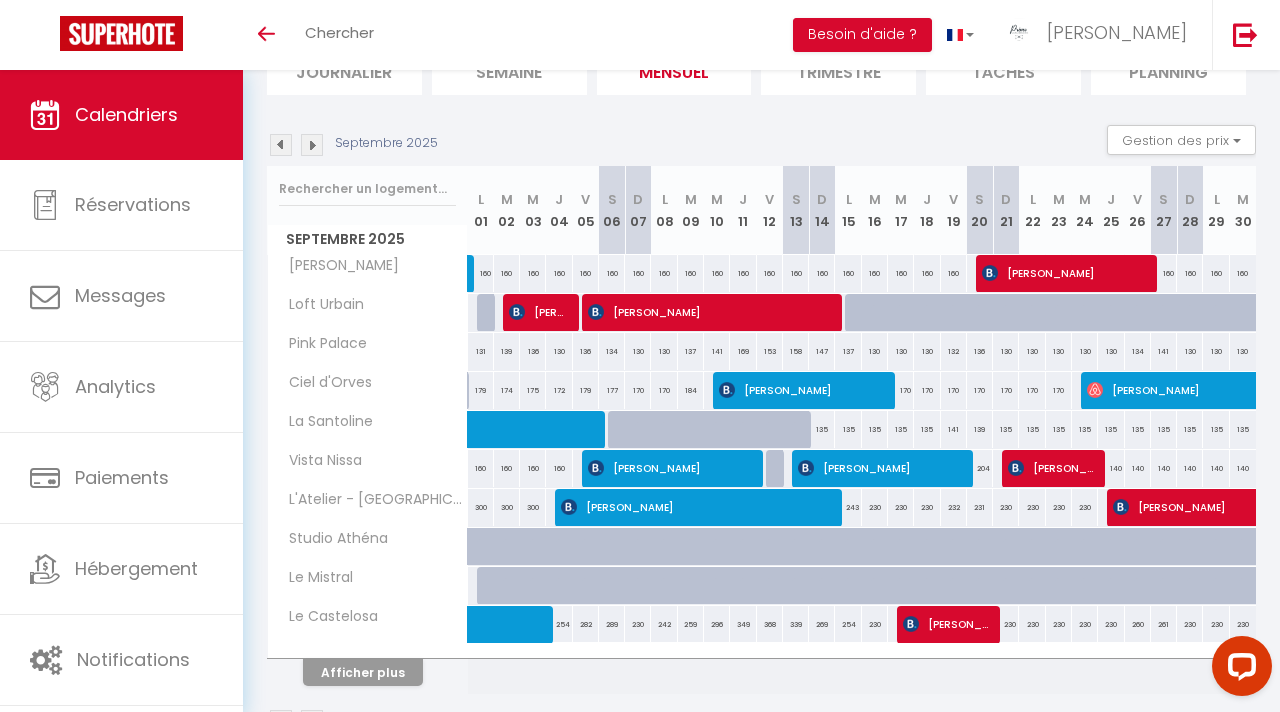 click at bounding box center (312, 145) 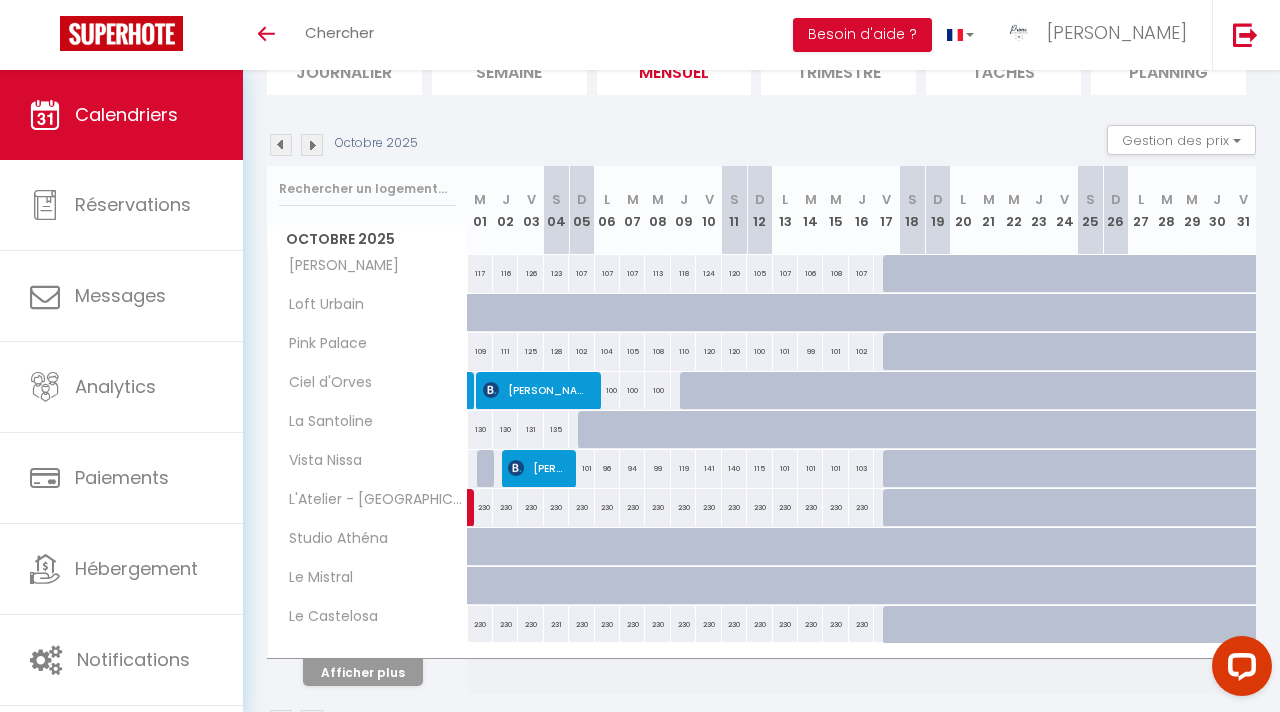 scroll, scrollTop: 226, scrollLeft: 0, axis: vertical 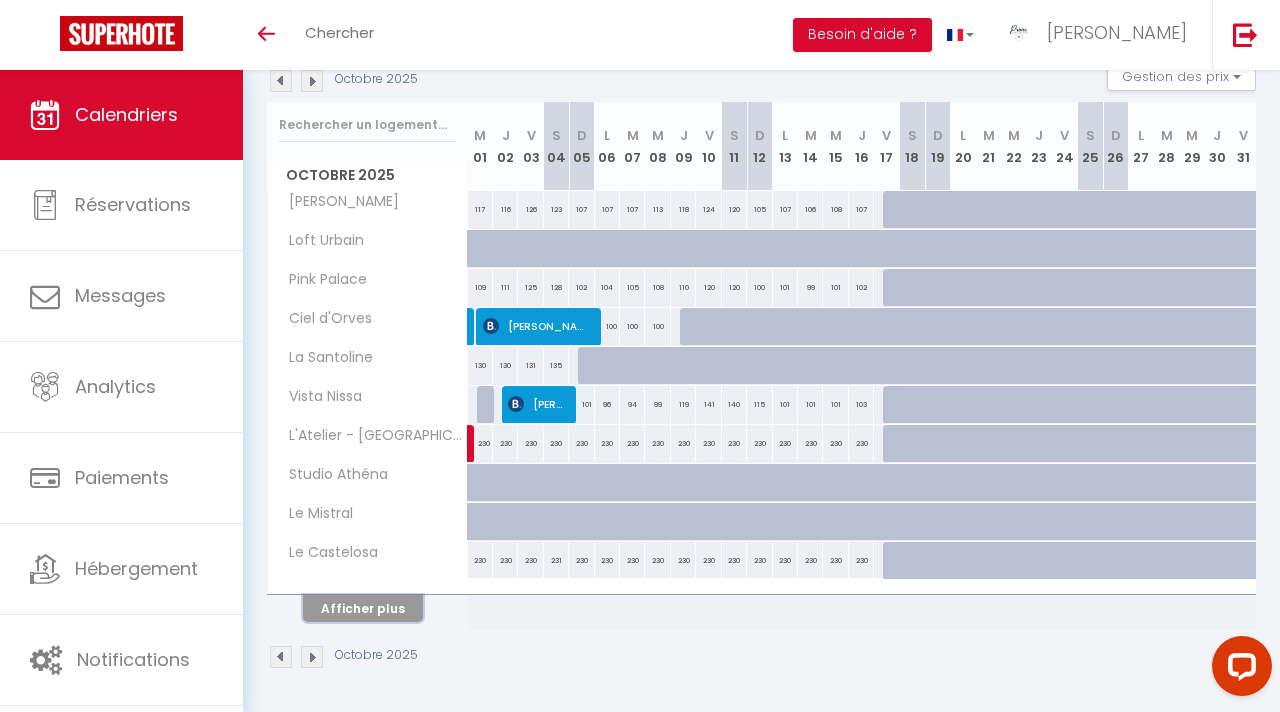 click on "Afficher plus" at bounding box center (363, 608) 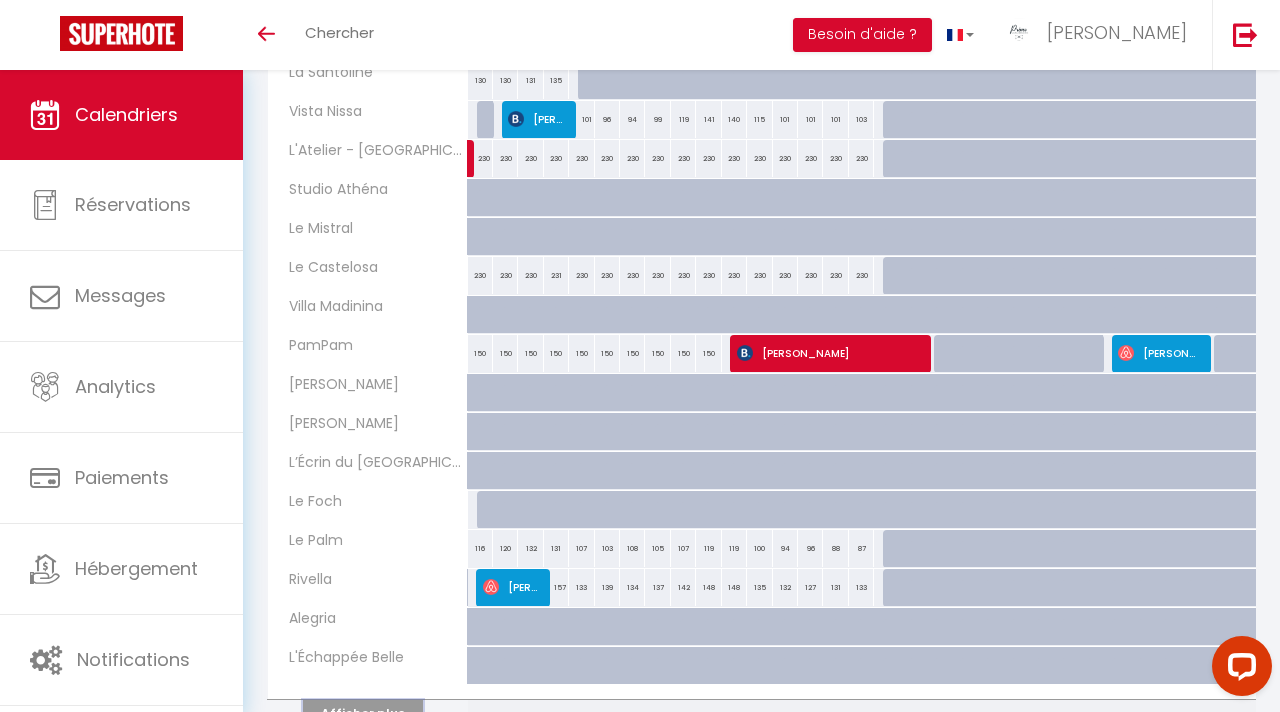 scroll, scrollTop: 506, scrollLeft: 0, axis: vertical 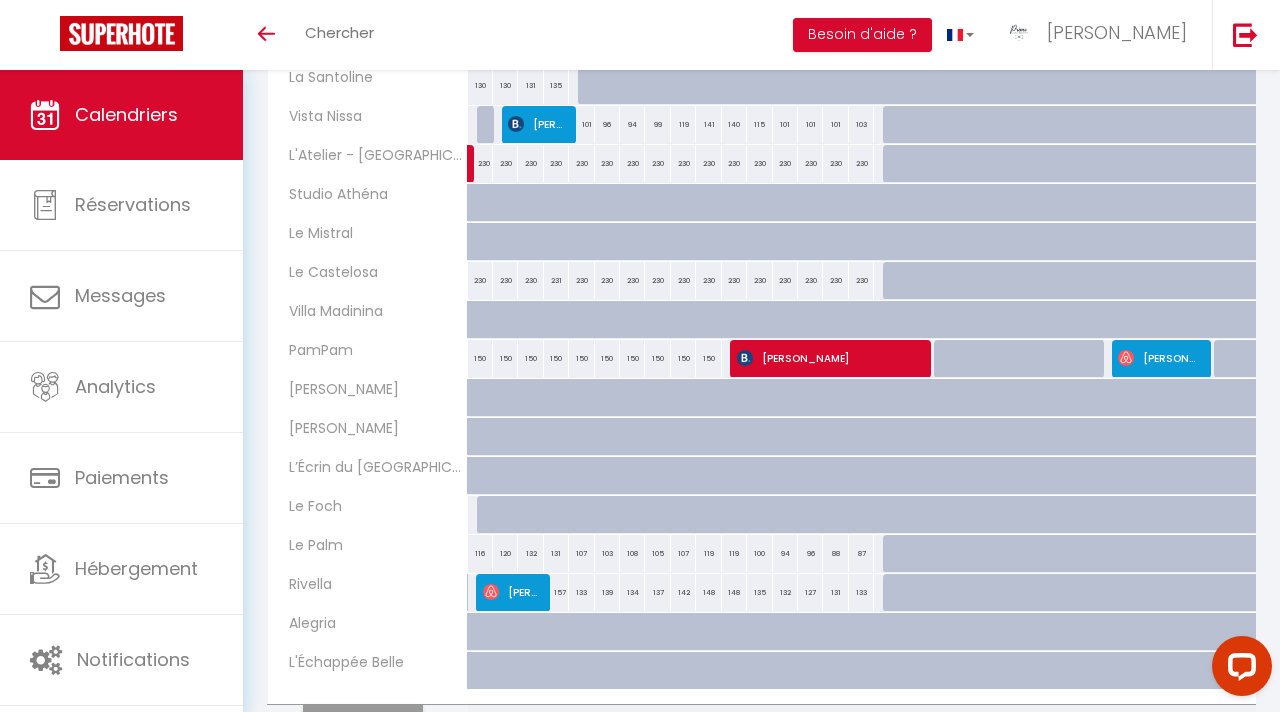 click at bounding box center [489, 515] 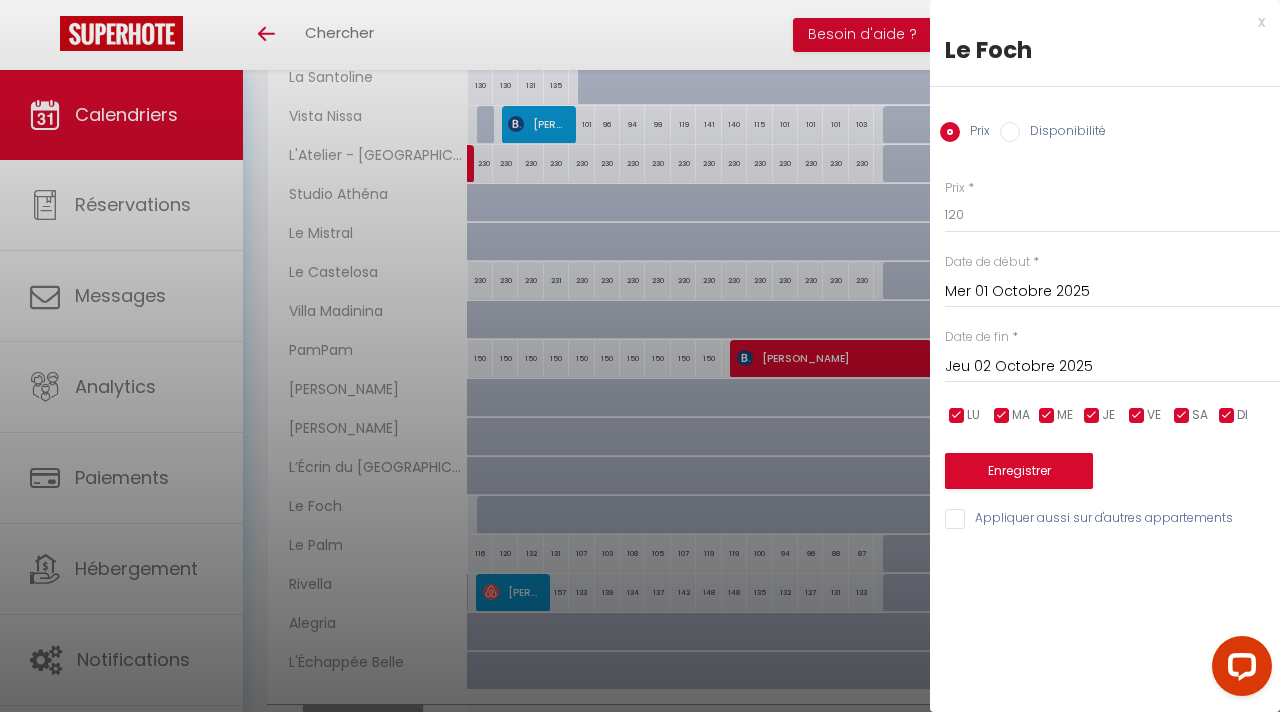 click on "Jeu 02 Octobre 2025" at bounding box center (1112, 367) 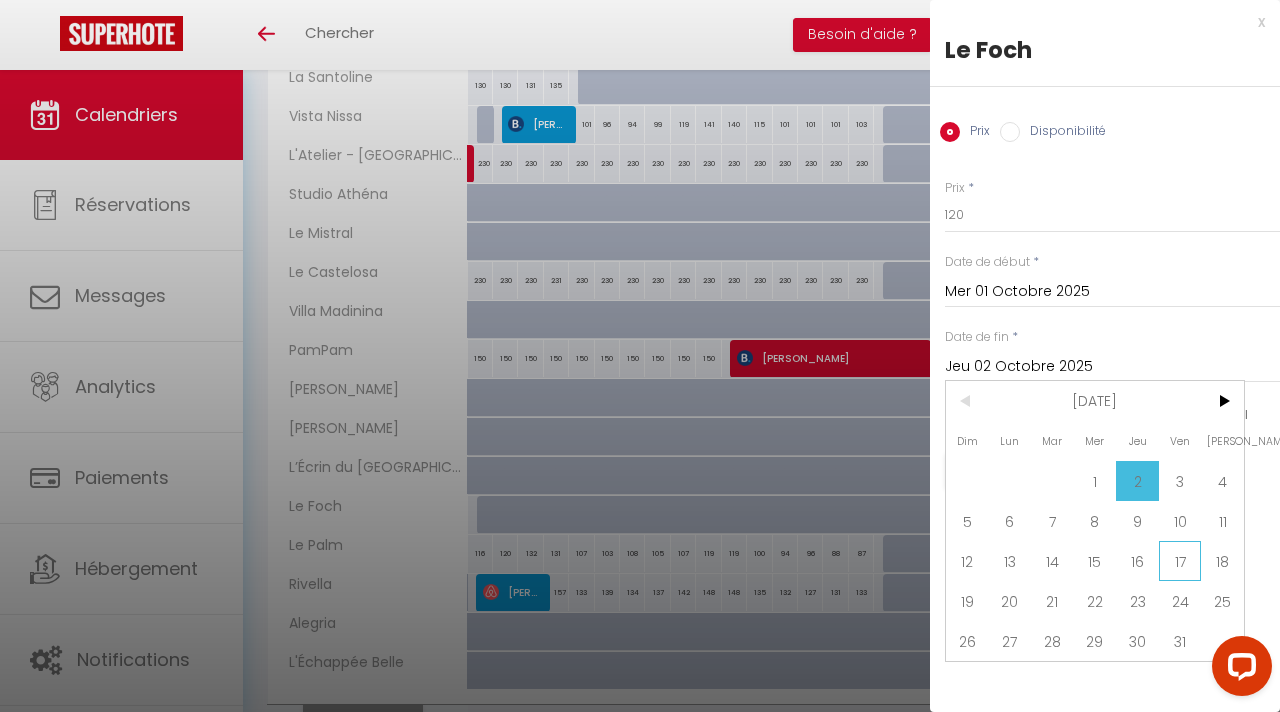 click on "17" at bounding box center (1180, 561) 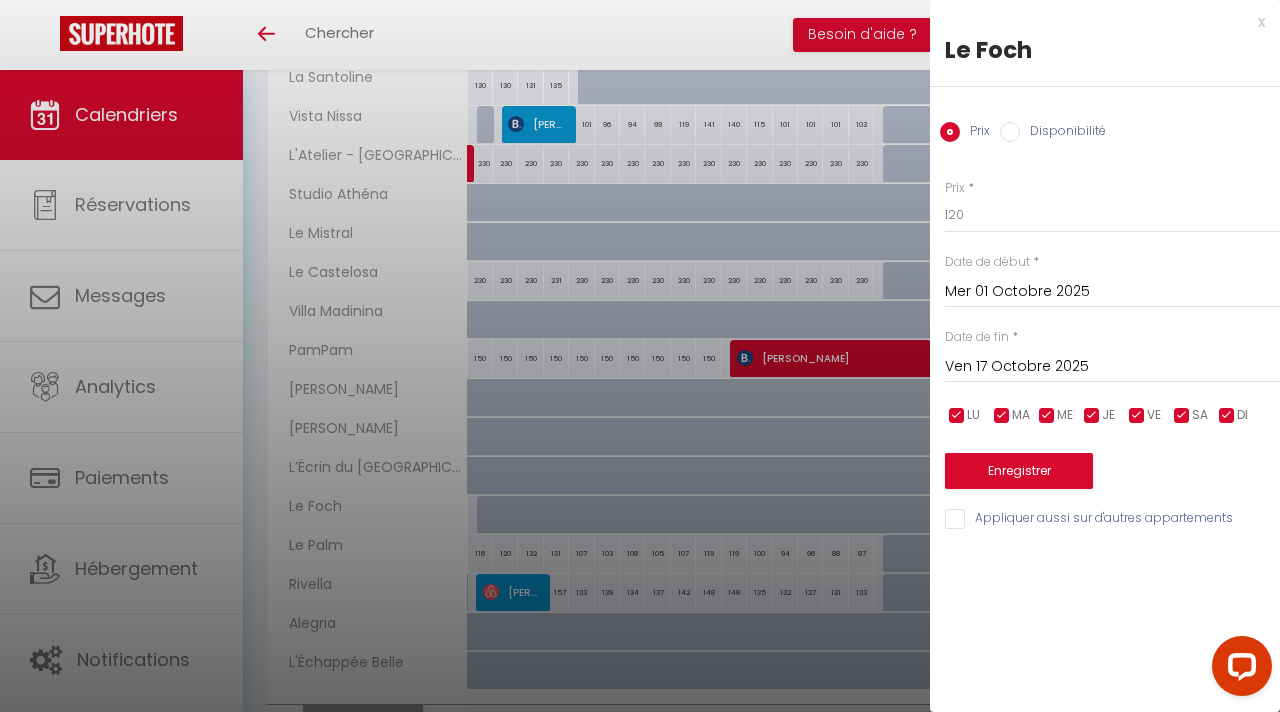 click on "Disponibilité" at bounding box center [1010, 132] 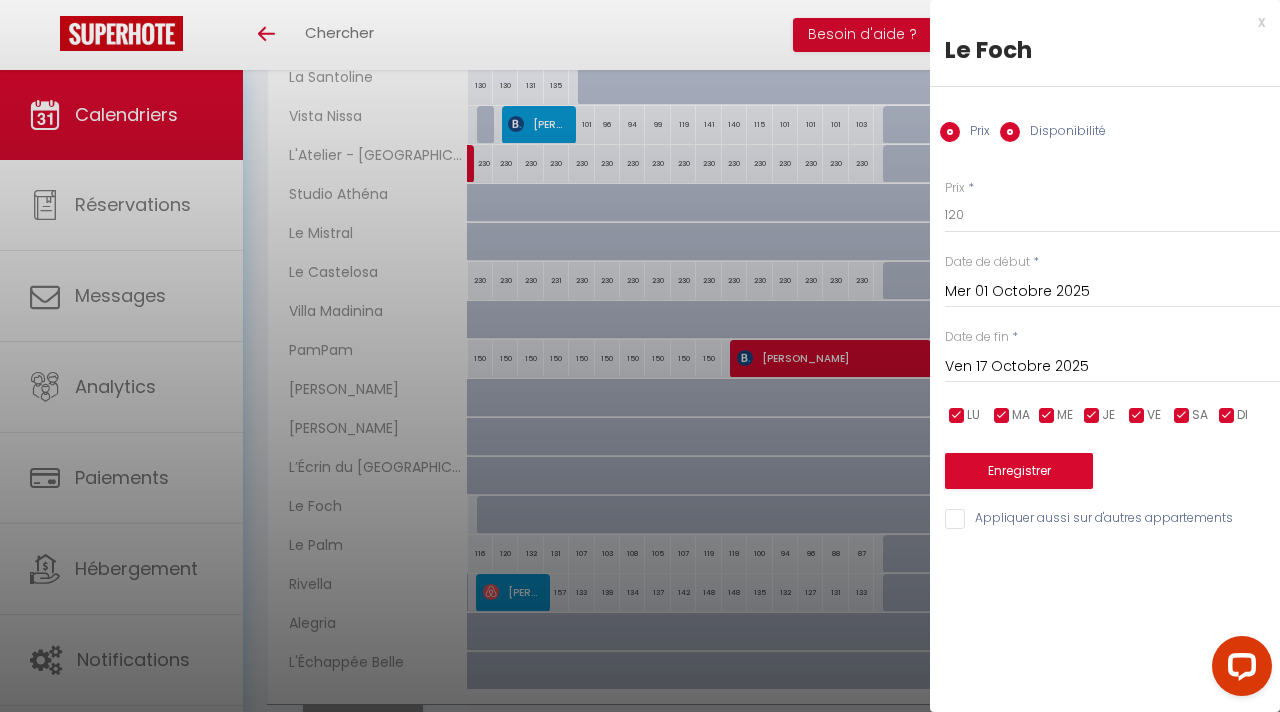 radio on "false" 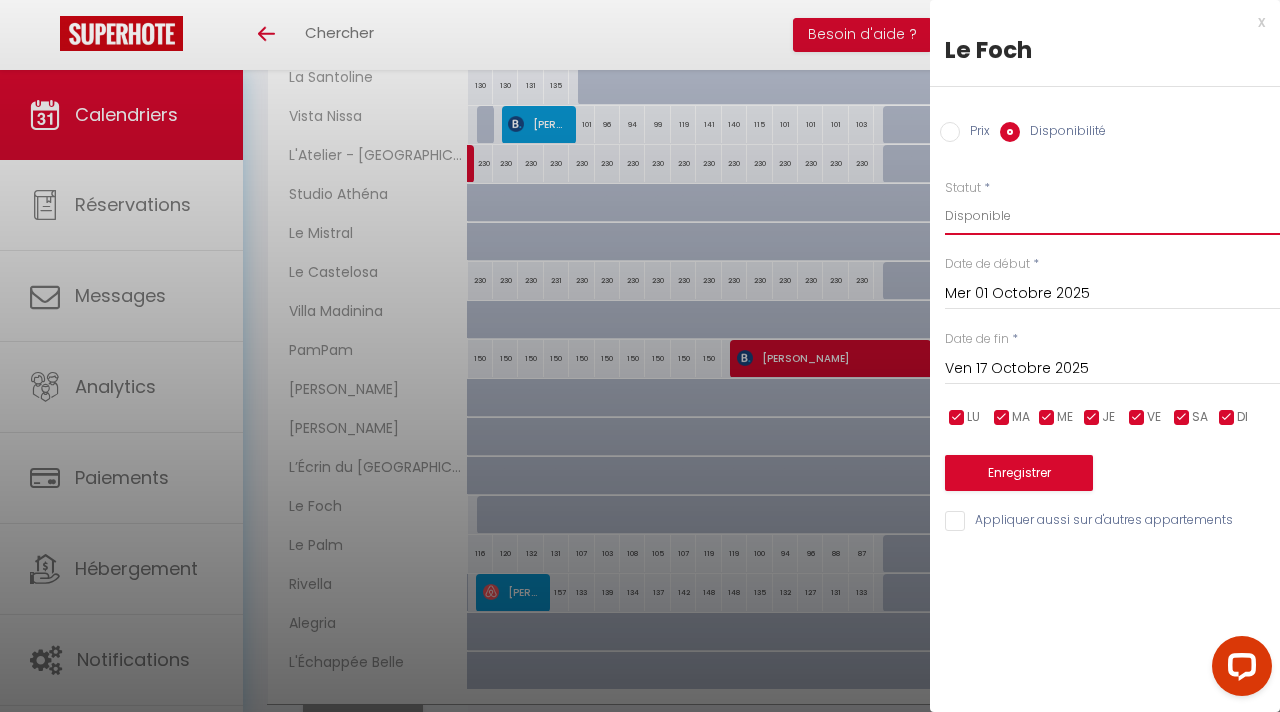 click on "Disponible
Indisponible" at bounding box center [1112, 216] 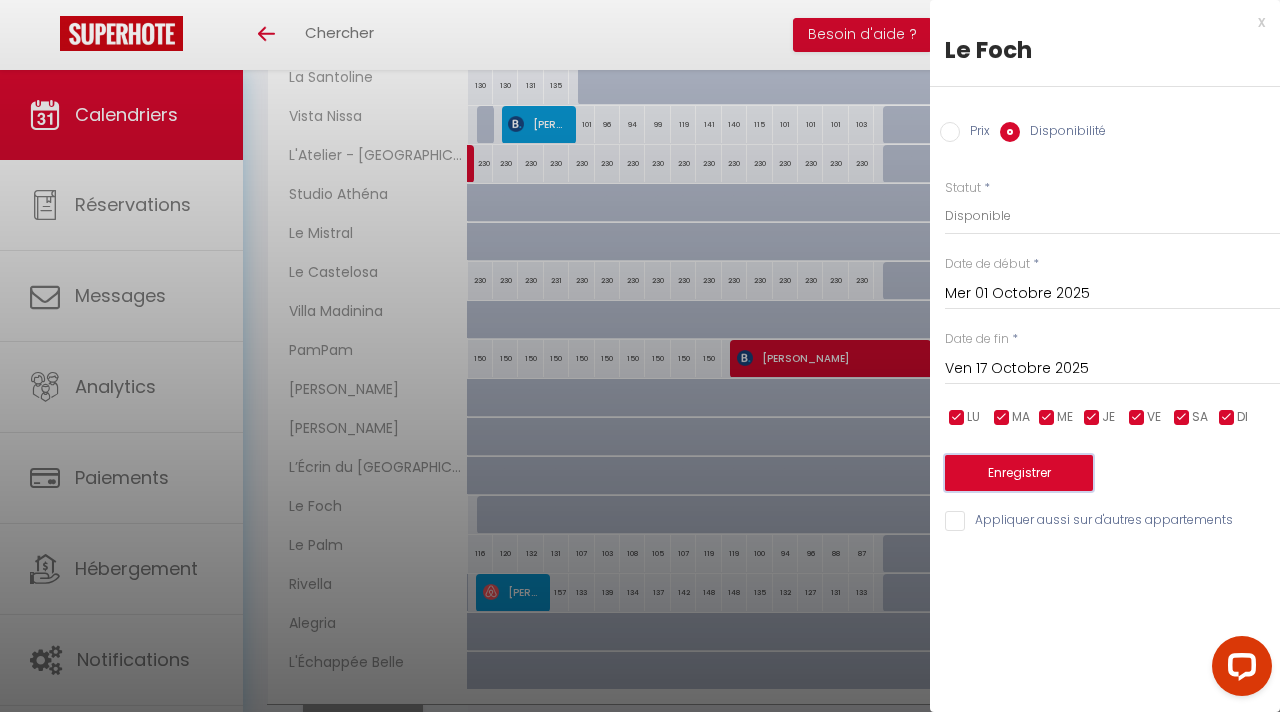 click on "Enregistrer" at bounding box center [1019, 473] 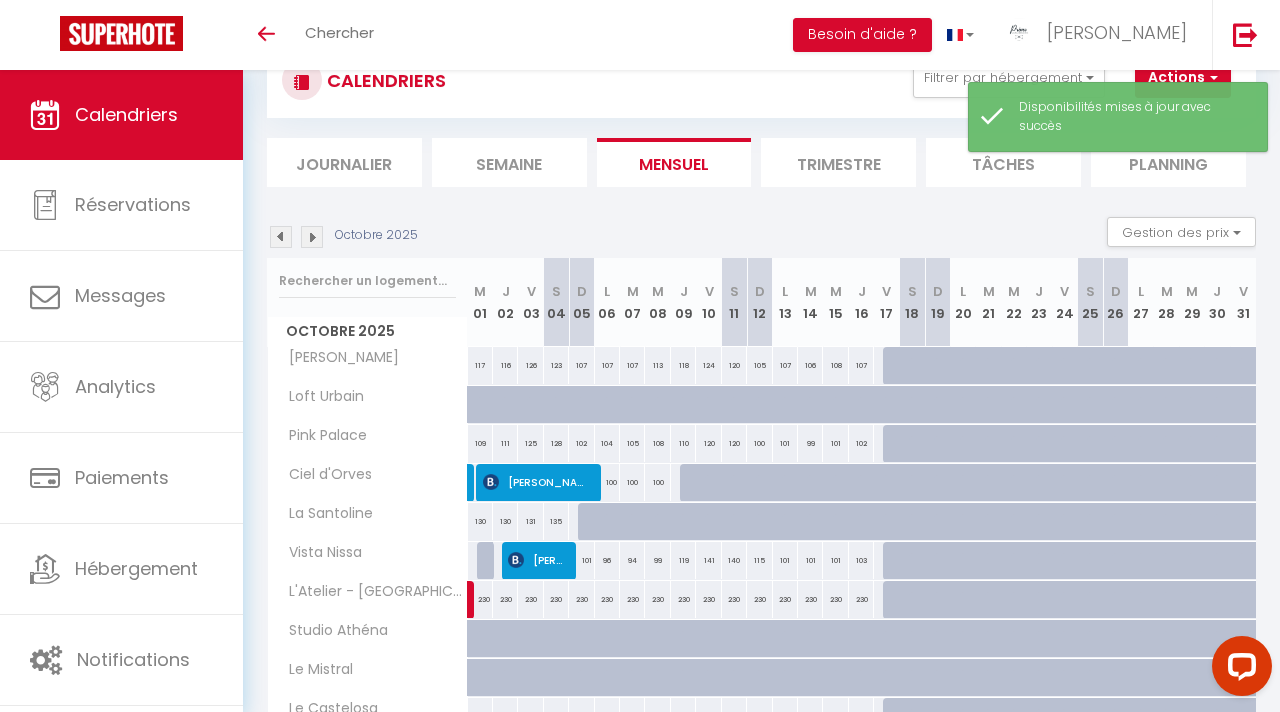 scroll, scrollTop: 226, scrollLeft: 0, axis: vertical 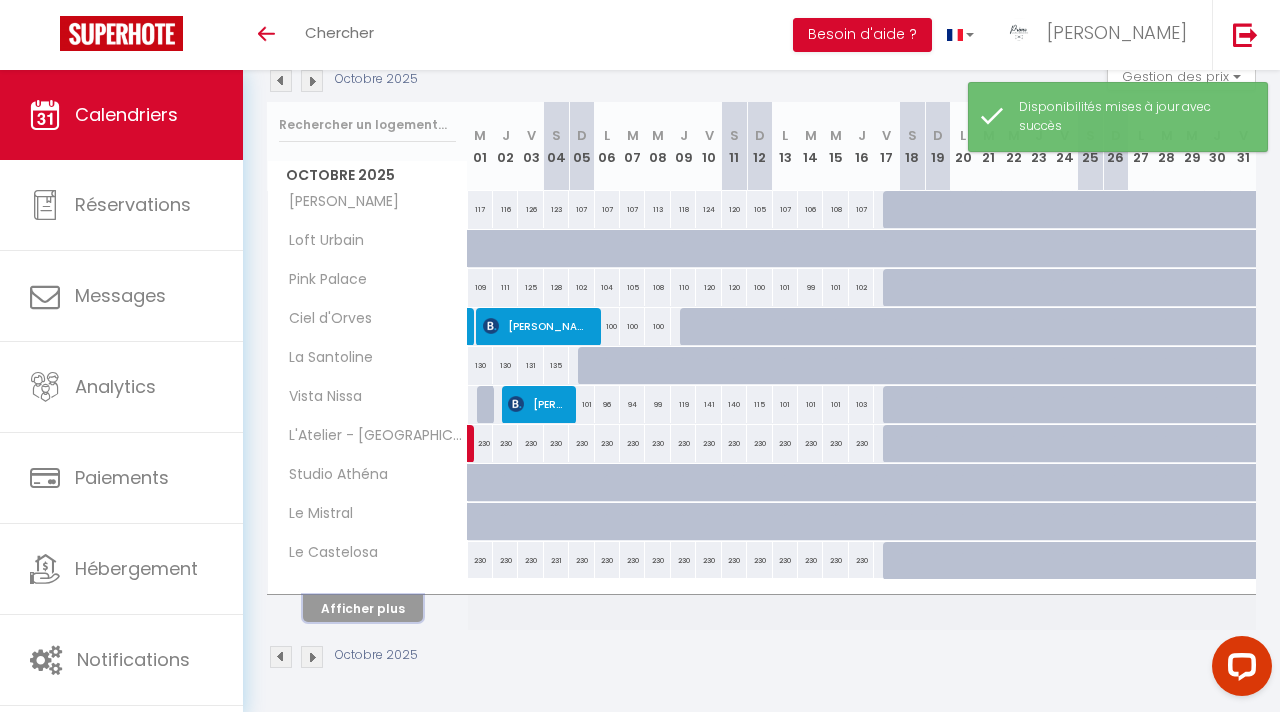 click on "Afficher plus" at bounding box center (363, 608) 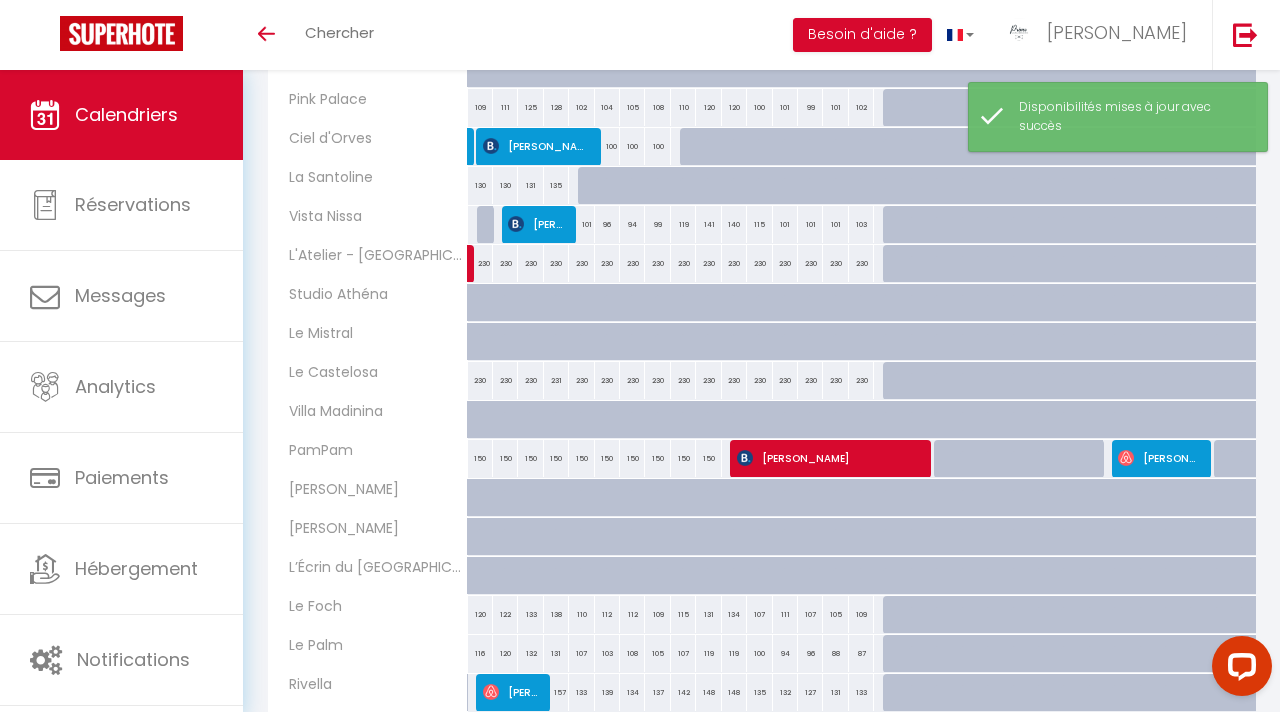 scroll, scrollTop: 616, scrollLeft: 0, axis: vertical 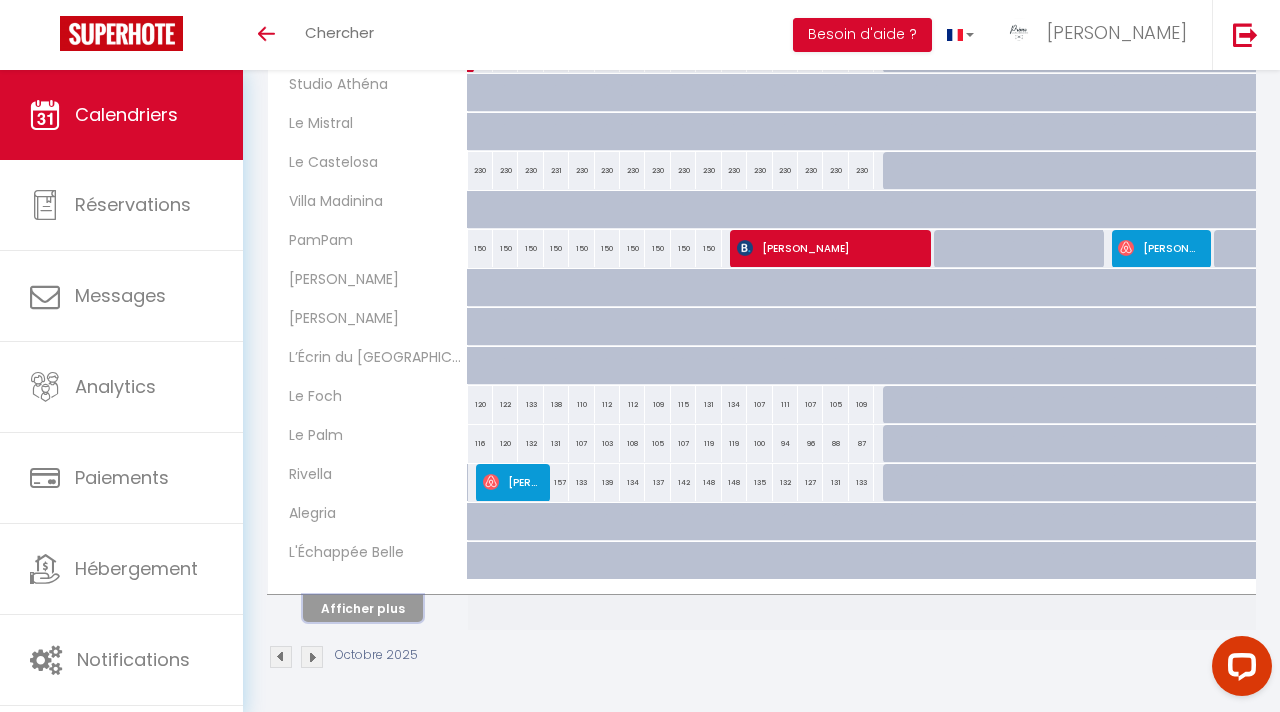 click on "Afficher plus" at bounding box center (363, 608) 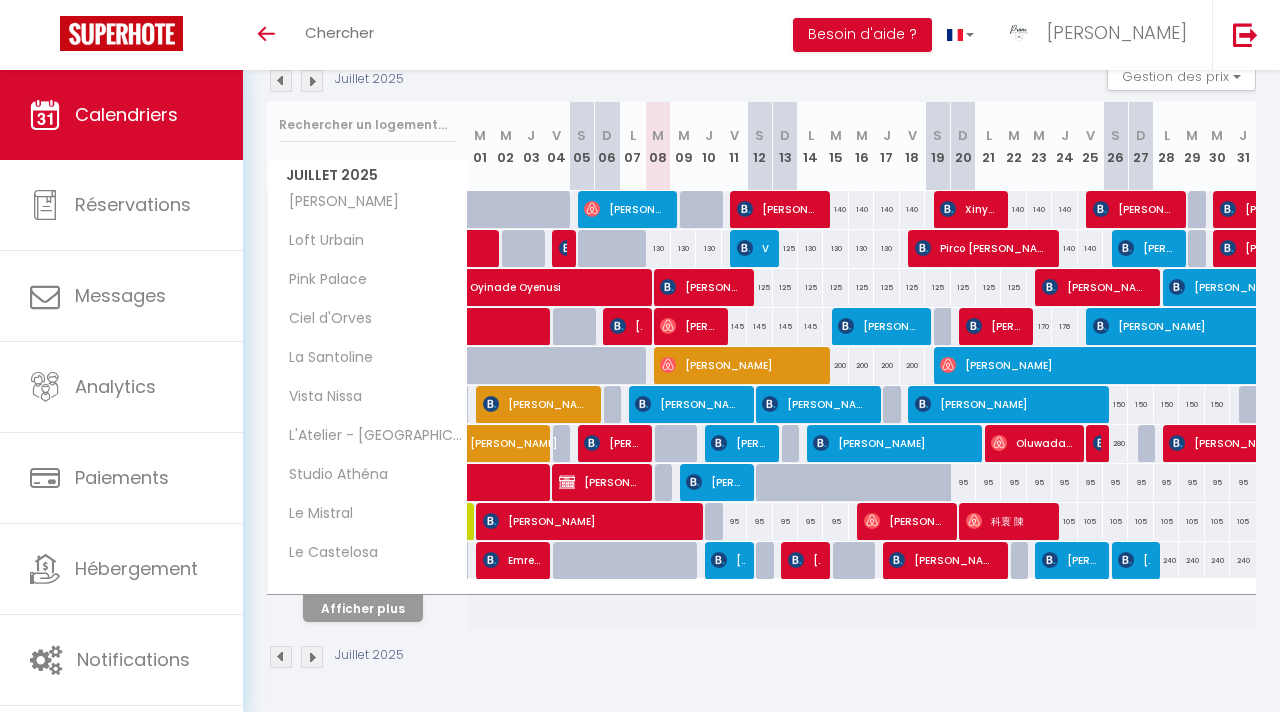 scroll, scrollTop: 226, scrollLeft: 0, axis: vertical 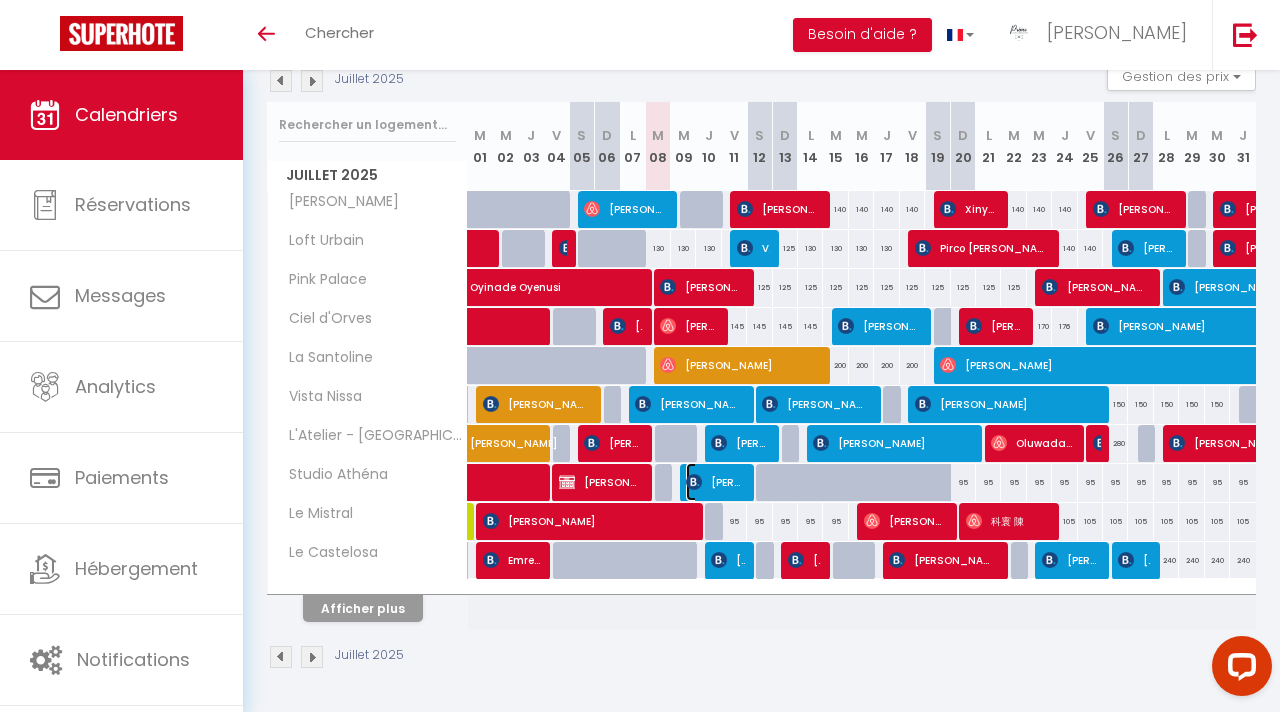click on "[PERSON_NAME]" at bounding box center [715, 482] 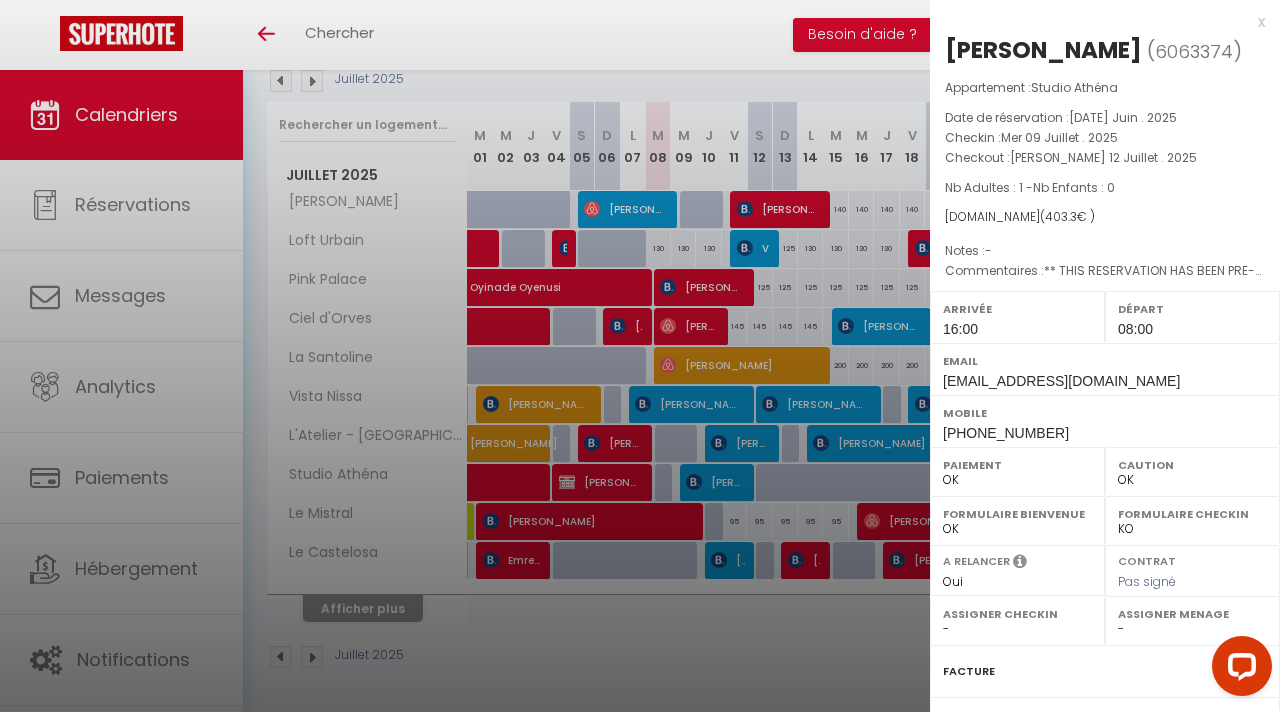 click on "x" at bounding box center (1097, 22) 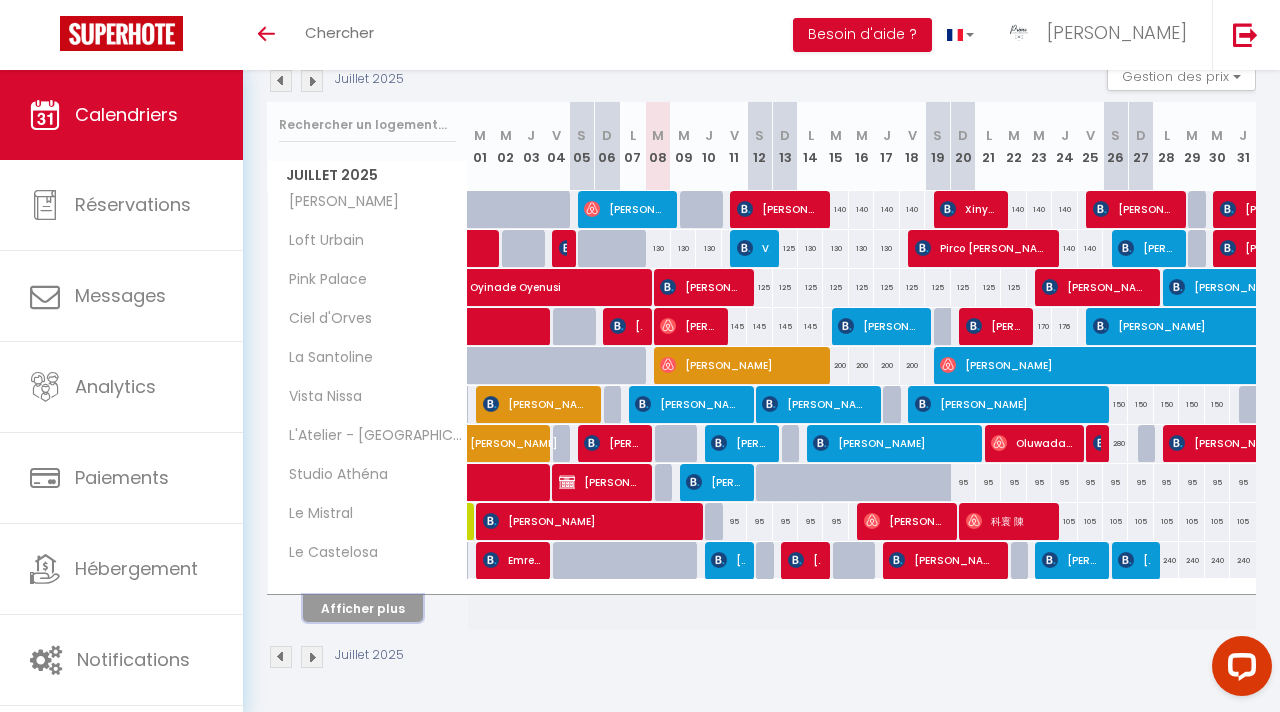 click on "Afficher plus" at bounding box center (363, 608) 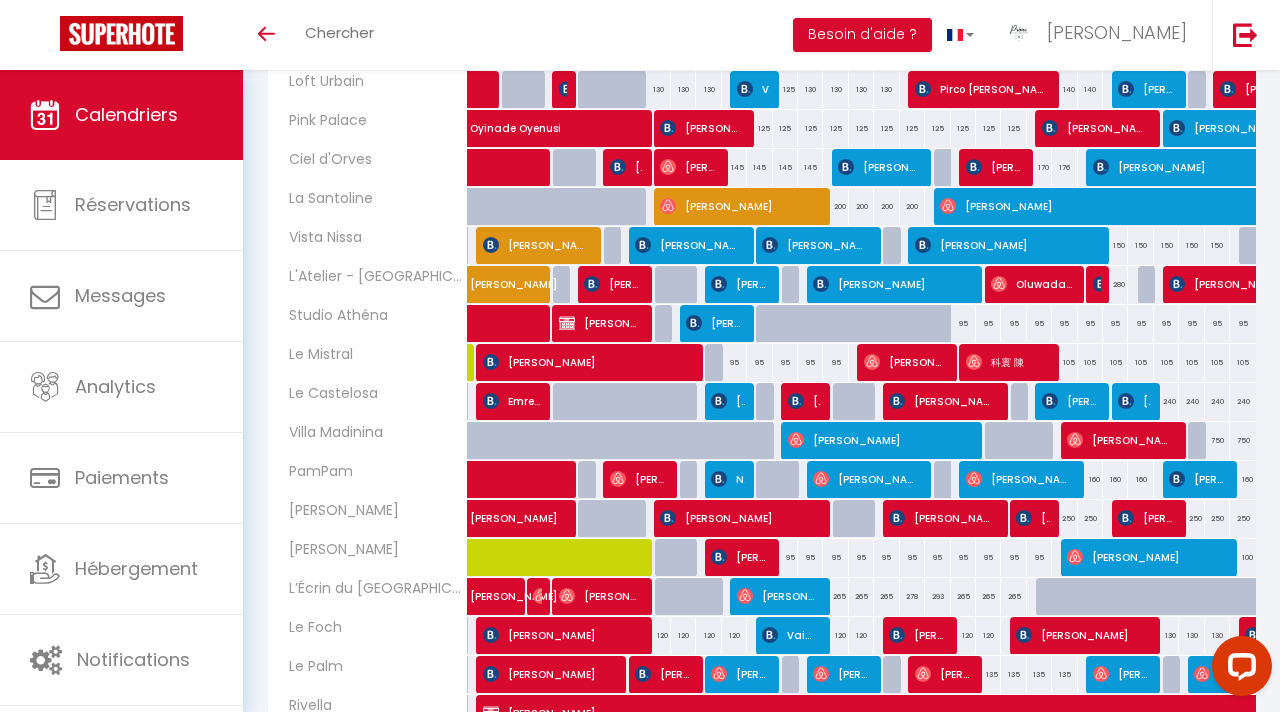scroll, scrollTop: 616, scrollLeft: 0, axis: vertical 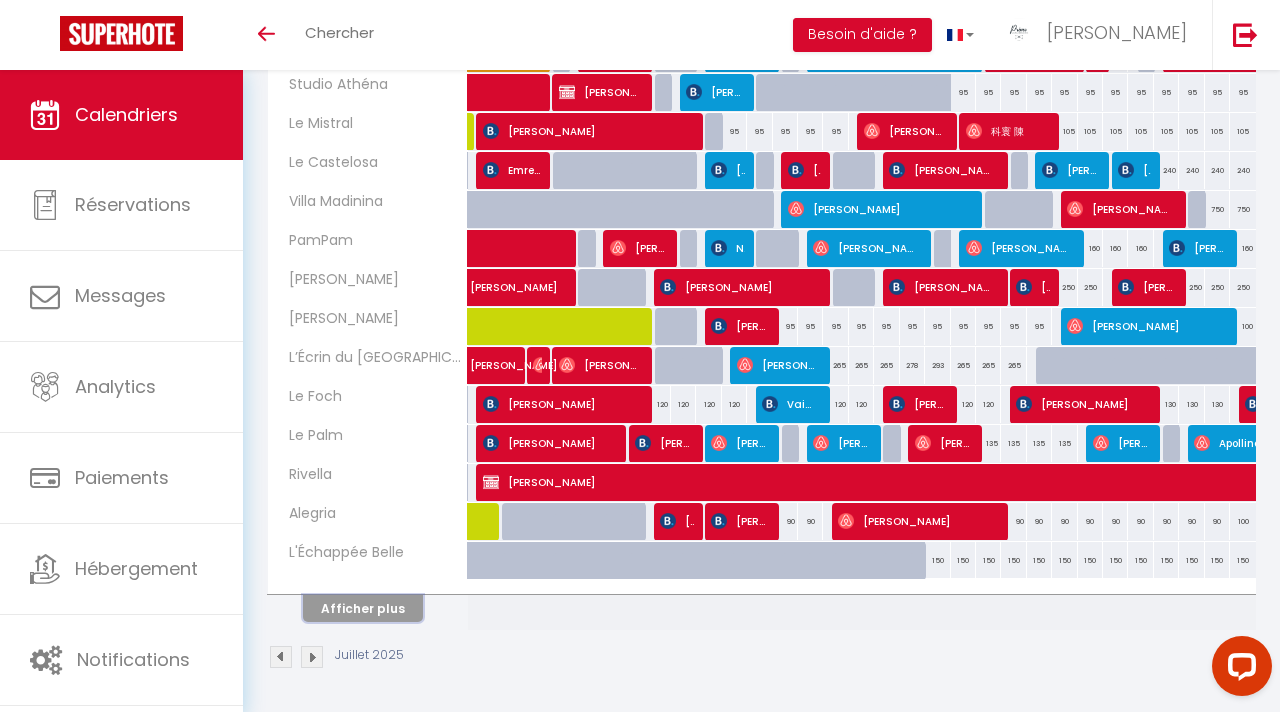 click on "Afficher plus" at bounding box center [363, 608] 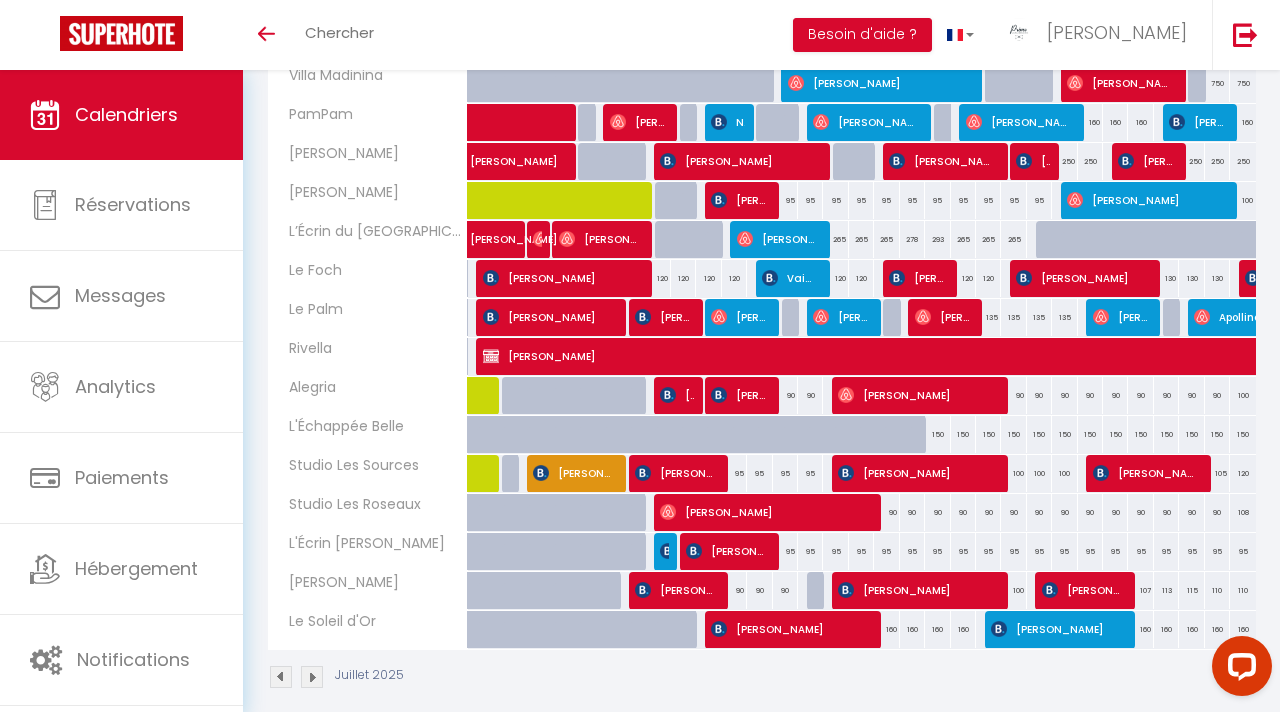 scroll, scrollTop: 762, scrollLeft: 0, axis: vertical 